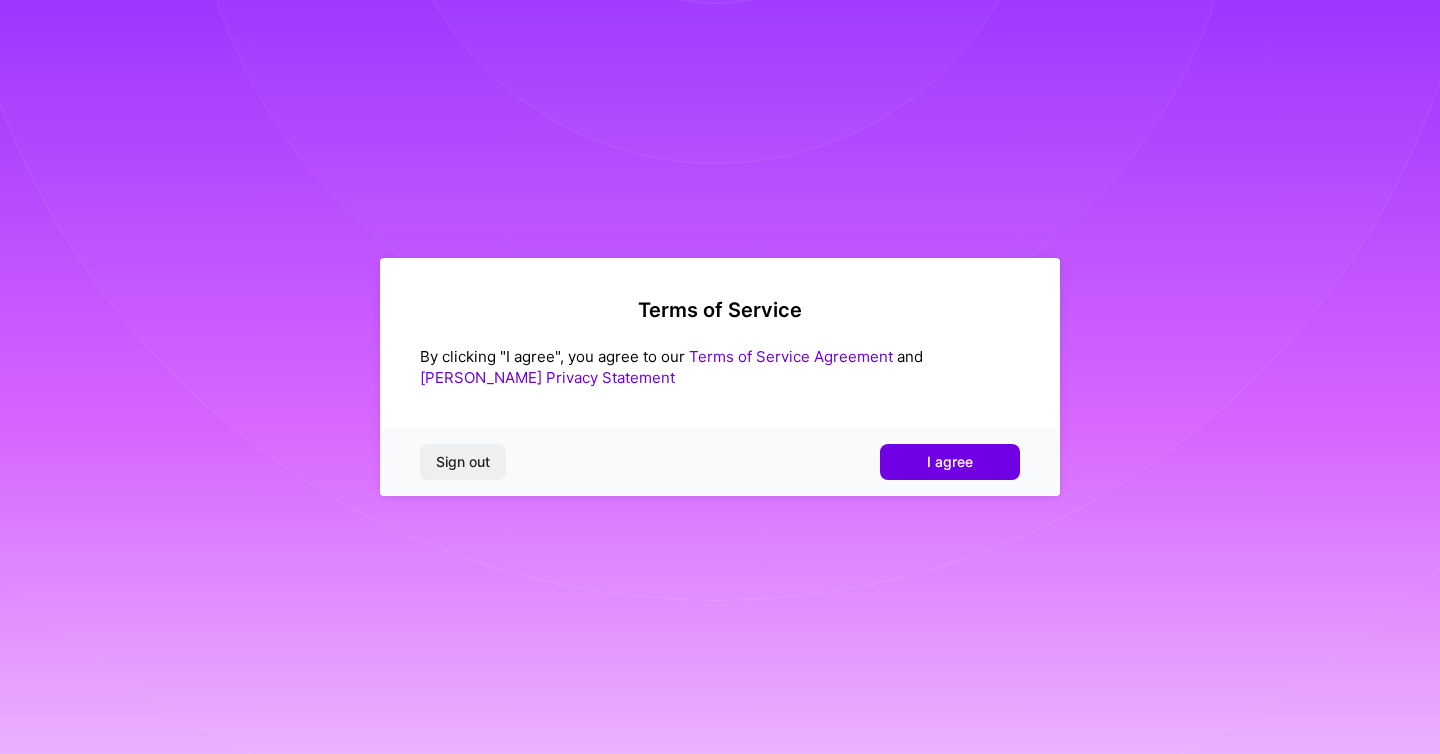 scroll, scrollTop: 0, scrollLeft: 0, axis: both 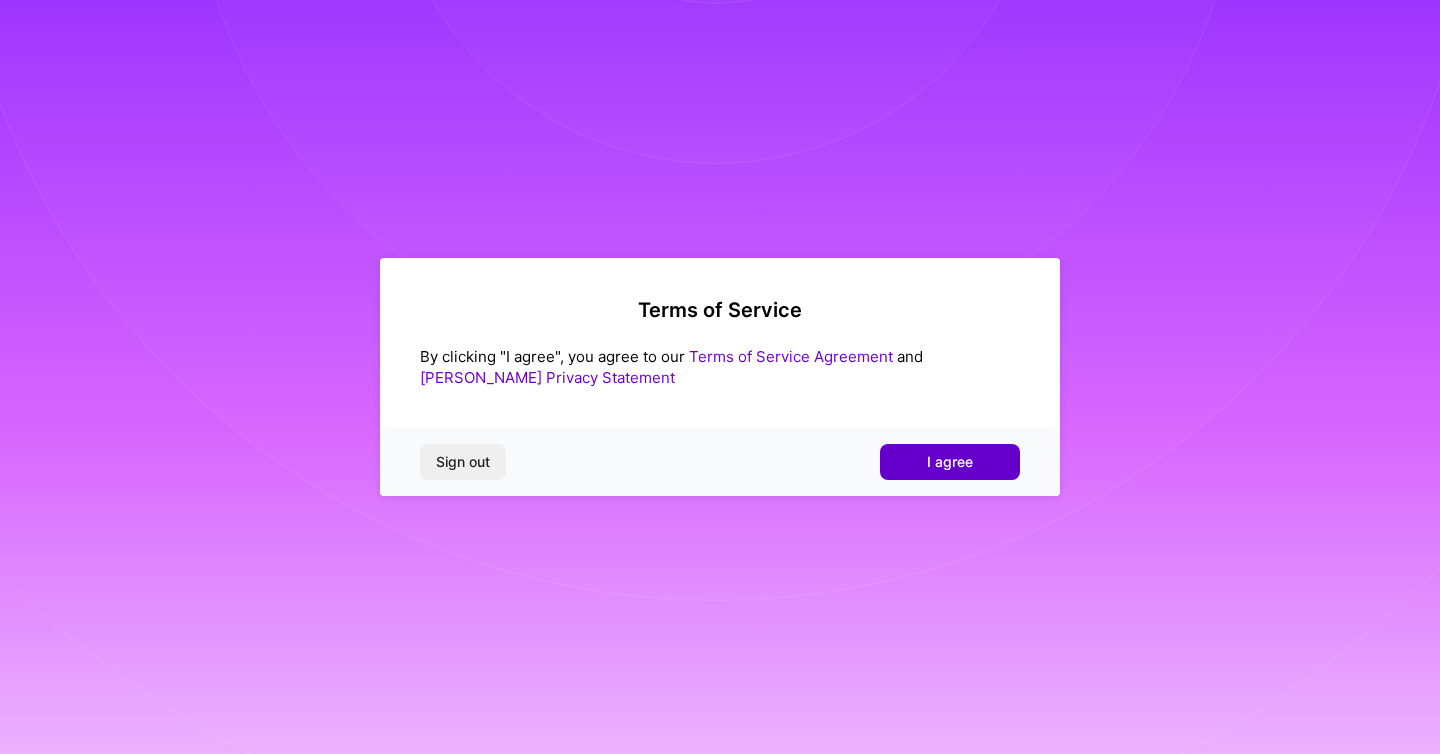 click on "I agree" at bounding box center (950, 462) 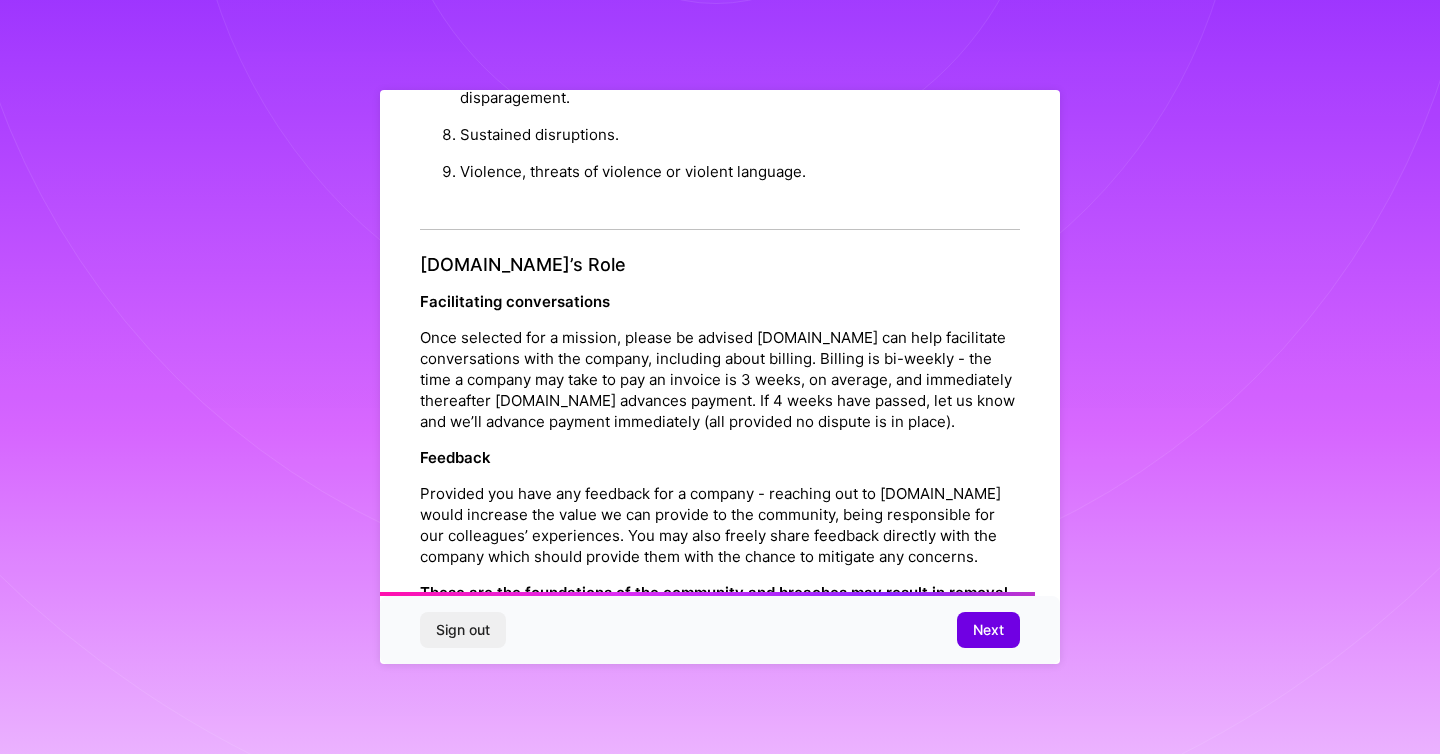 scroll, scrollTop: 2177, scrollLeft: 0, axis: vertical 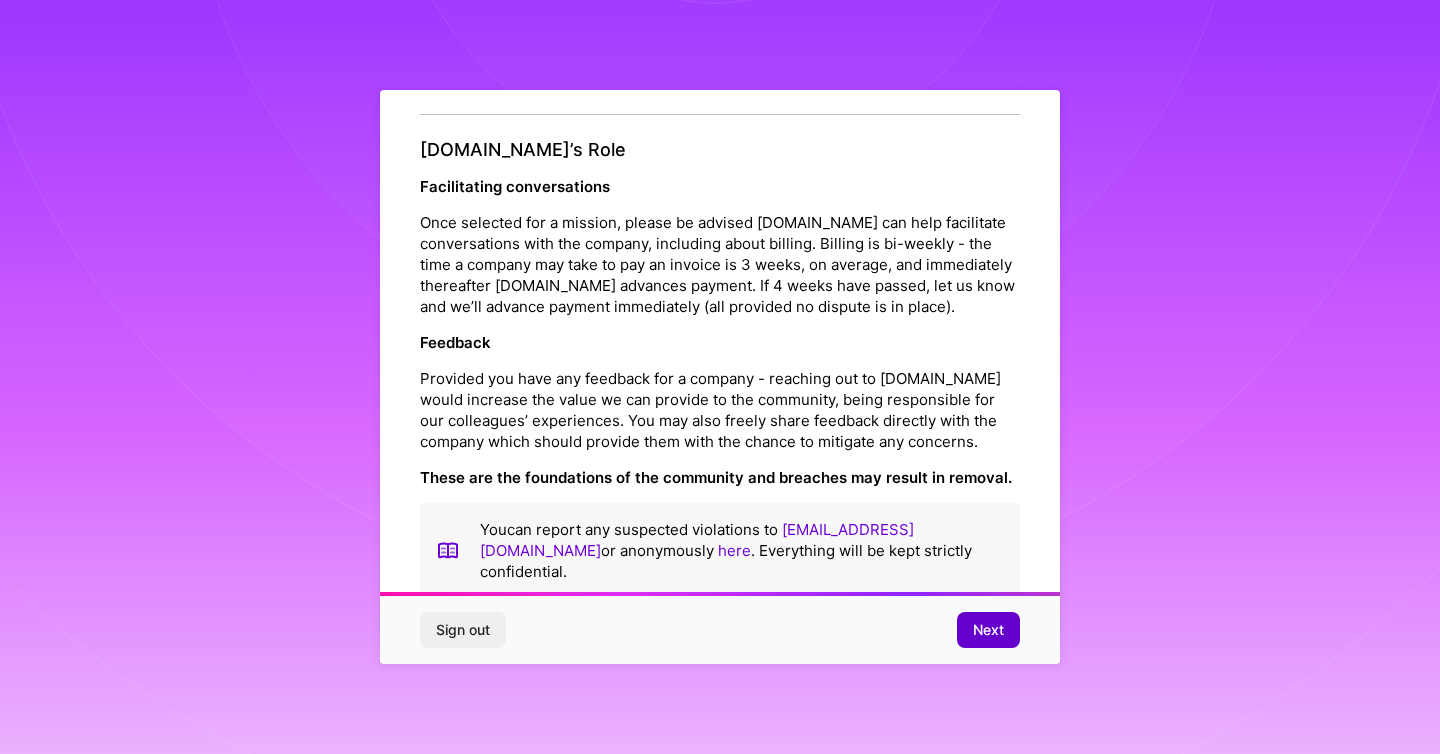 click on "Next" at bounding box center (988, 630) 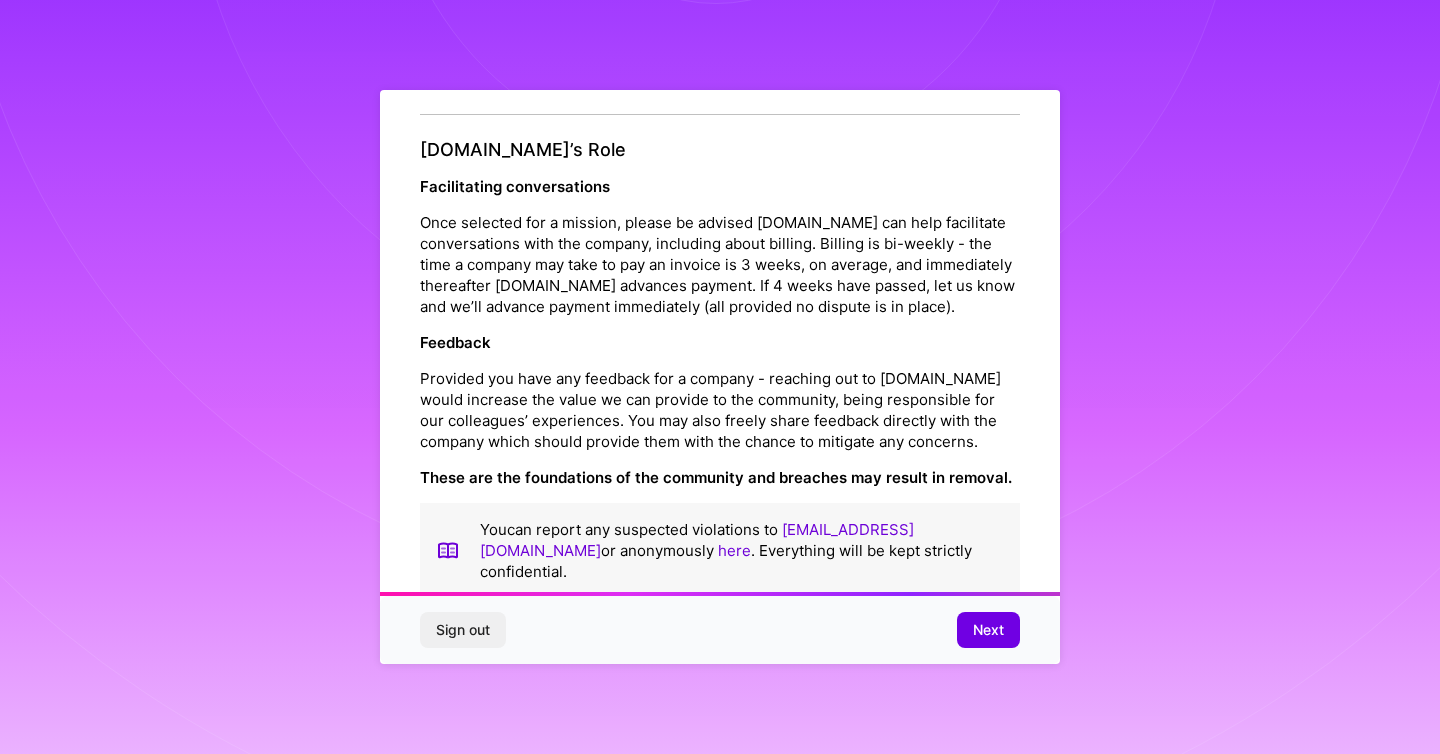 scroll, scrollTop: 0, scrollLeft: 0, axis: both 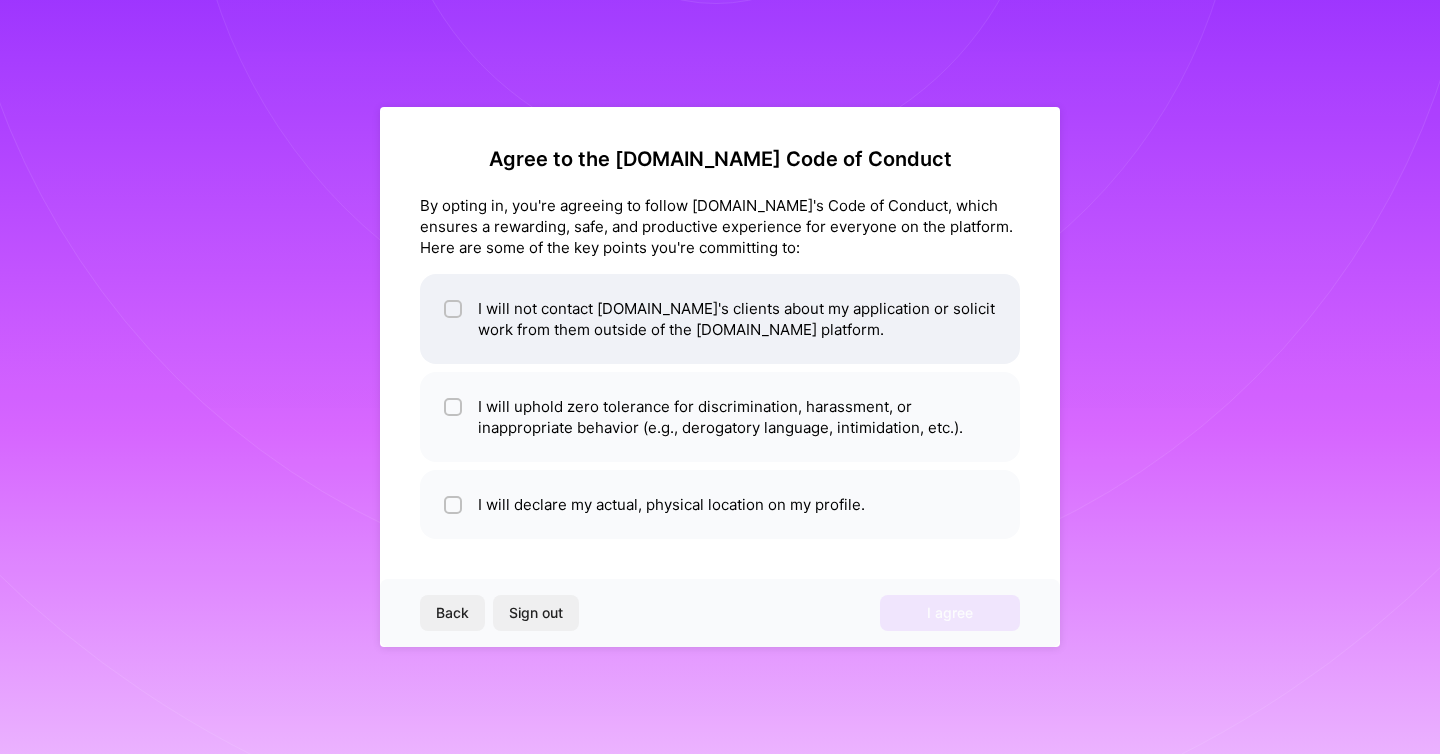 click on "I will not contact [DOMAIN_NAME]'s clients about my application or solicit work from them outside of the [DOMAIN_NAME] platform." at bounding box center [720, 319] 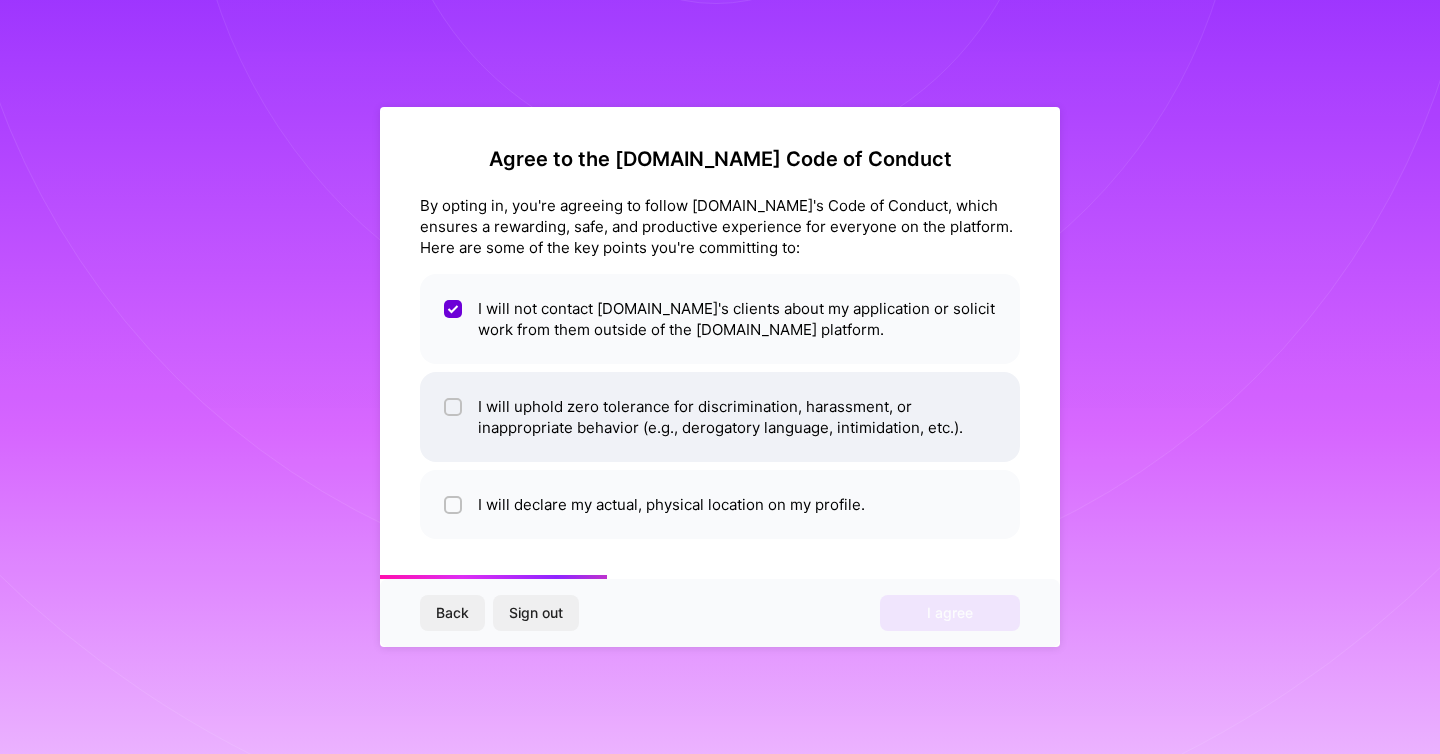 click on "I will uphold zero tolerance for discrimination, harassment, or inappropriate behavior (e.g., derogatory language, intimidation, etc.)." at bounding box center [720, 417] 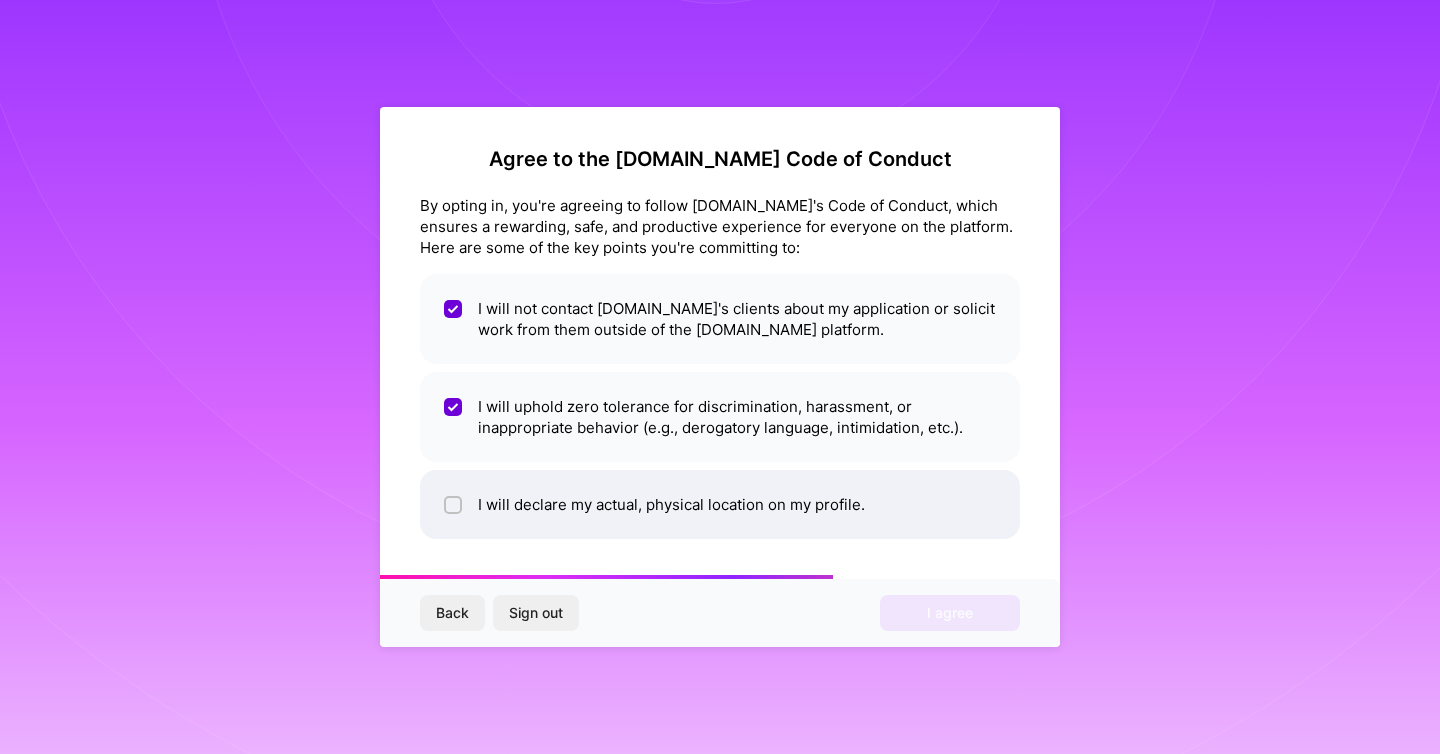 click on "I will declare my actual, physical location on my profile." at bounding box center [720, 504] 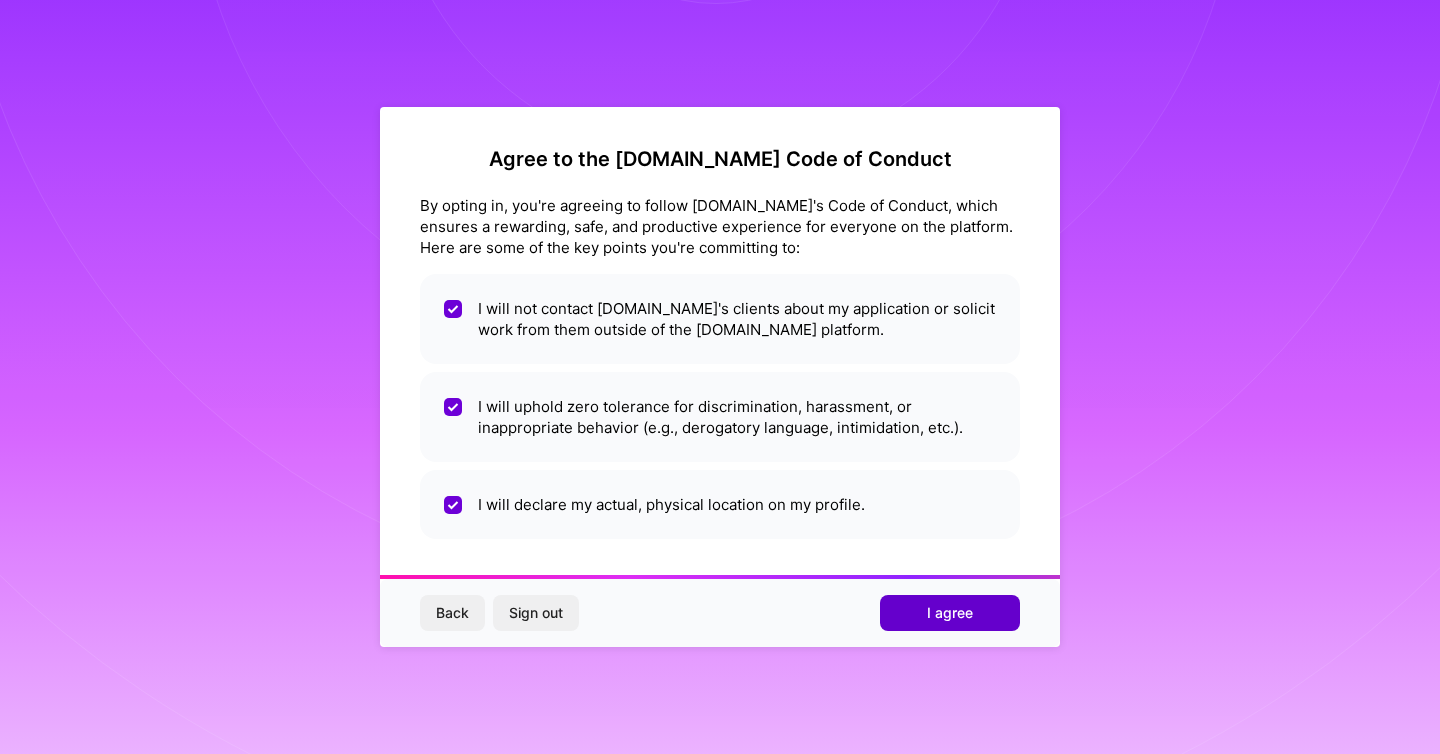 click on "I agree" at bounding box center (950, 613) 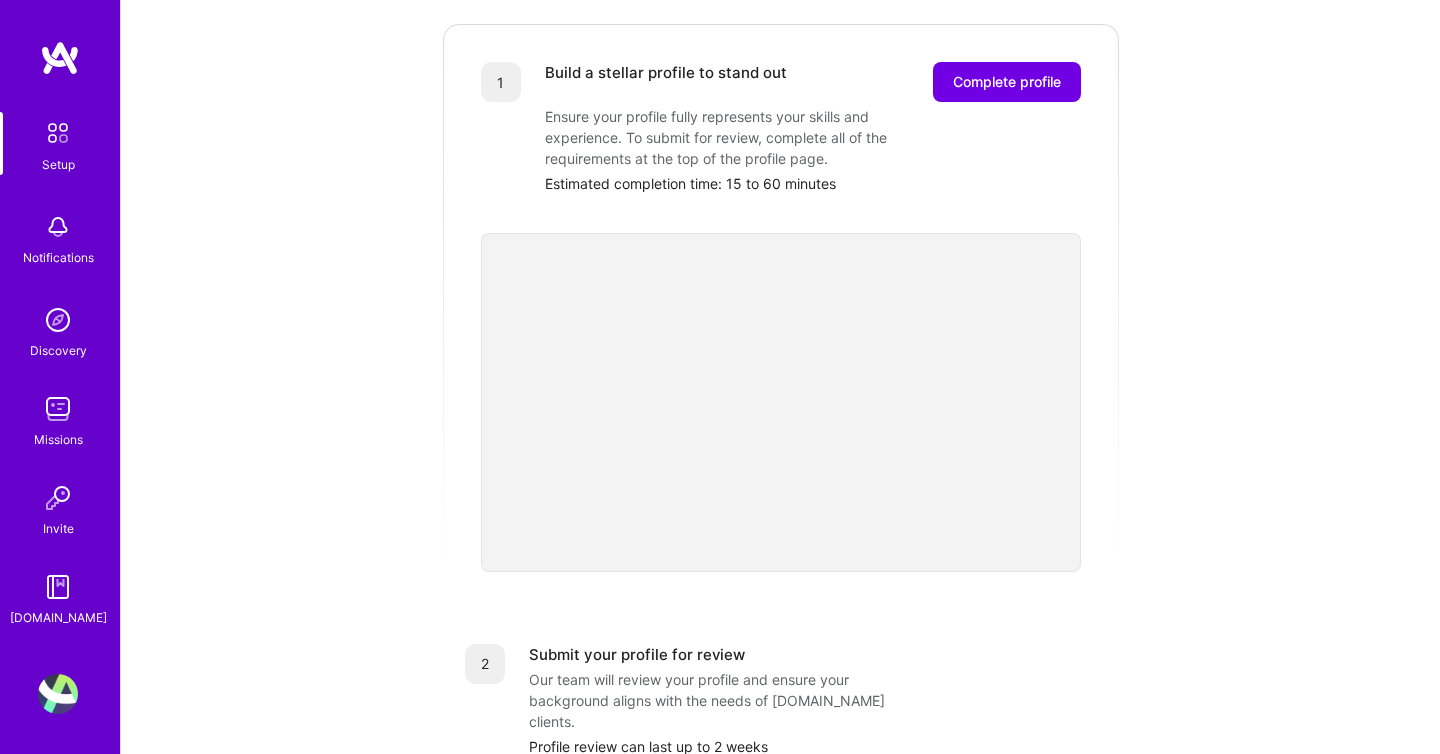 scroll, scrollTop: 293, scrollLeft: 0, axis: vertical 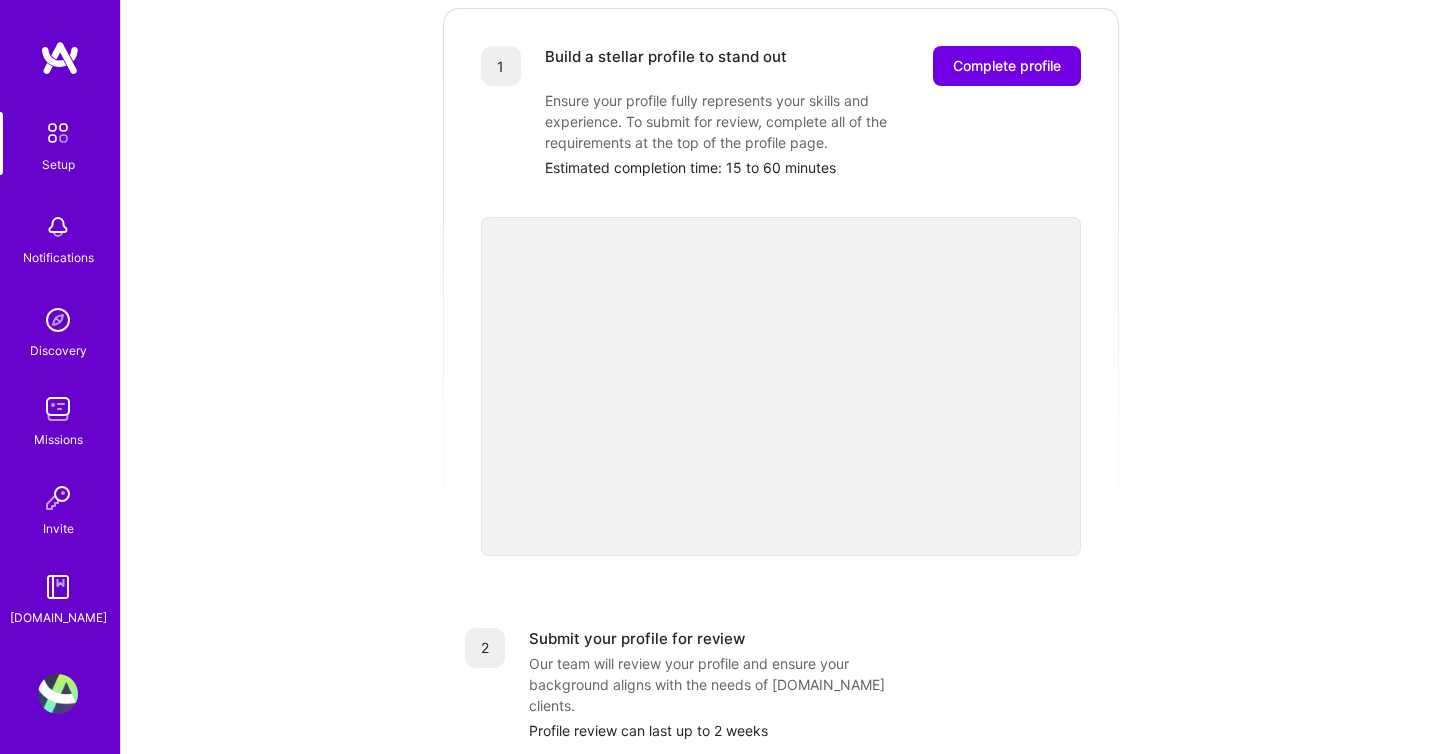 click on "Build a stellar profile to stand out Complete profile Ensure your profile fully represents your skills and experience. To submit for review, complete all of the requirements at the top of the profile page. Estimated completion time: 15 to 60 minutes" at bounding box center [813, 112] 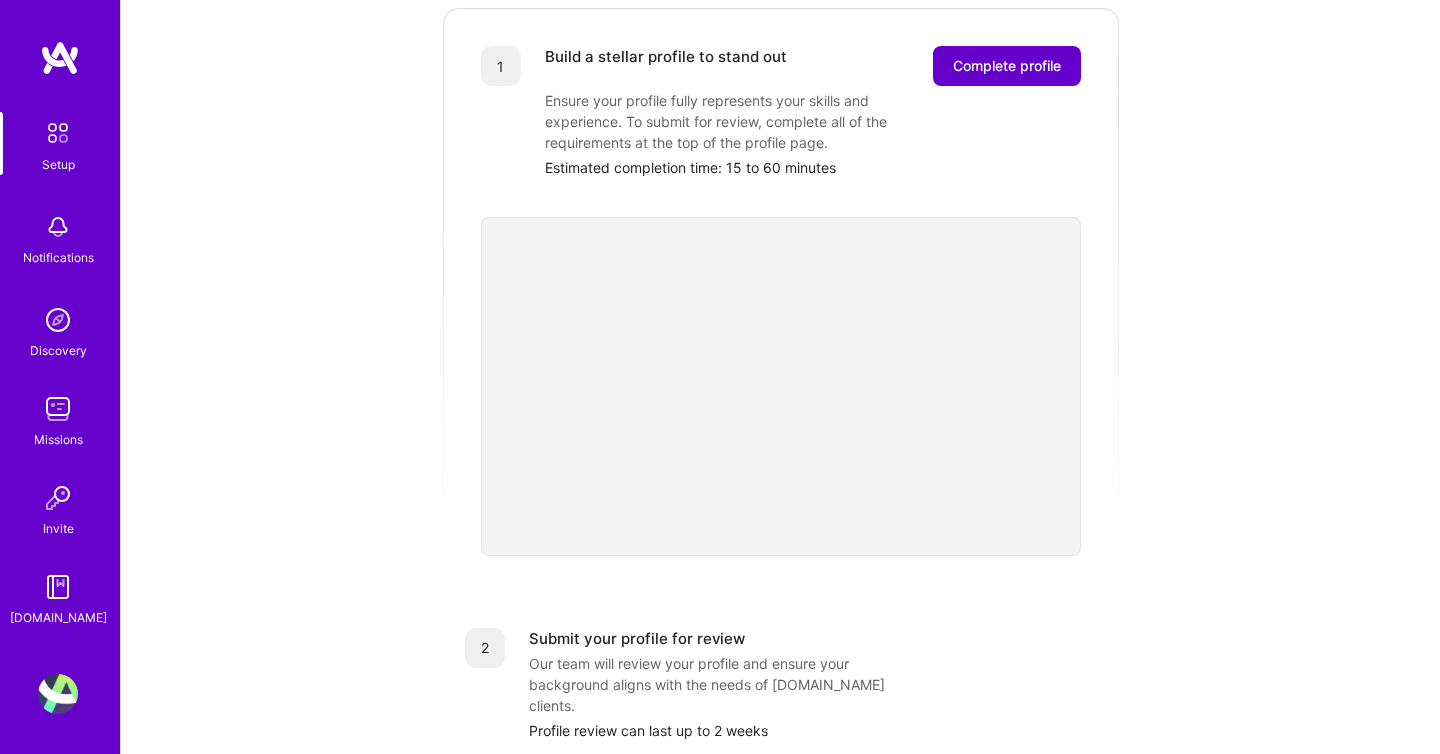 click on "Complete profile" at bounding box center [1007, 66] 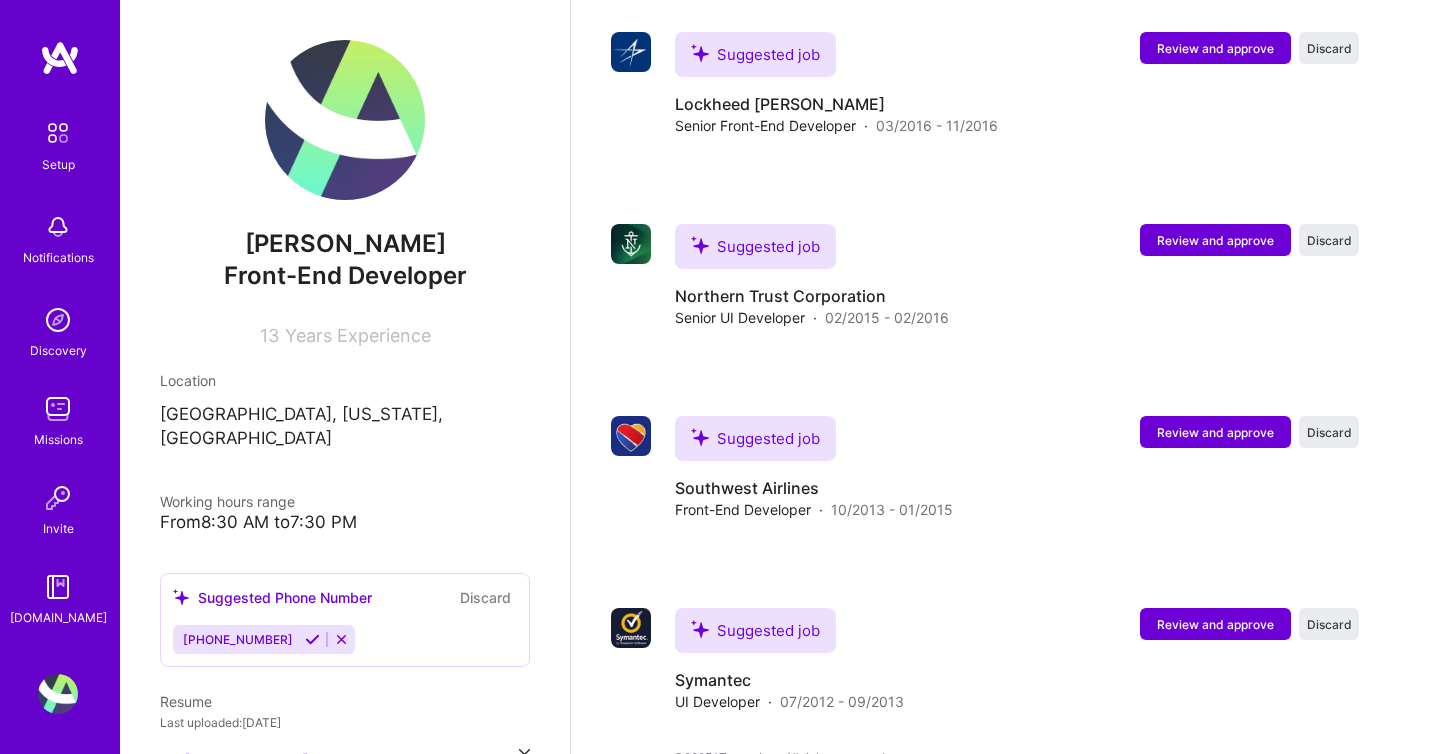 scroll, scrollTop: 2048, scrollLeft: 0, axis: vertical 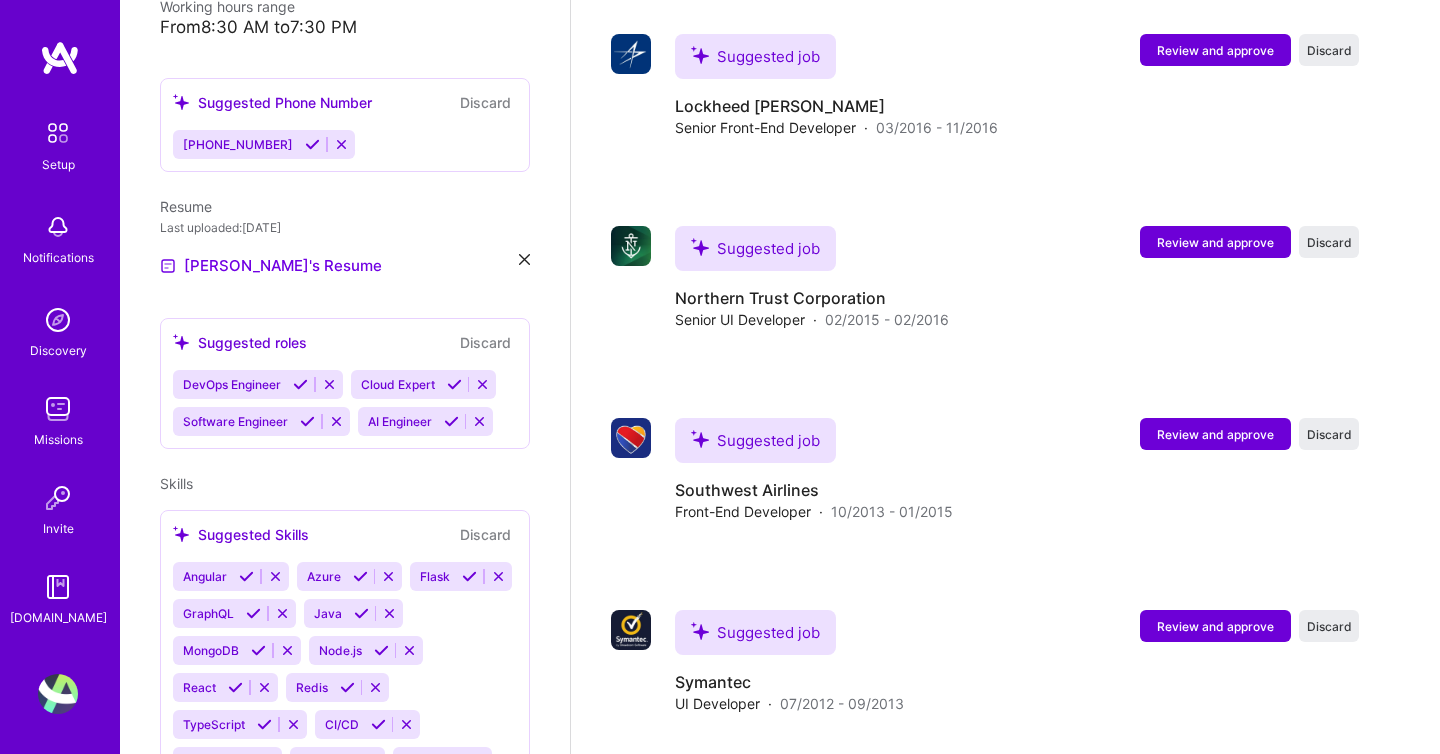 click on "DevOps Engineer Cloud Expert Software Engineer AI Engineer" at bounding box center [345, 403] 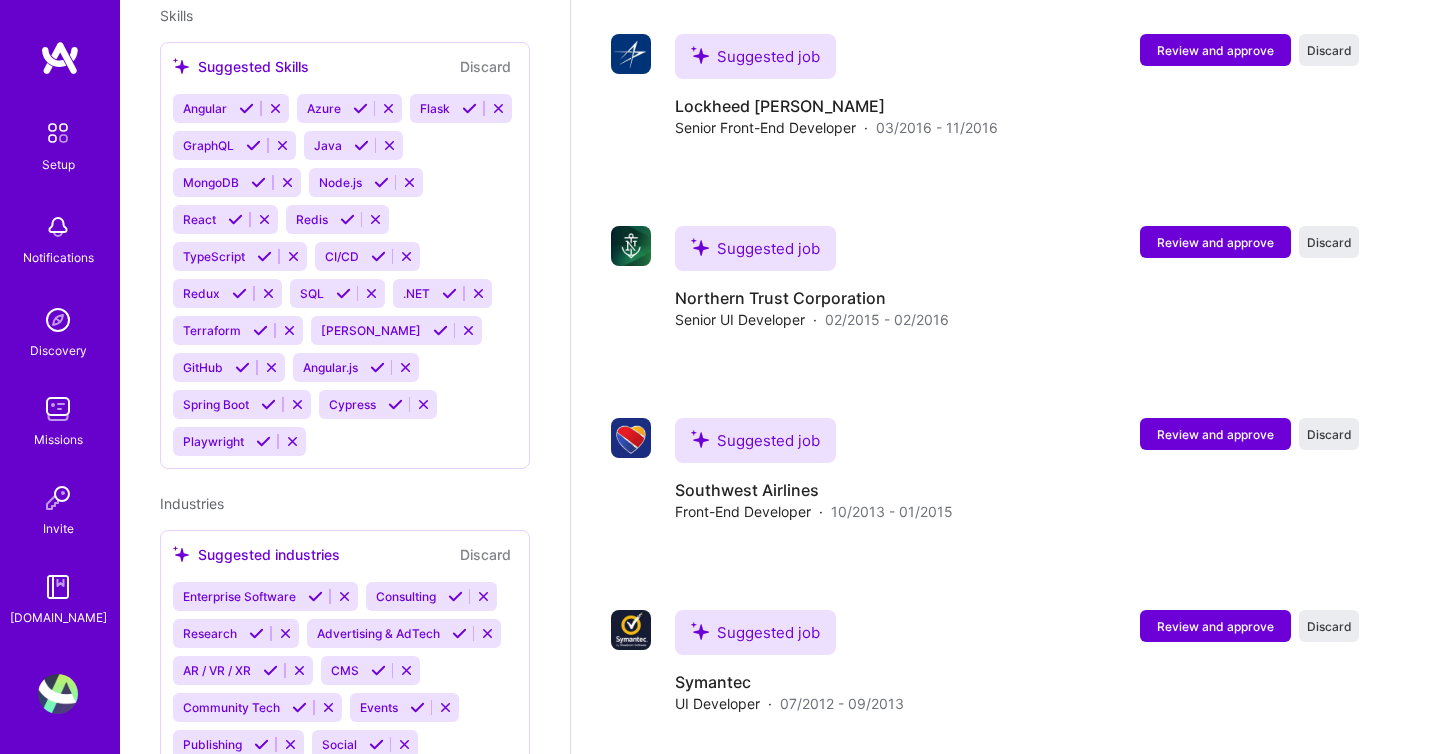 scroll, scrollTop: 956, scrollLeft: 0, axis: vertical 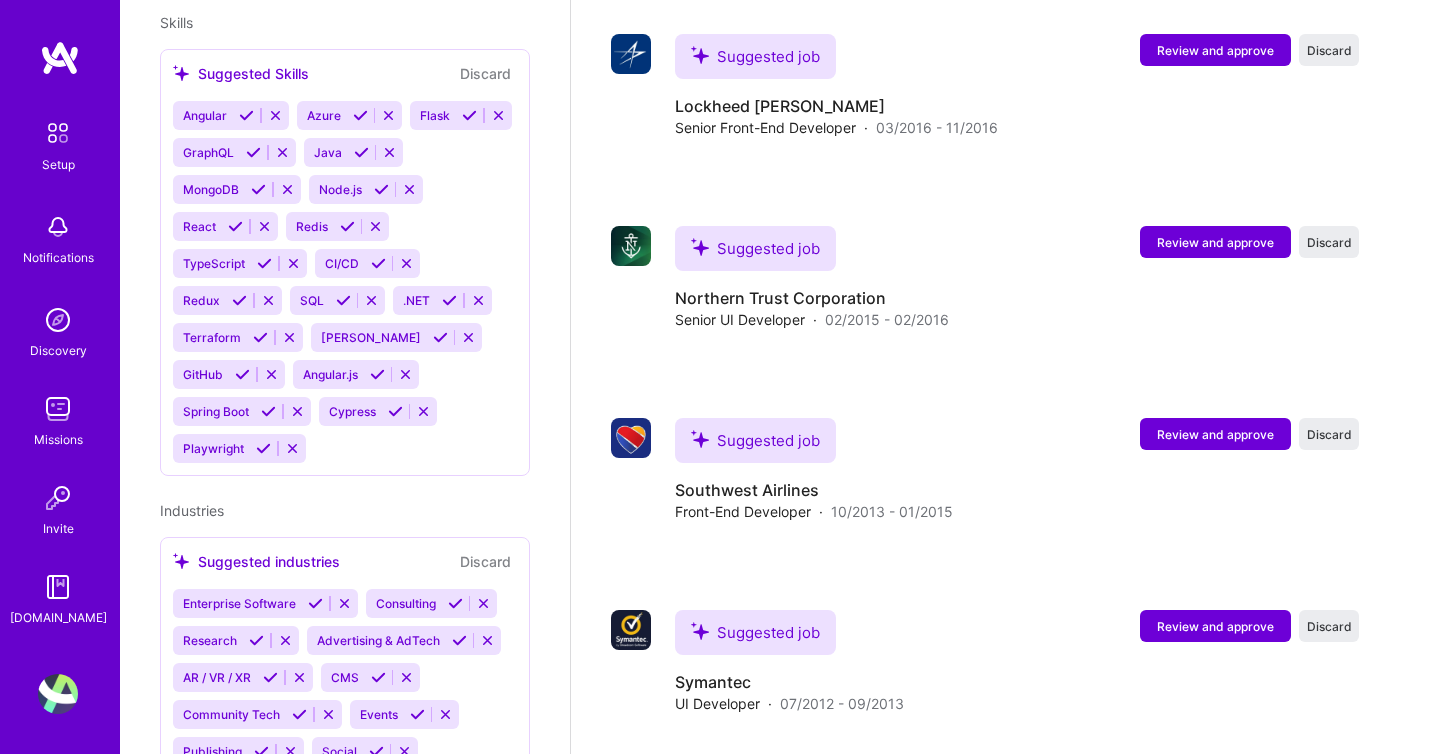 click on "Angular Azure Flask GraphQL Java MongoDB Node.js React Redis TypeScript CI/CD Redux SQL .NET Terraform [PERSON_NAME] GitHub Angular.js Spring Boot Cypress Playwright" at bounding box center [345, 282] 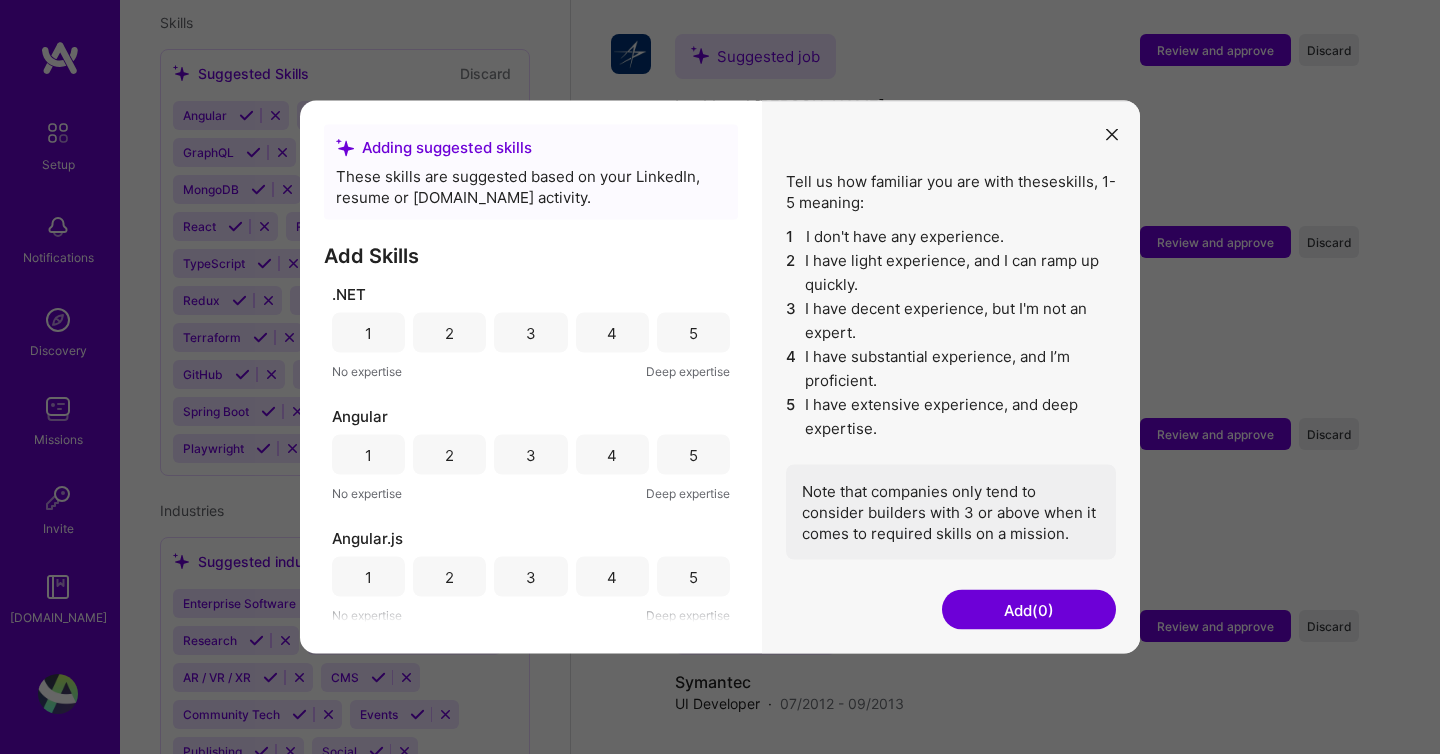 click on "These skills are suggested based on your LinkedIn, resume or [DOMAIN_NAME] activity." at bounding box center (531, 187) 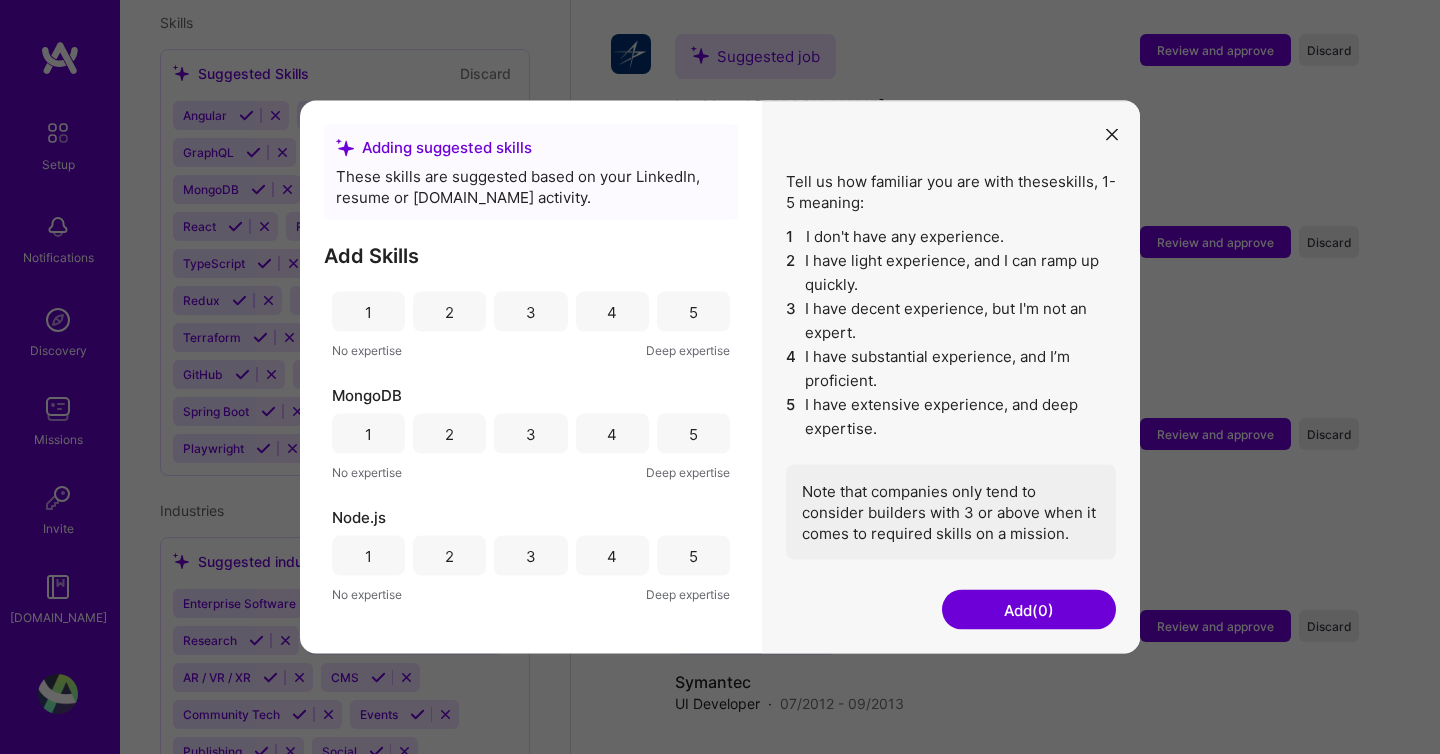 scroll, scrollTop: 2198, scrollLeft: 0, axis: vertical 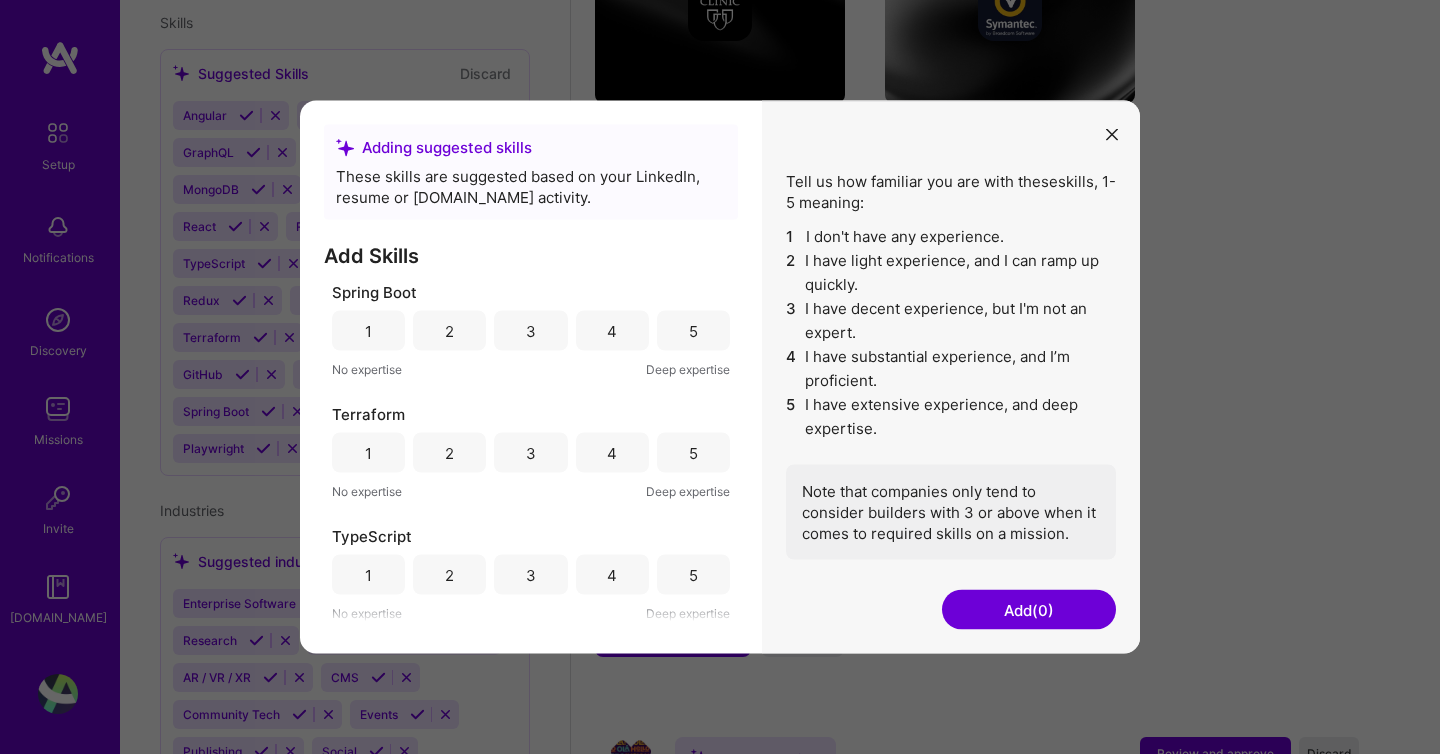 click on "5" at bounding box center [693, 574] 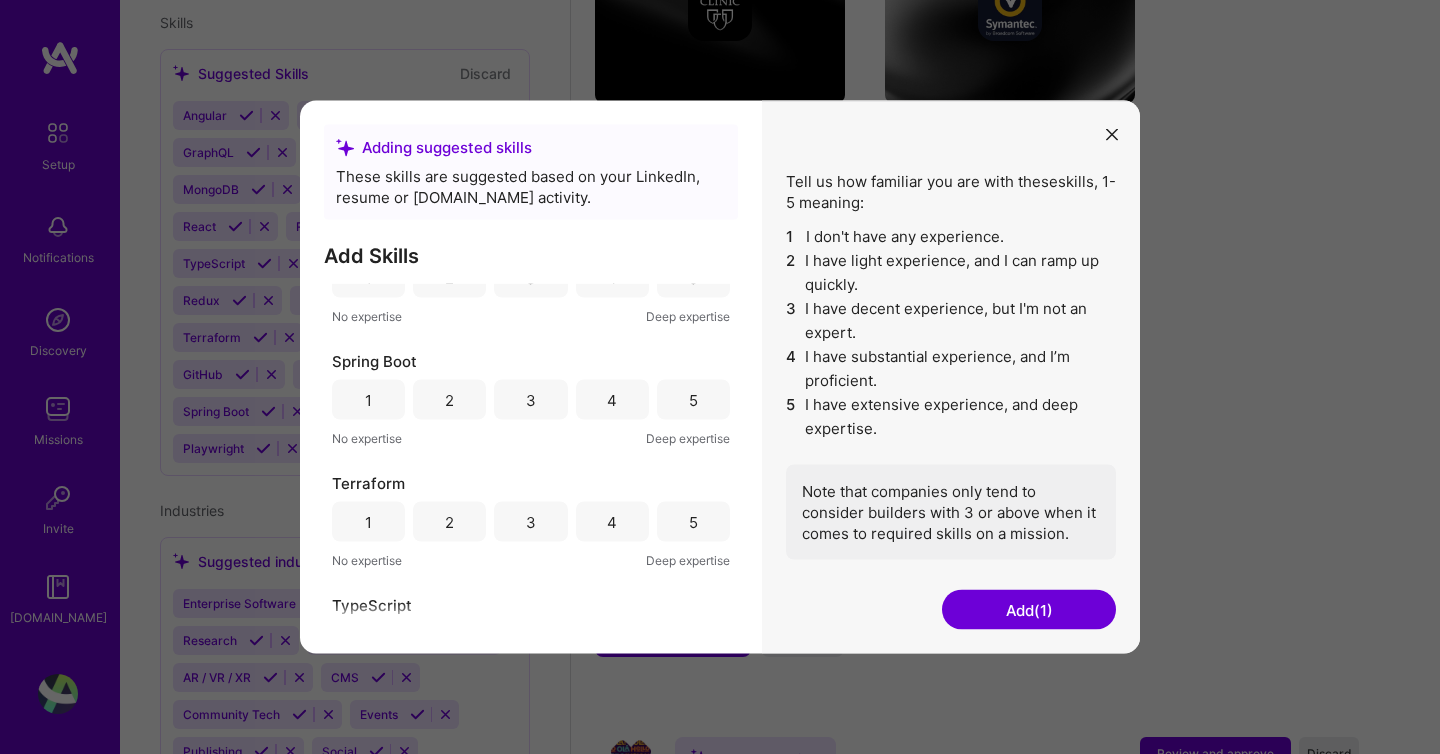 scroll, scrollTop: 2123, scrollLeft: 0, axis: vertical 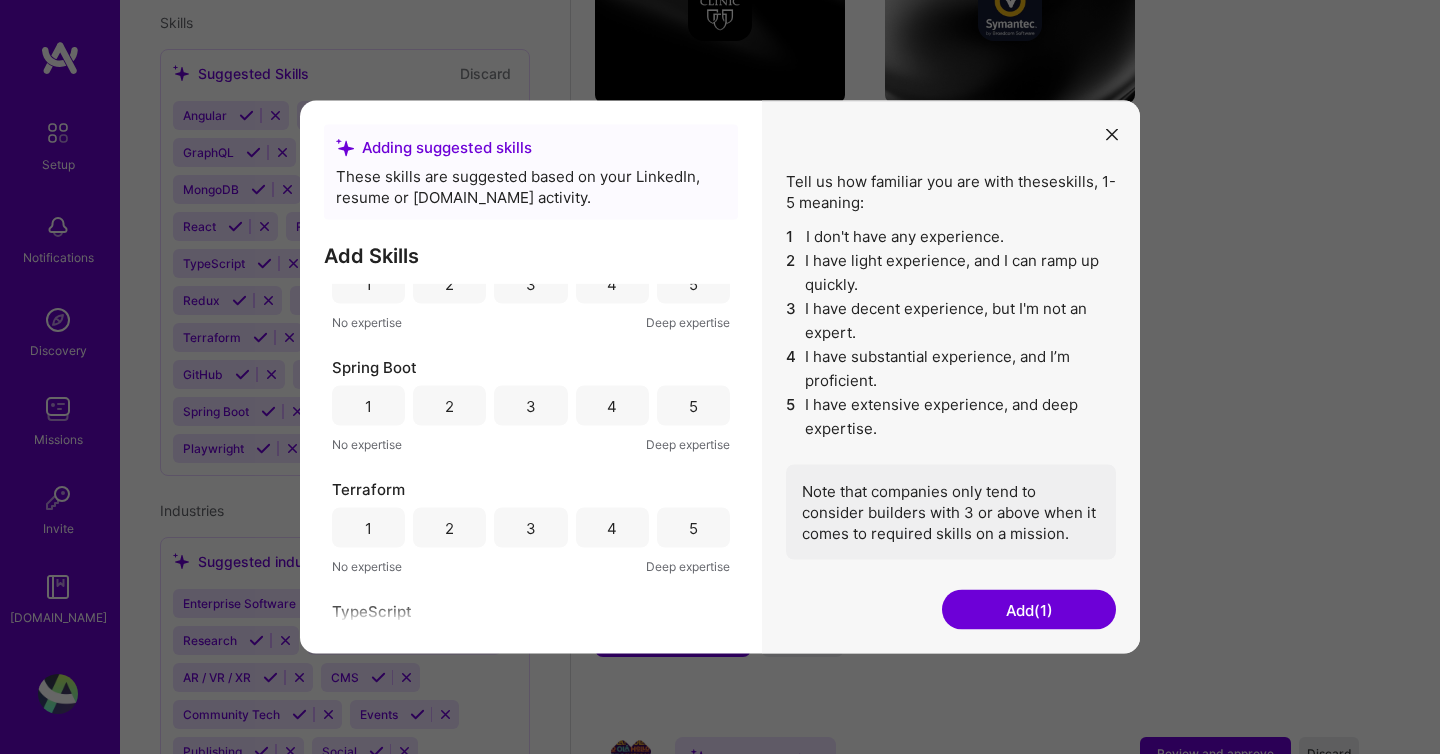 click on "3" at bounding box center (530, 528) 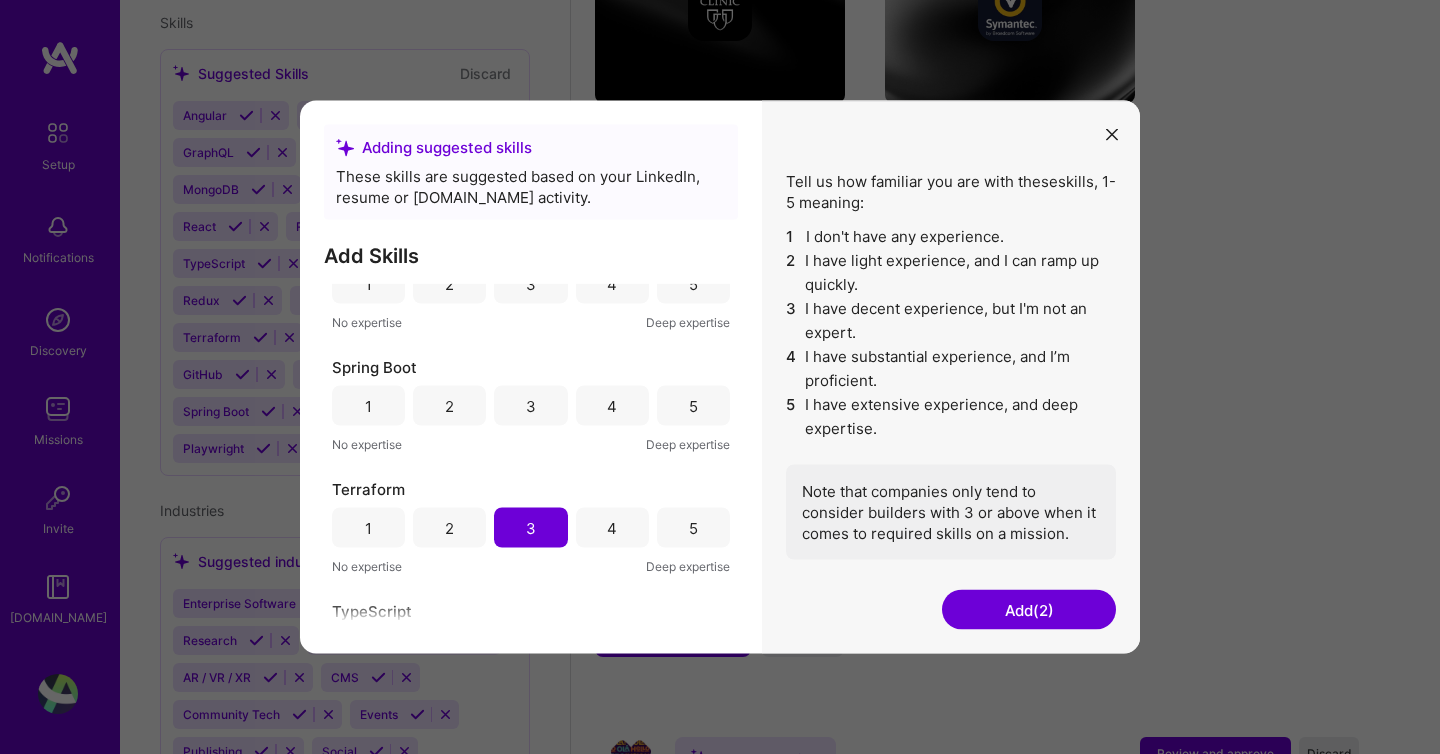 click on "3" at bounding box center (530, 406) 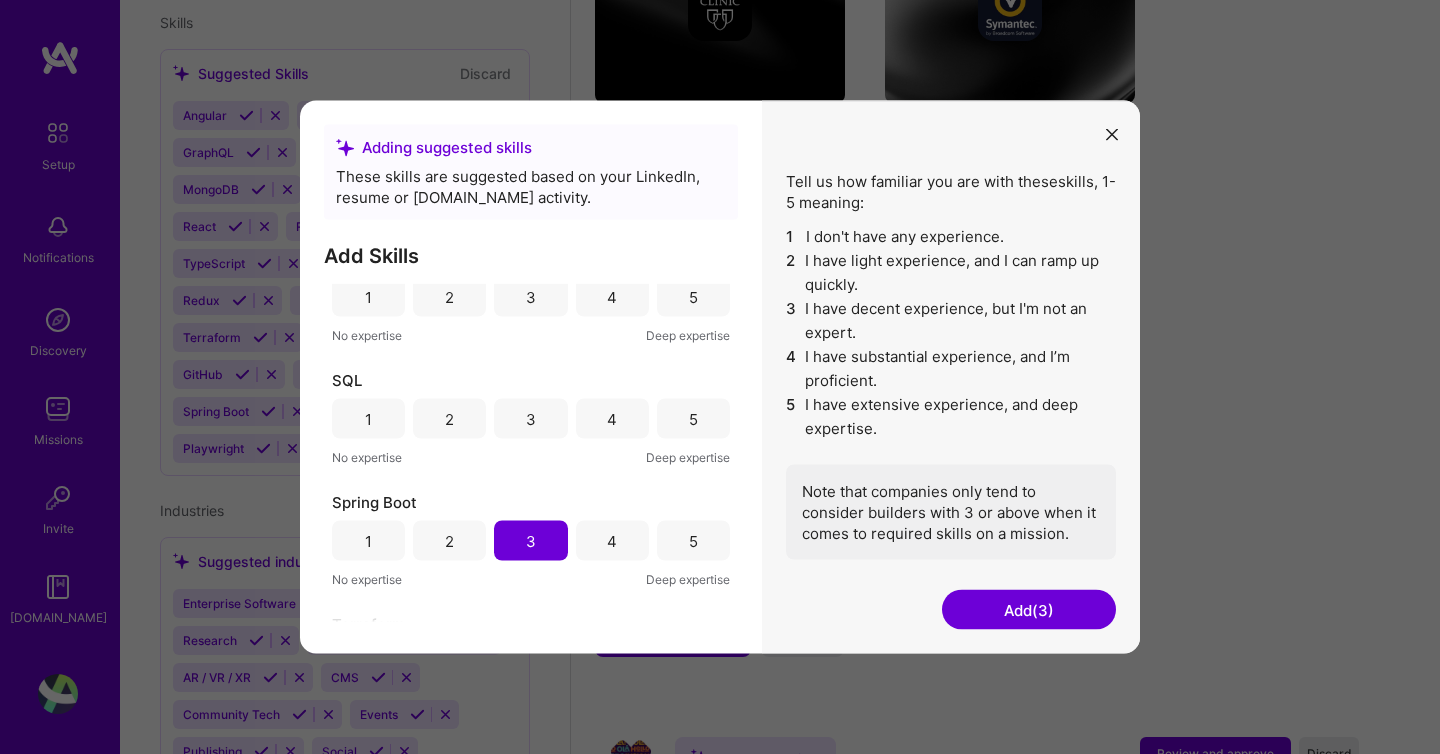 scroll, scrollTop: 1962, scrollLeft: 0, axis: vertical 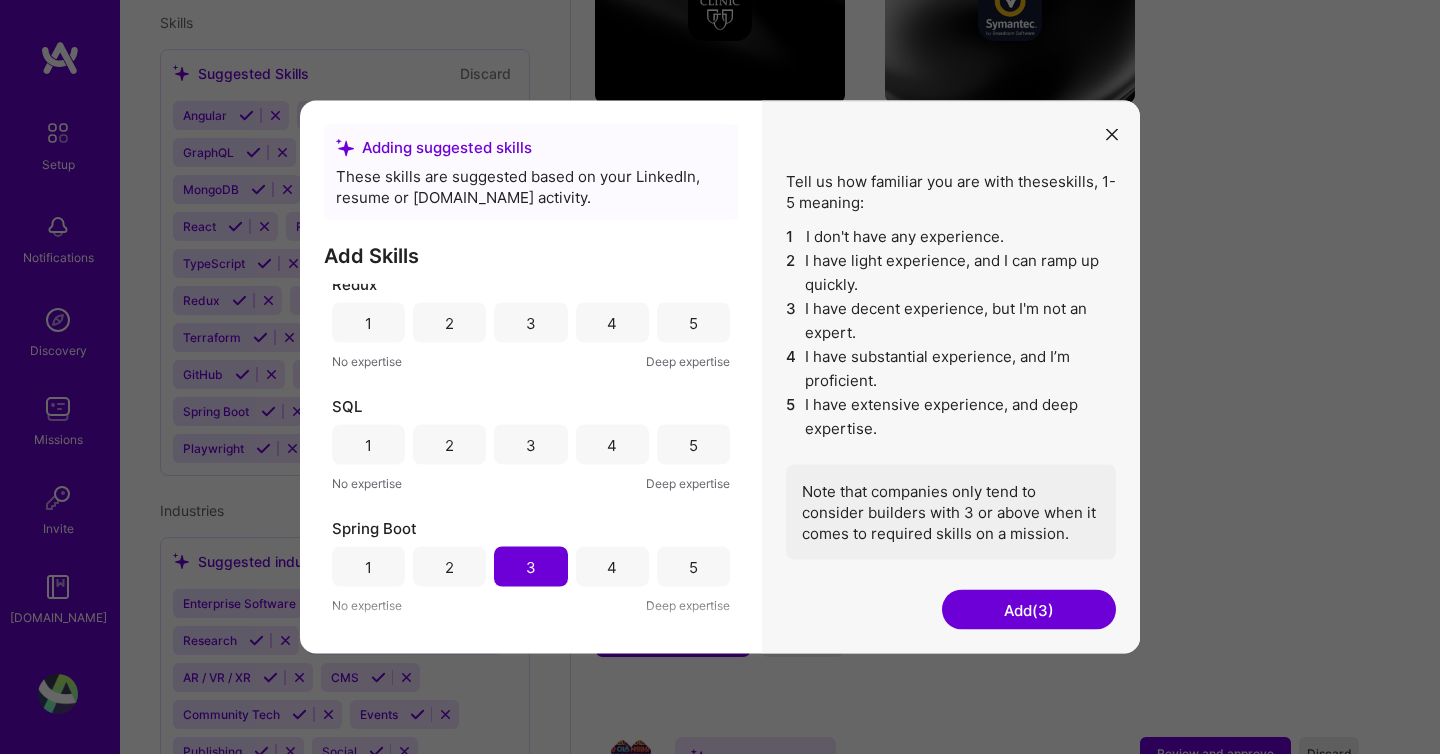 click on "3" at bounding box center (530, 445) 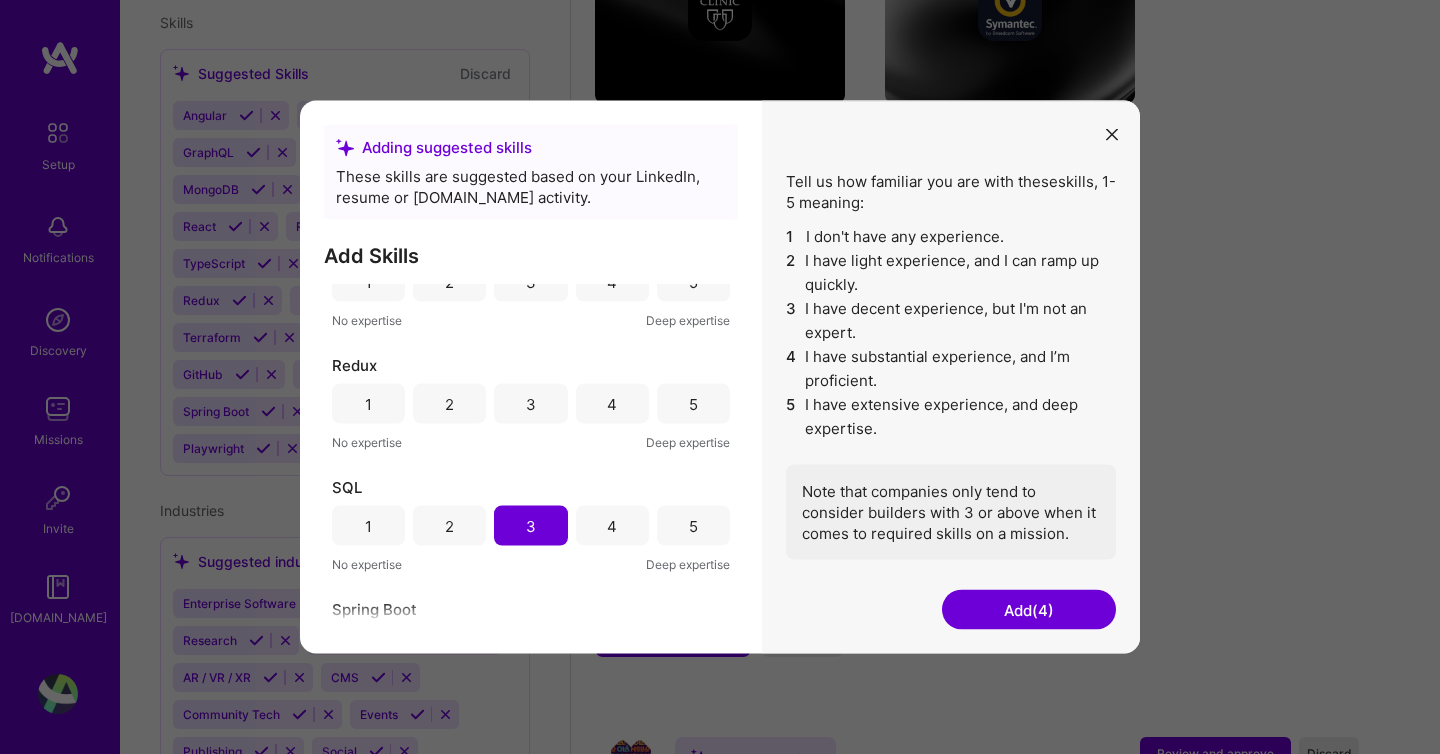 scroll, scrollTop: 1855, scrollLeft: 0, axis: vertical 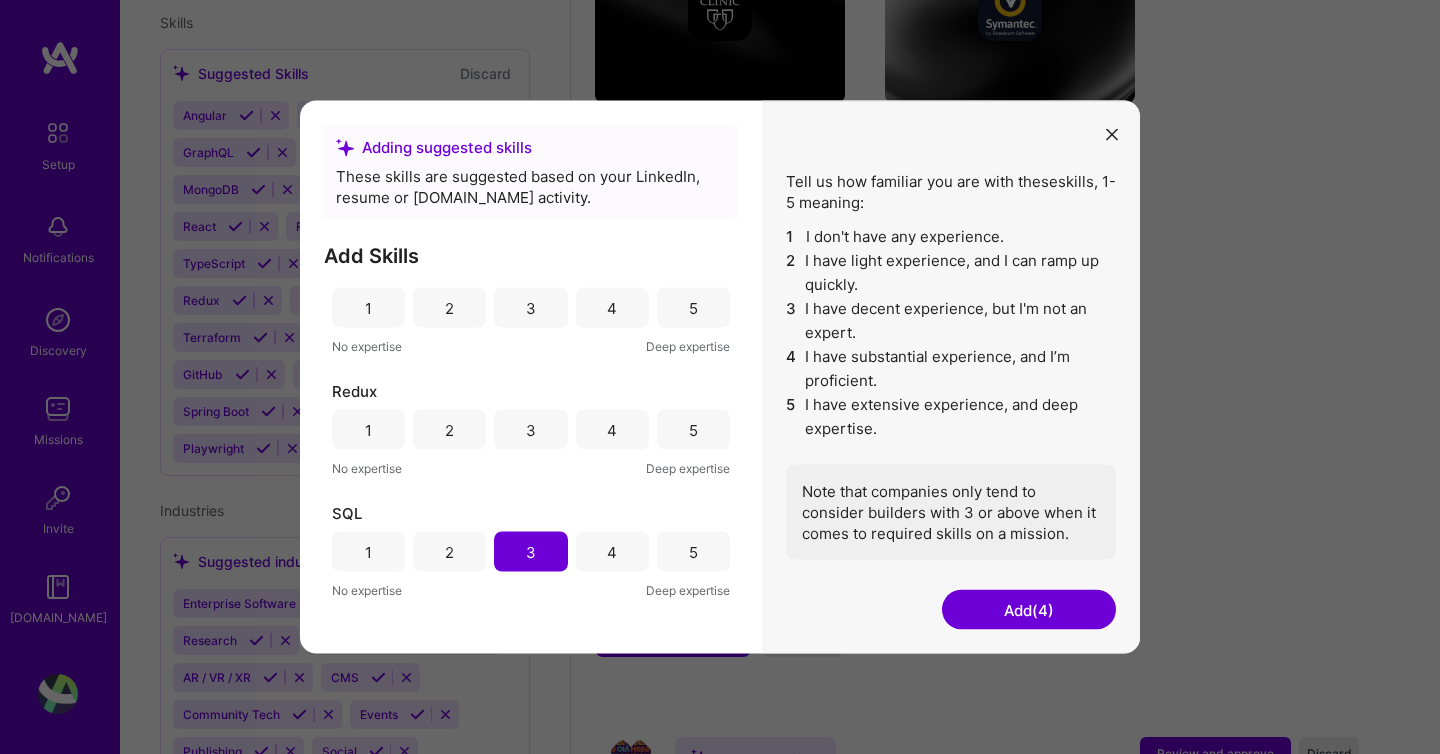 click on "4" at bounding box center (612, 430) 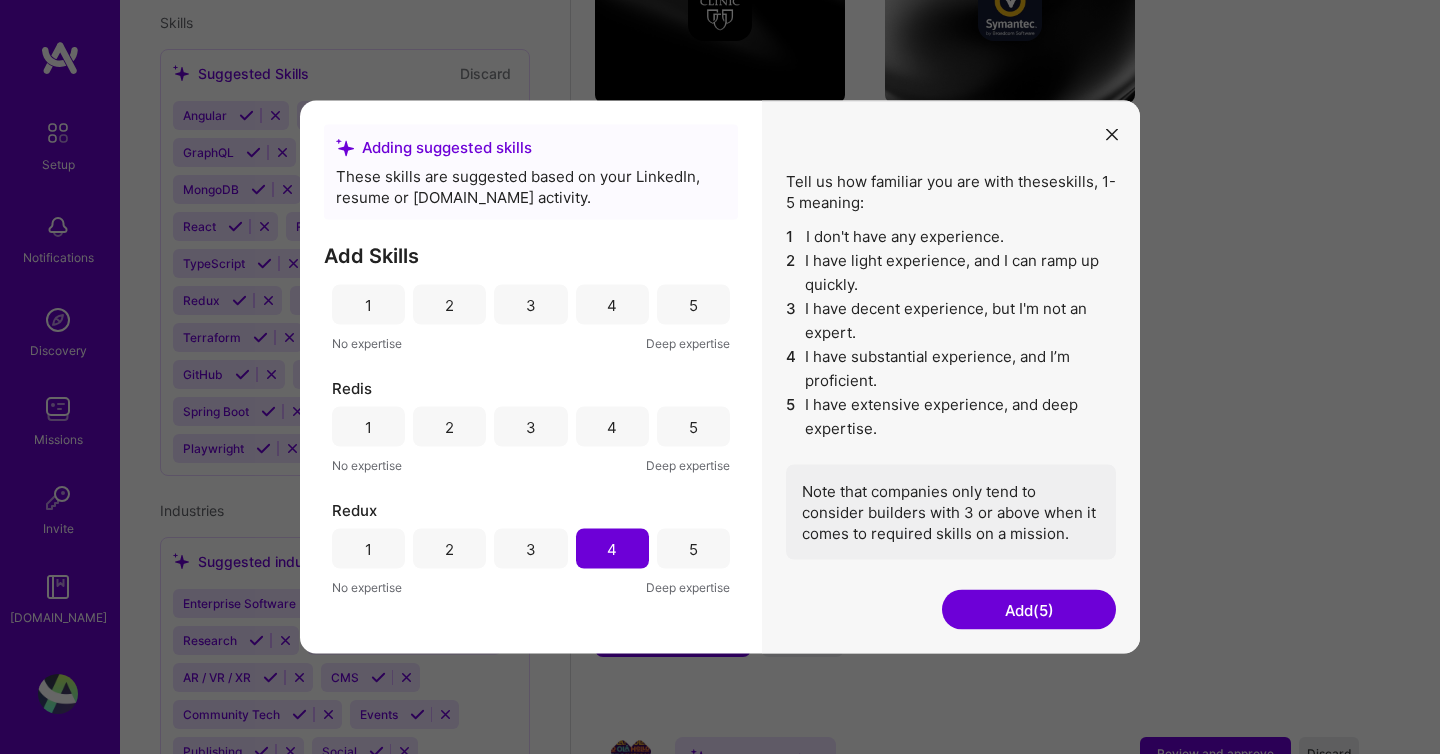 scroll, scrollTop: 1729, scrollLeft: 0, axis: vertical 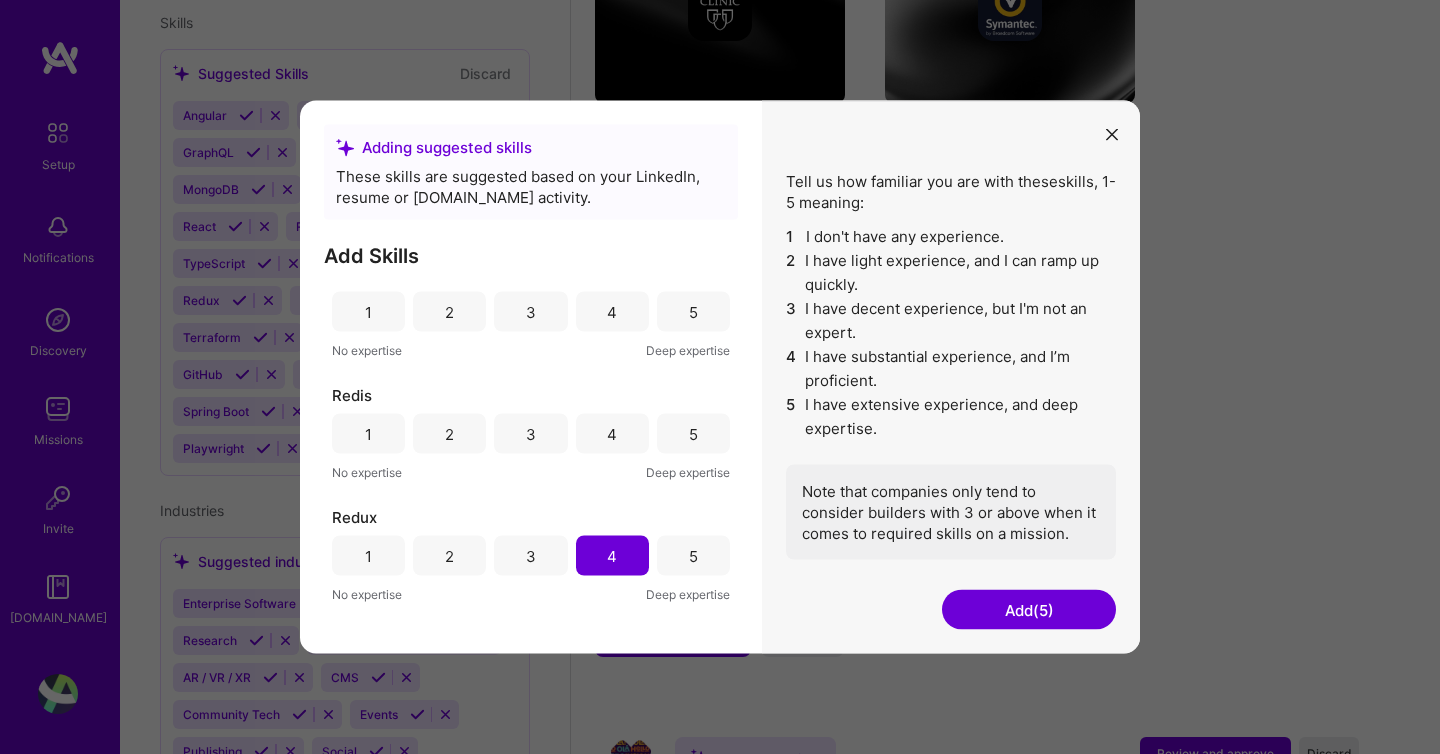 click on "3" at bounding box center [530, 434] 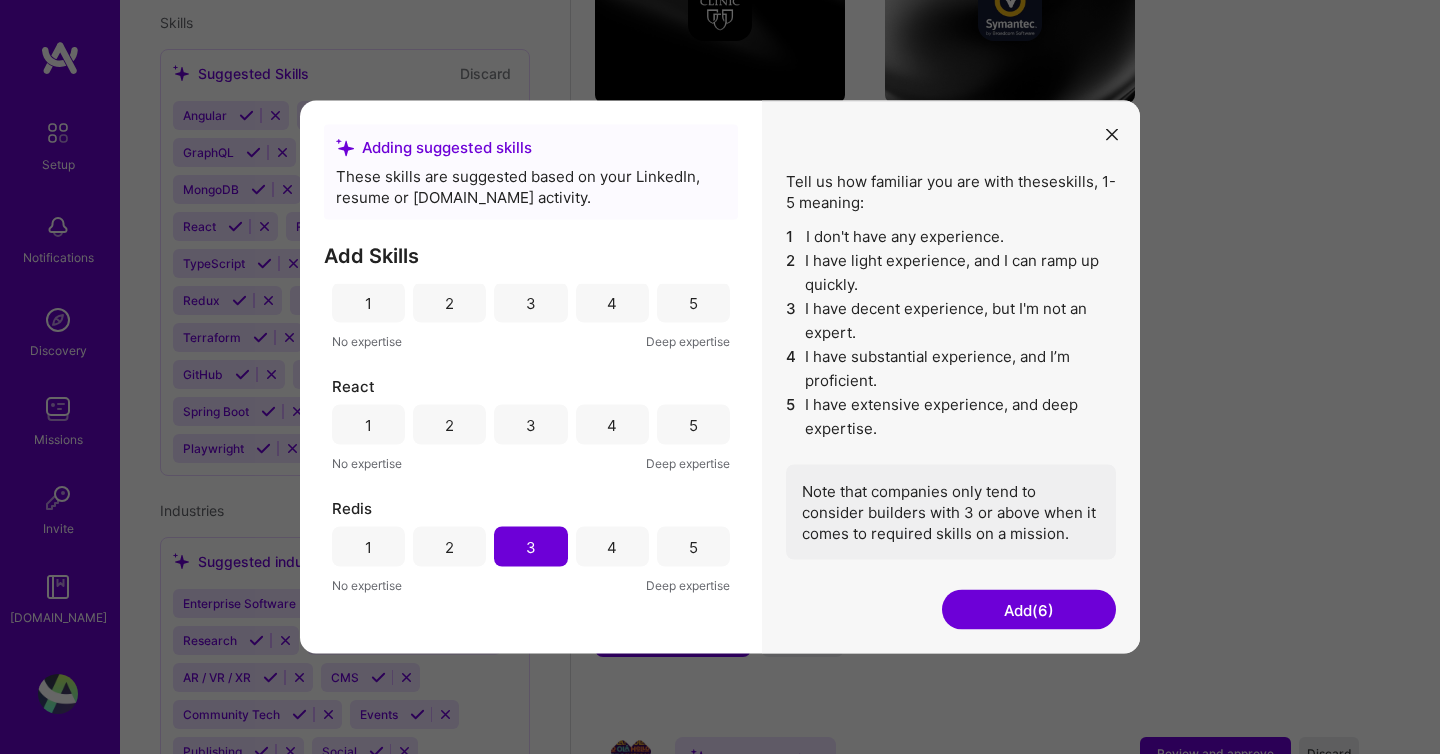 scroll, scrollTop: 1605, scrollLeft: 0, axis: vertical 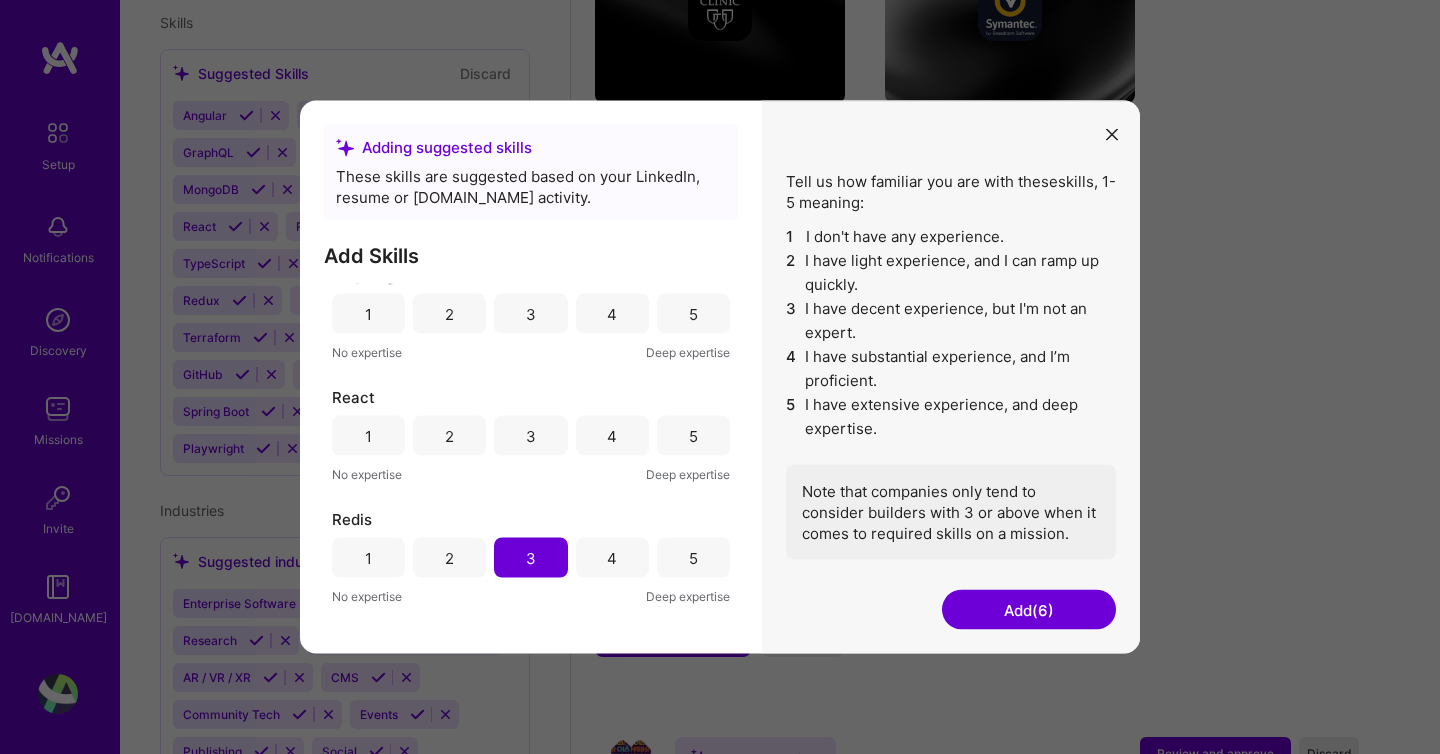 click on "5" at bounding box center (693, 436) 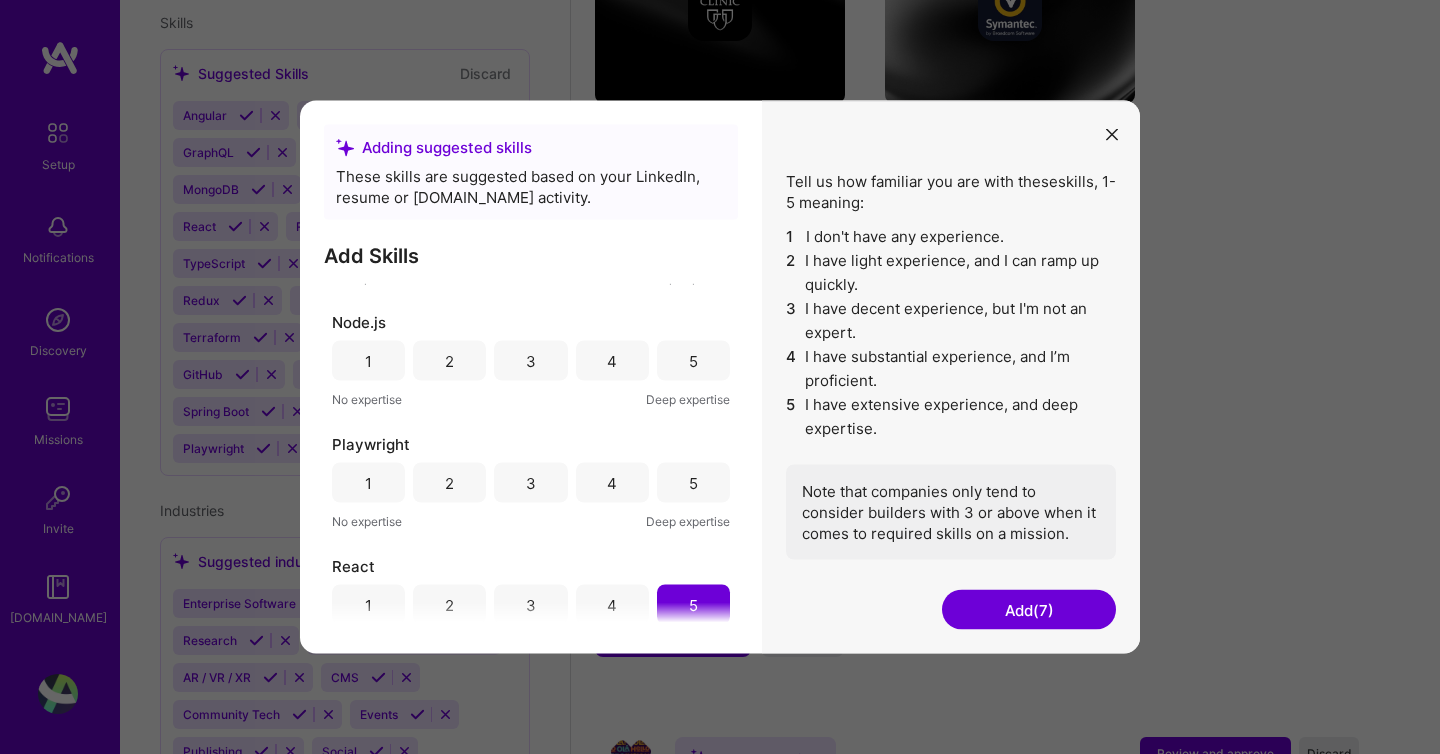 scroll, scrollTop: 1432, scrollLeft: 0, axis: vertical 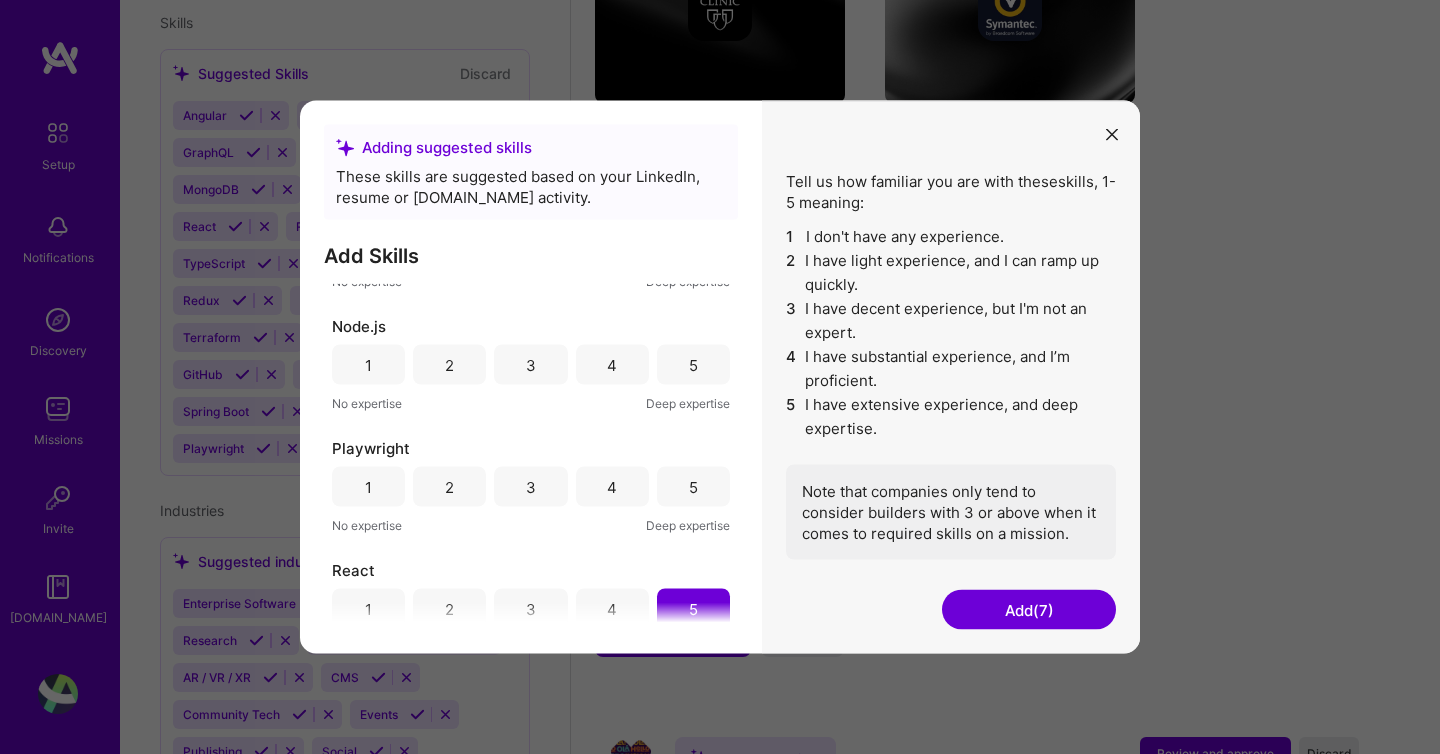click on "3" at bounding box center [531, 486] 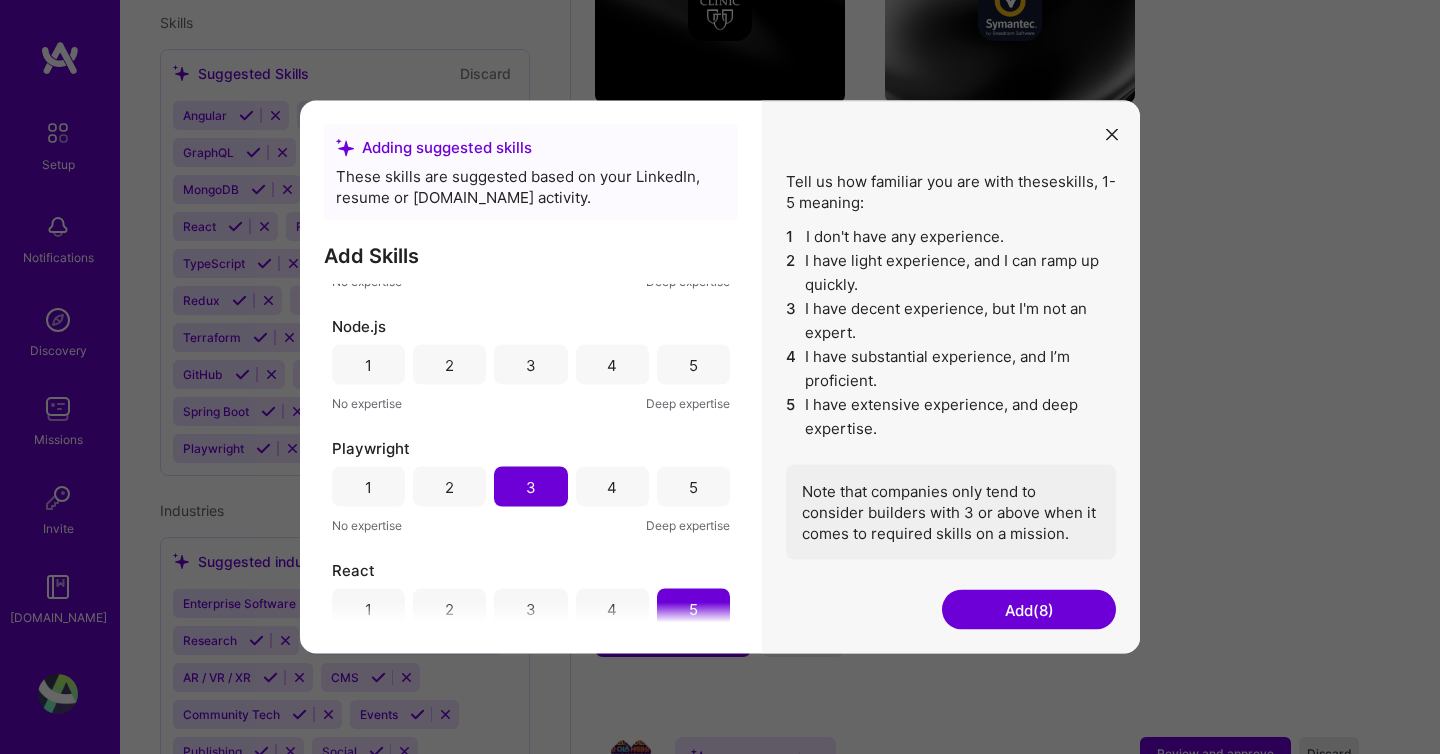 click on "4" at bounding box center [612, 365] 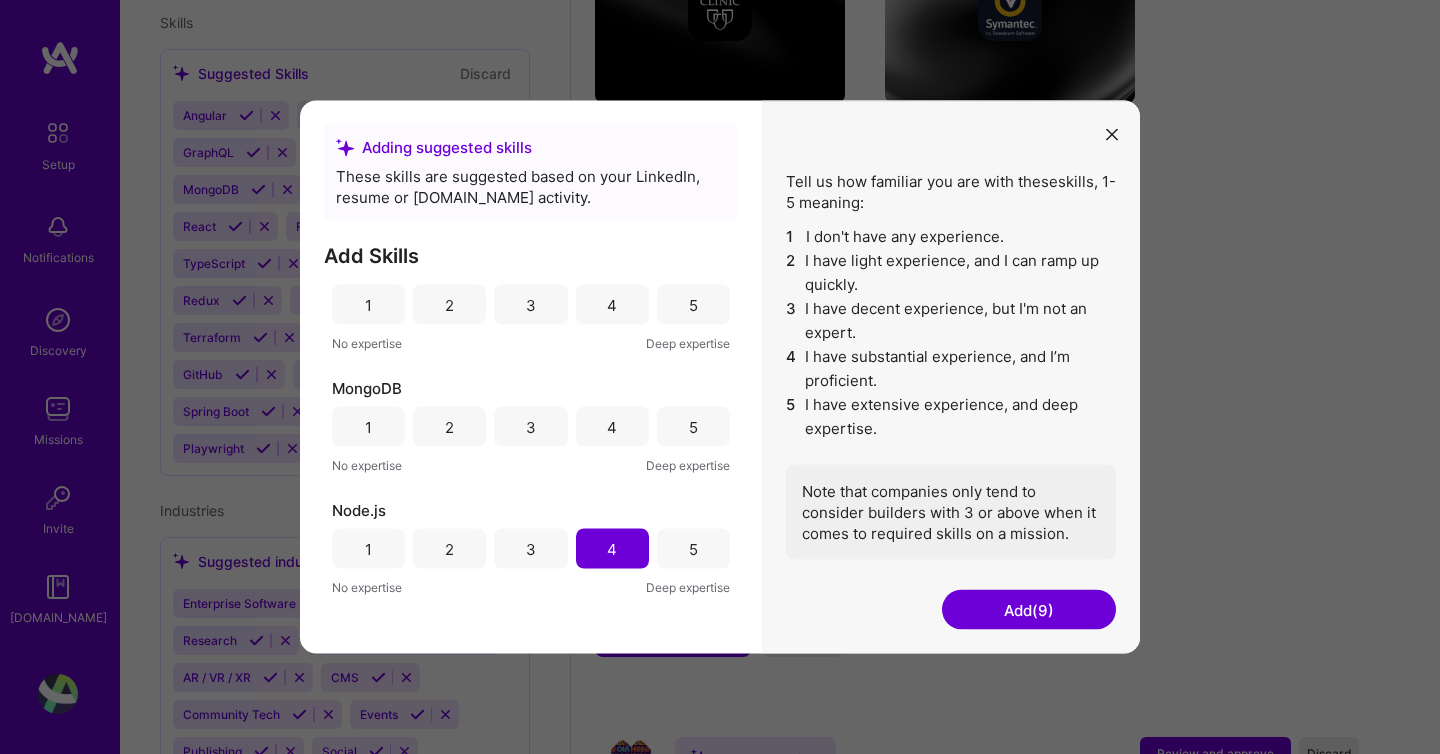 scroll, scrollTop: 1236, scrollLeft: 0, axis: vertical 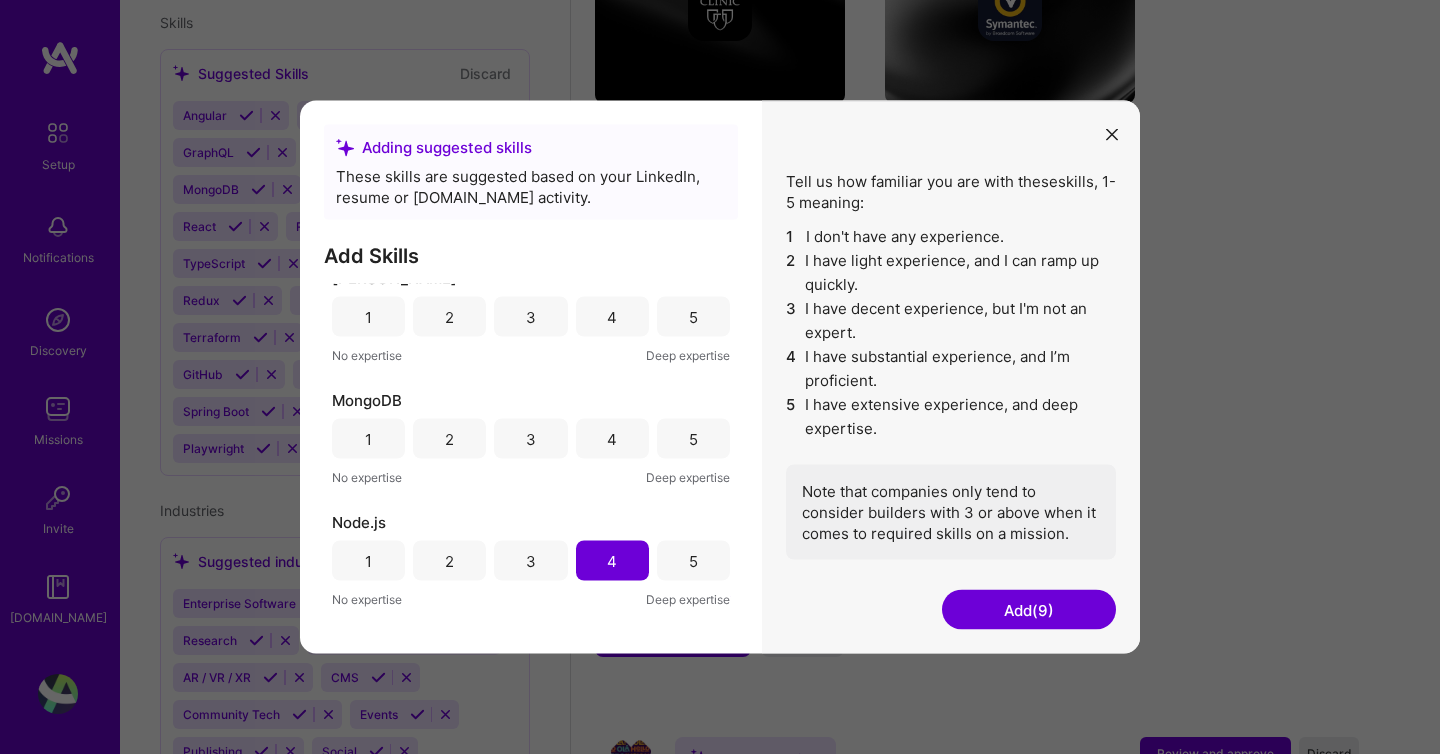 click on "4" at bounding box center (612, 439) 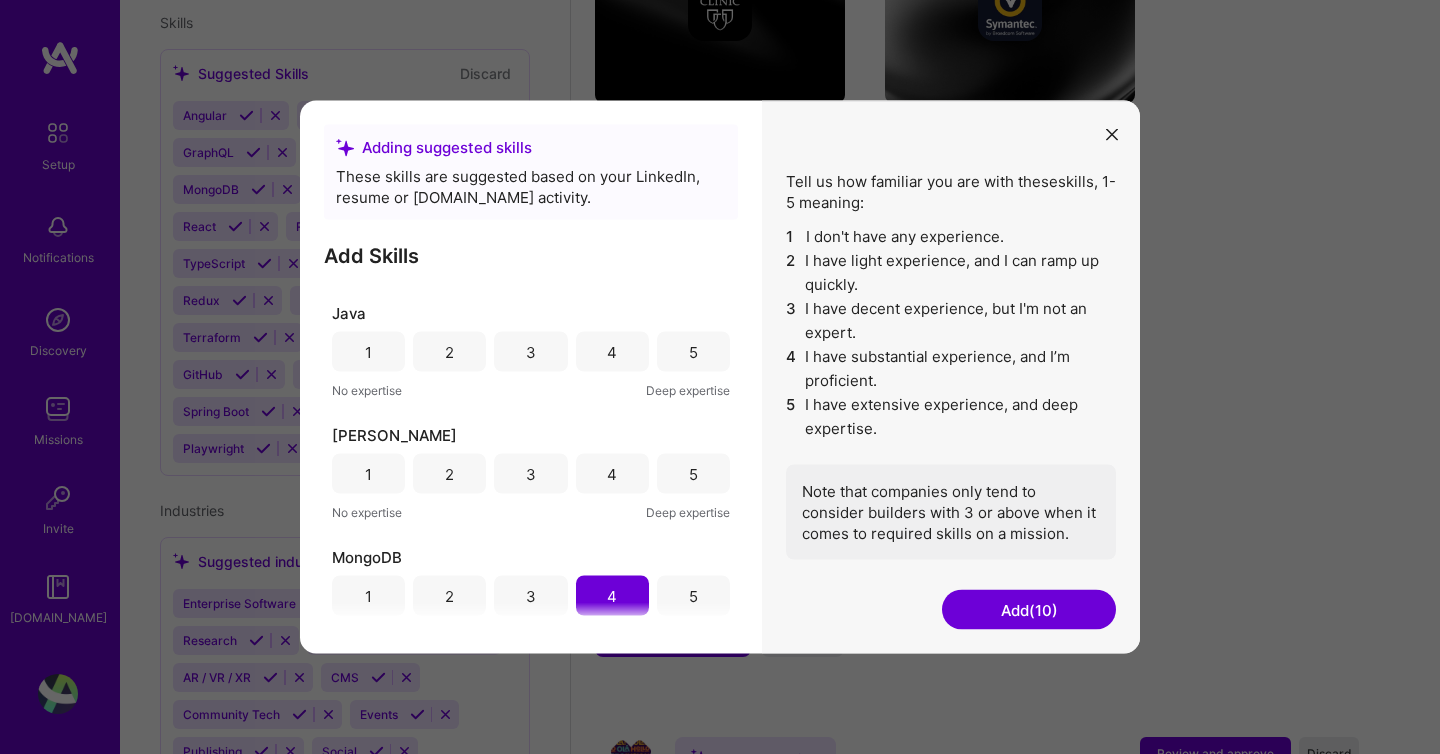 scroll, scrollTop: 1078, scrollLeft: 0, axis: vertical 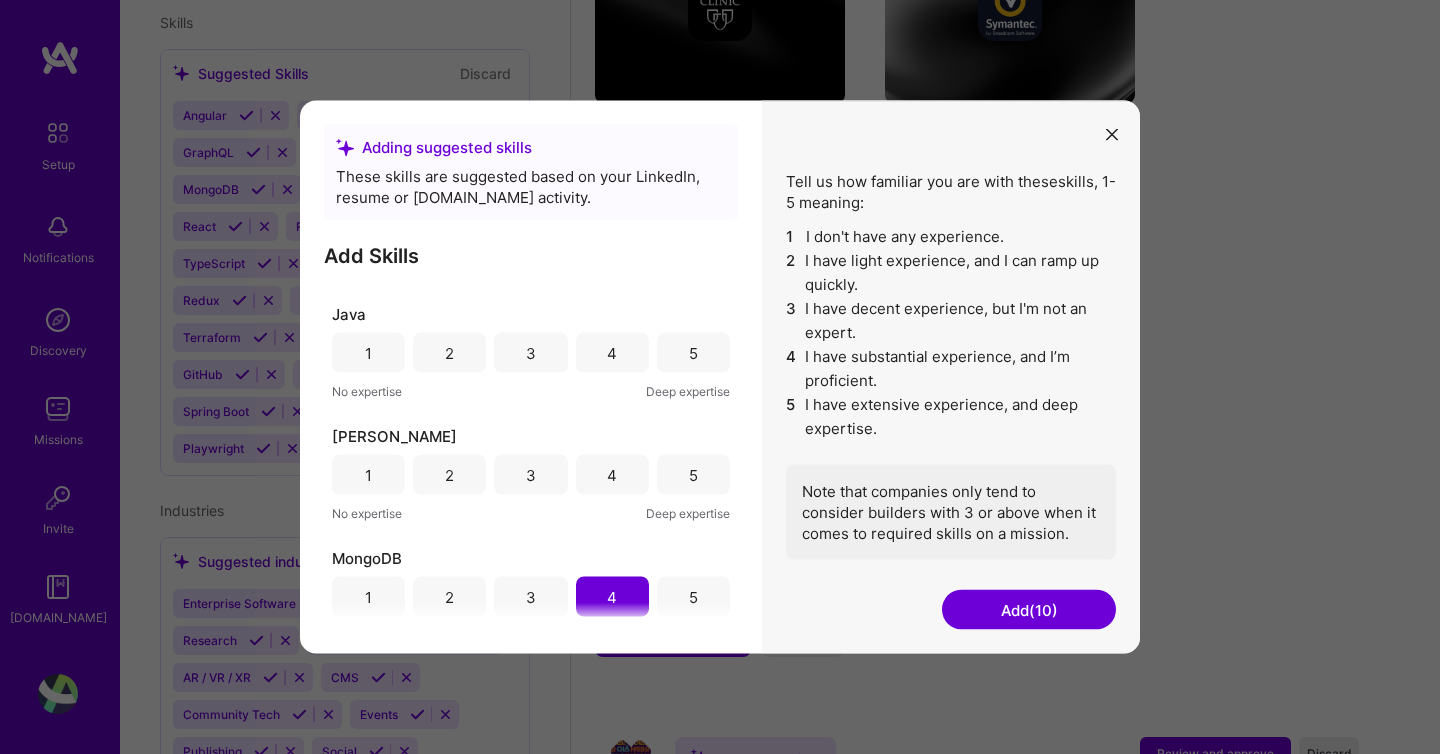click on "5" at bounding box center [693, 474] 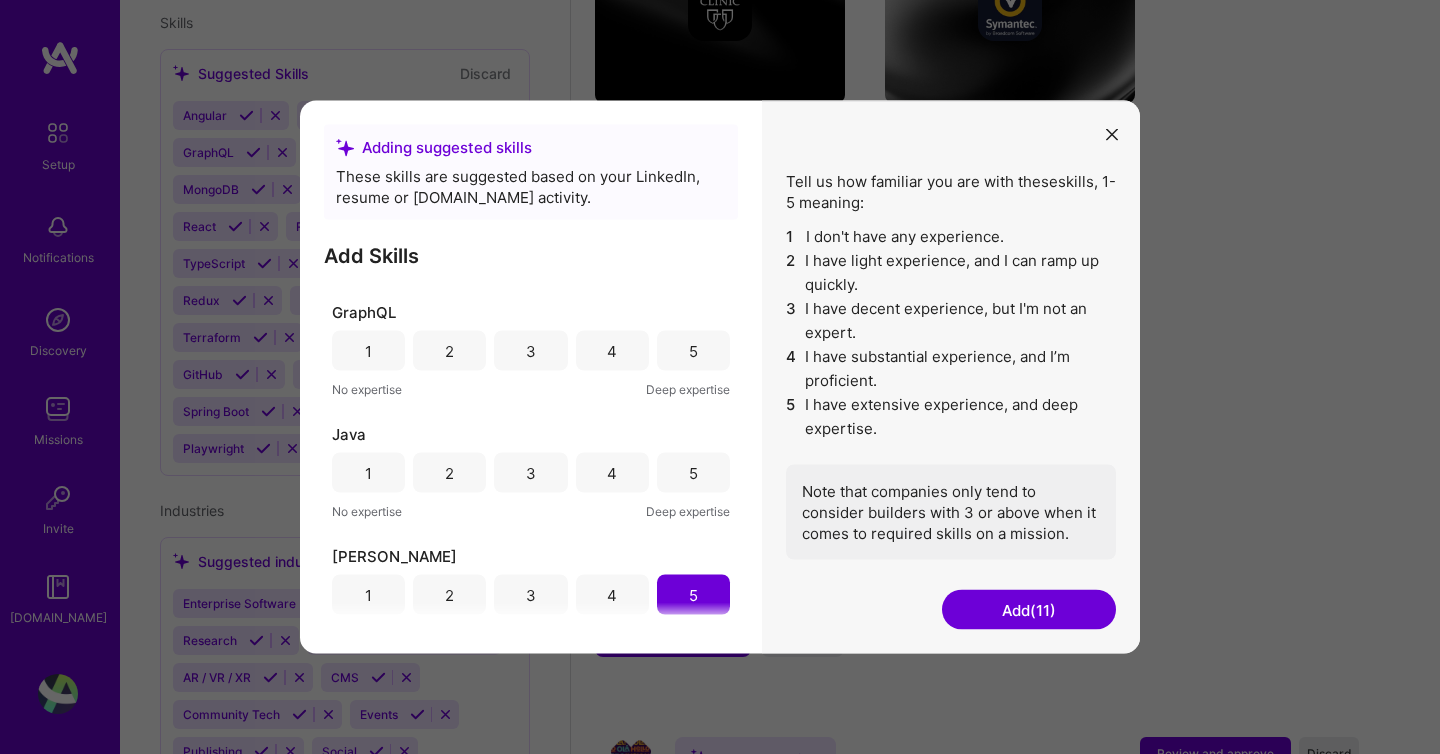 click on "4" at bounding box center (612, 472) 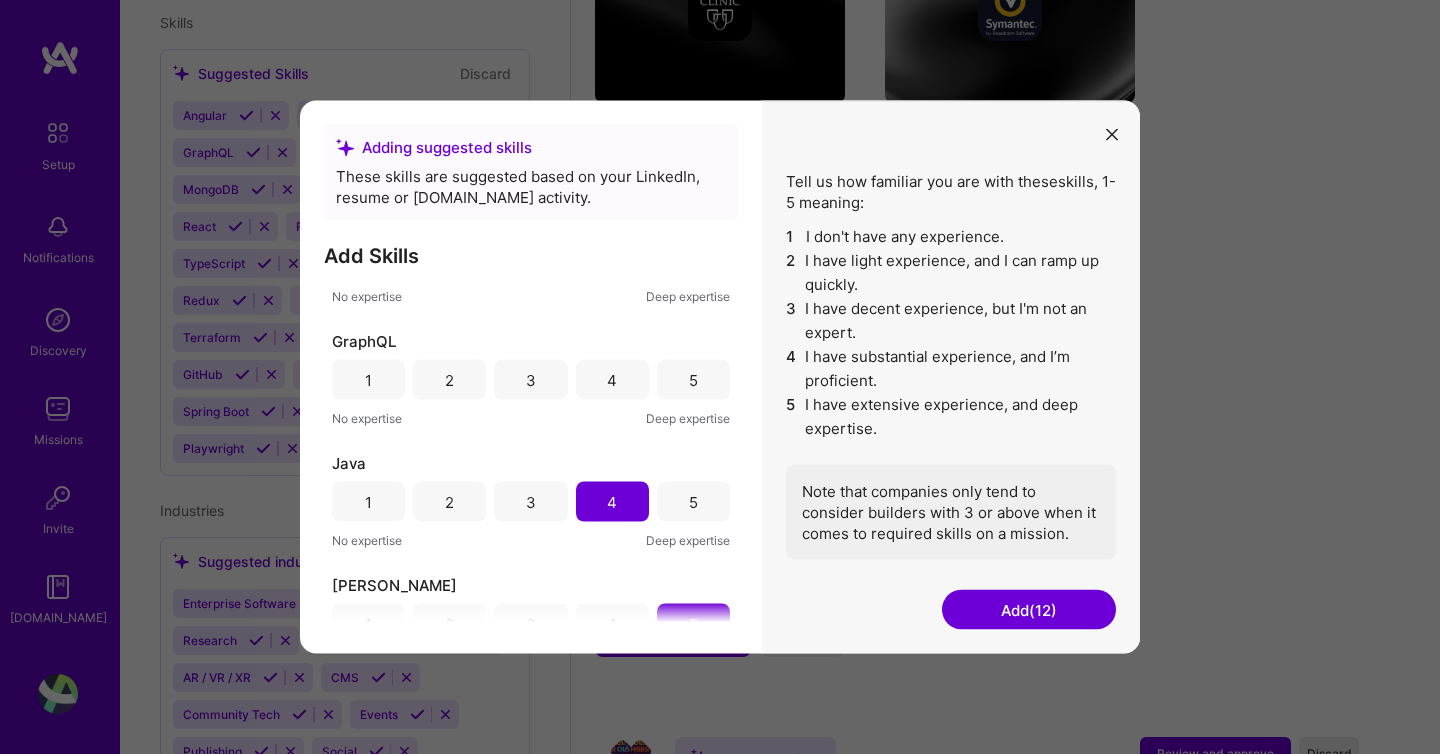 scroll, scrollTop: 840, scrollLeft: 0, axis: vertical 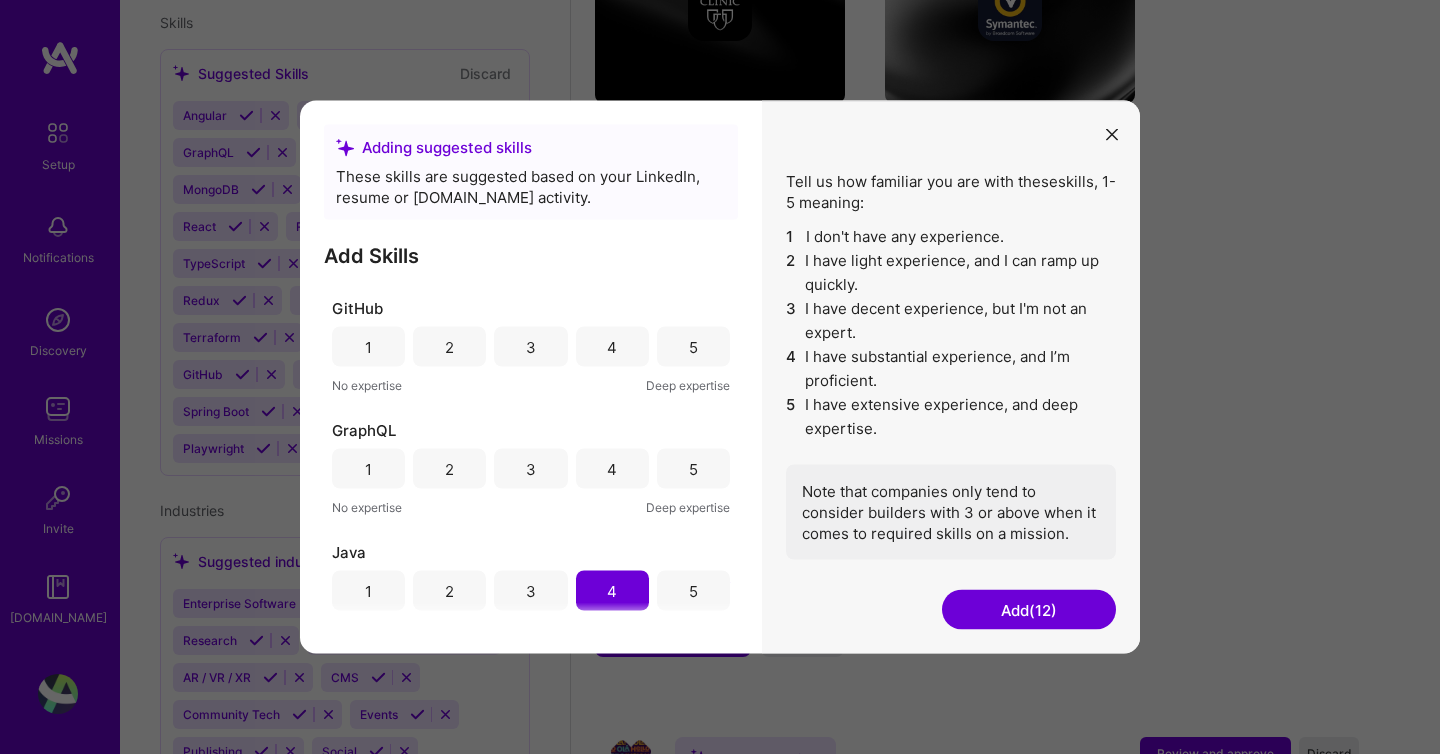 click on "4" at bounding box center (612, 469) 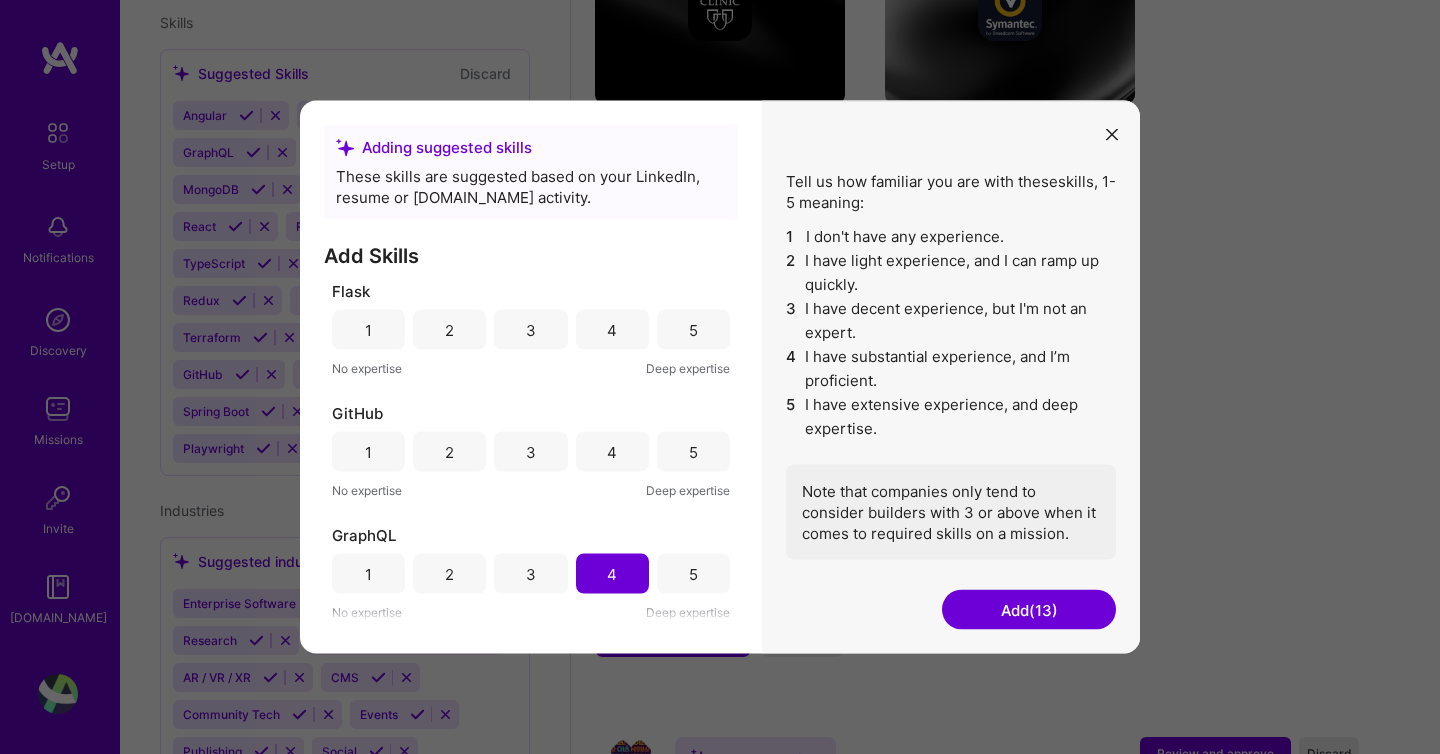 click on "5" at bounding box center (693, 451) 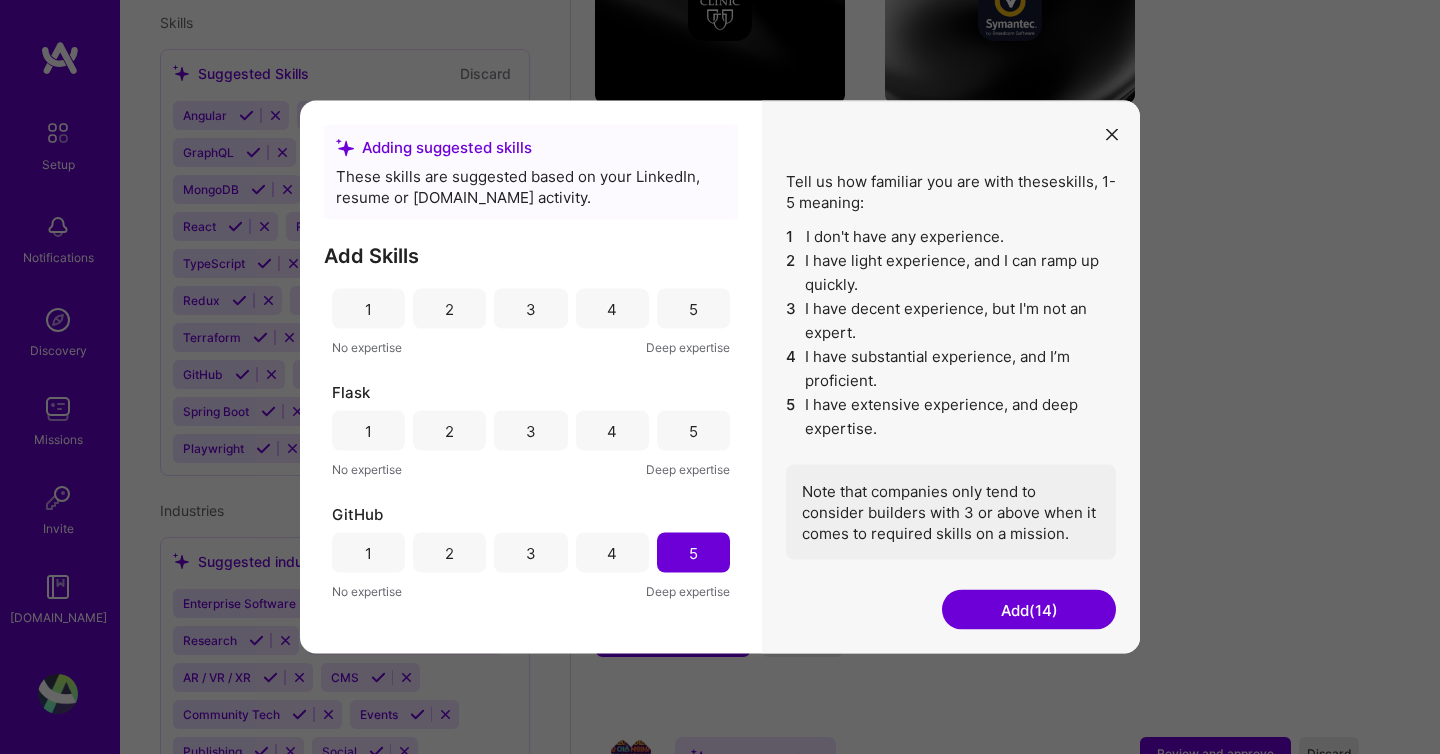 scroll, scrollTop: 621, scrollLeft: 0, axis: vertical 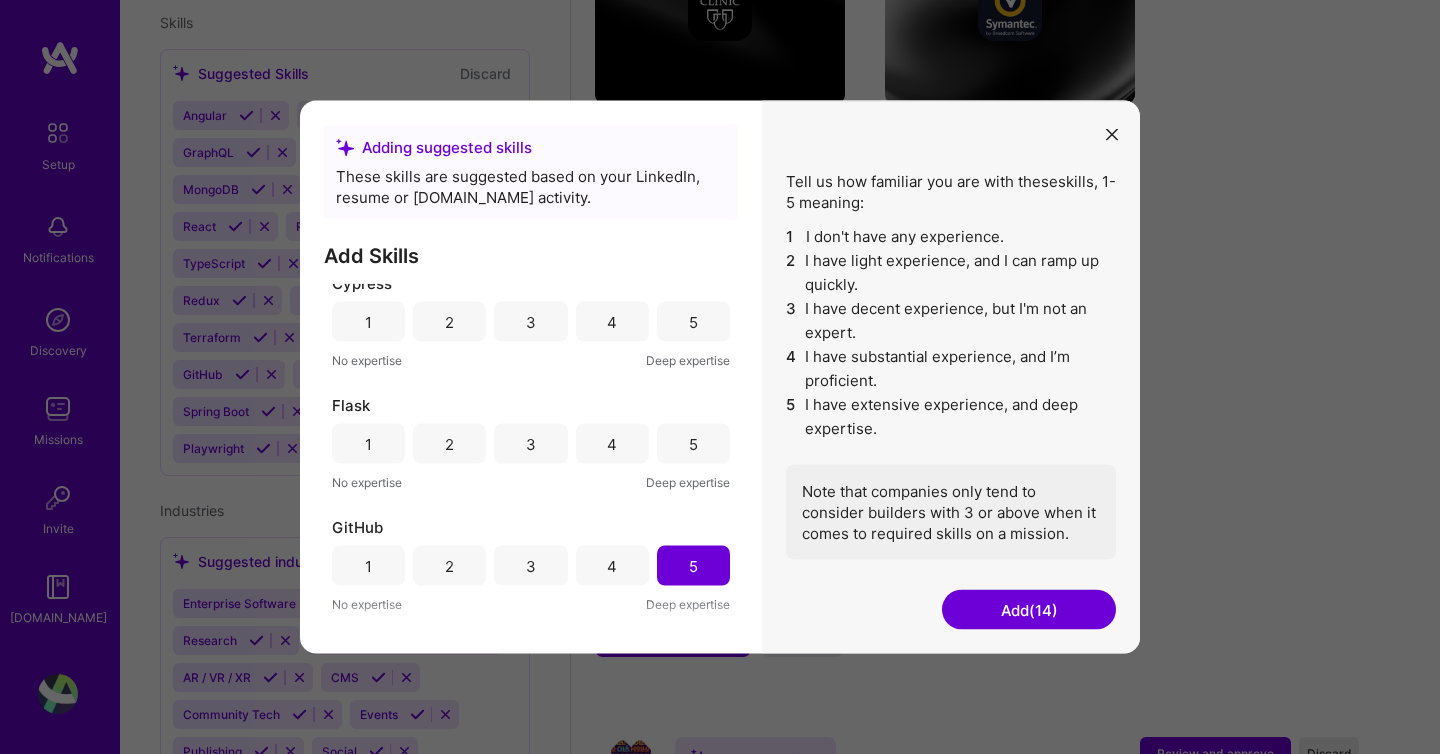 click on "Flask" at bounding box center (531, 405) 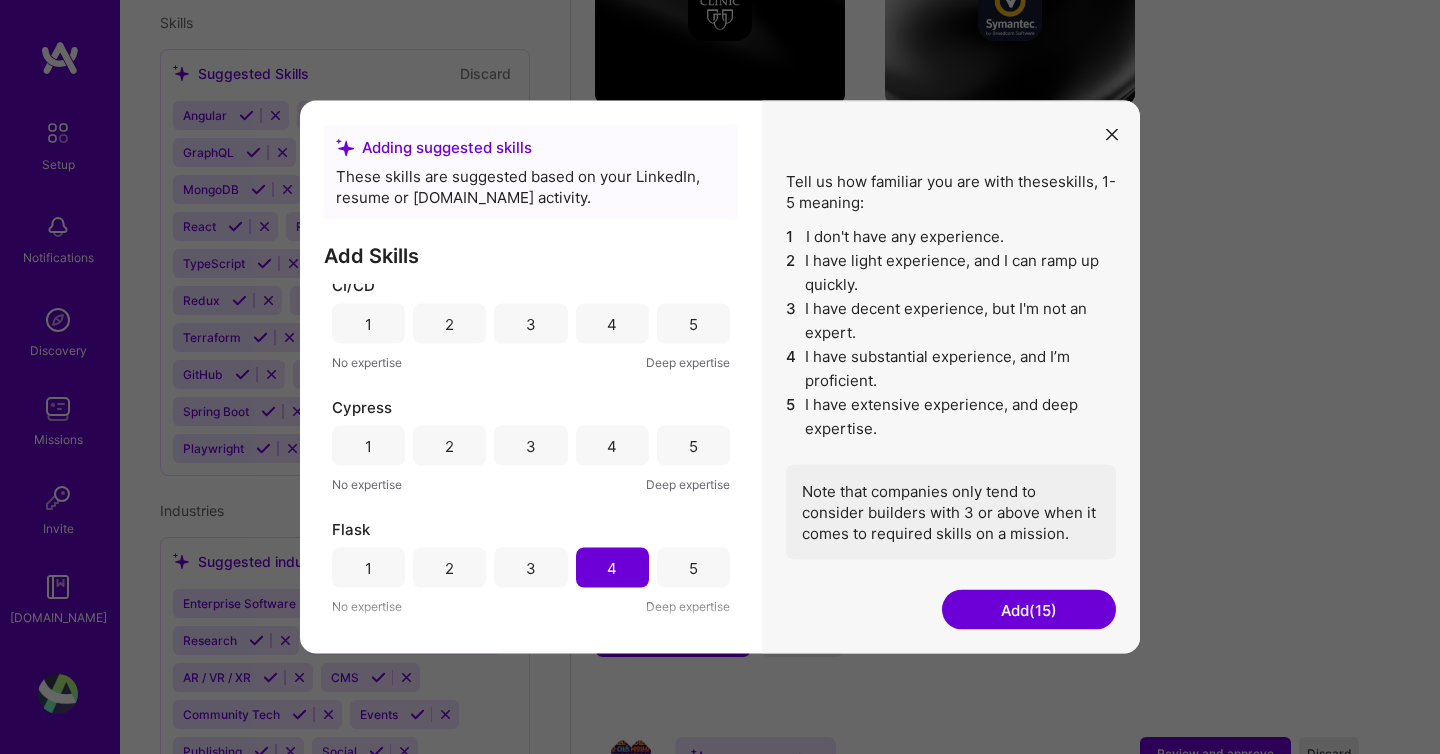 click on "4" at bounding box center [612, 446] 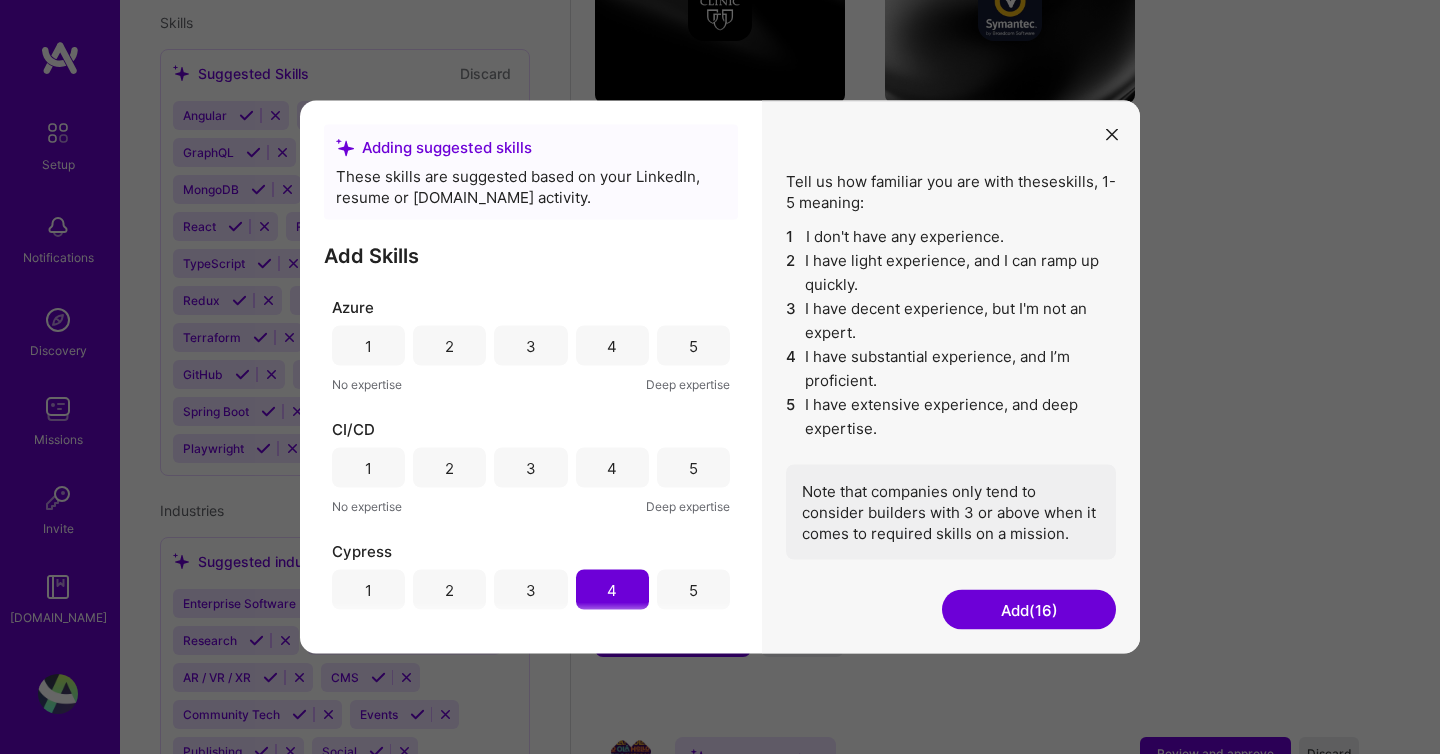 click on "5" at bounding box center (693, 467) 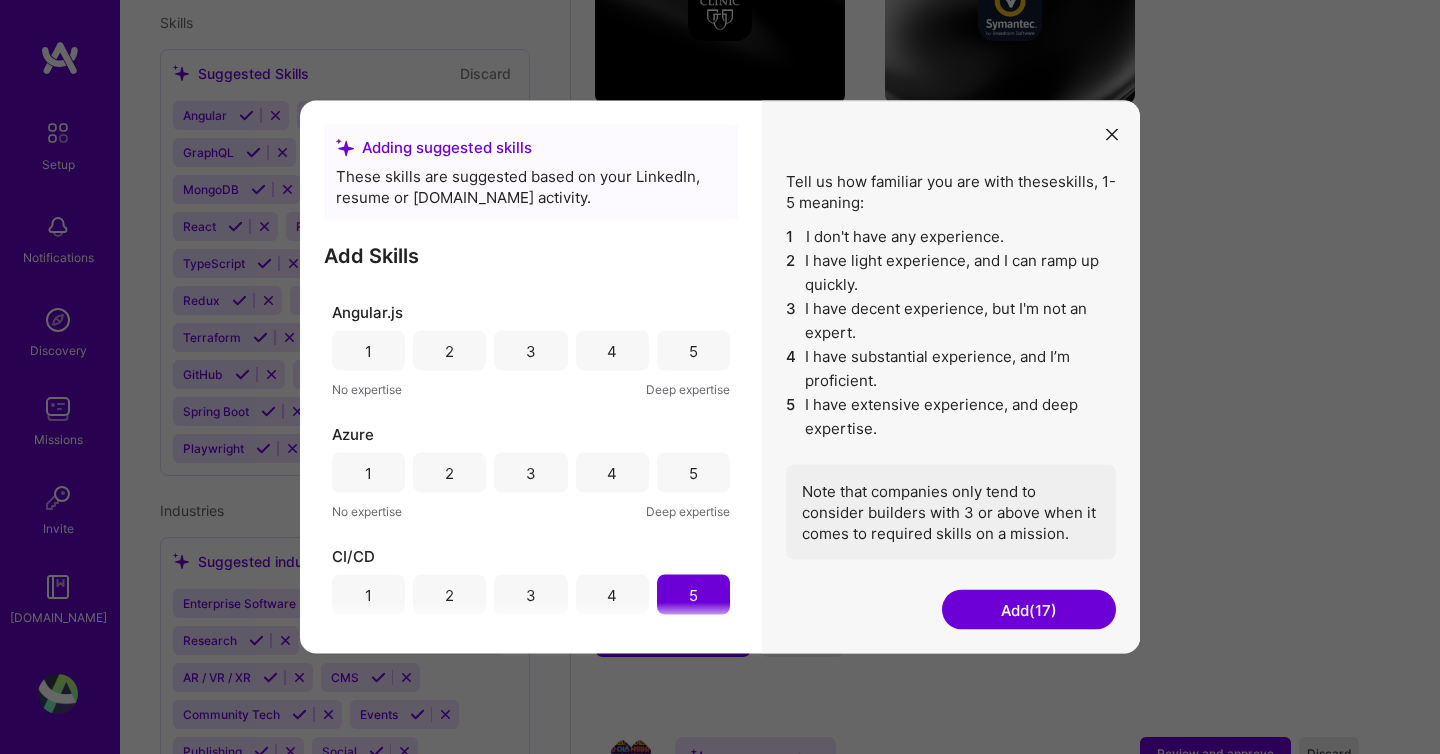 click on "5" at bounding box center (693, 472) 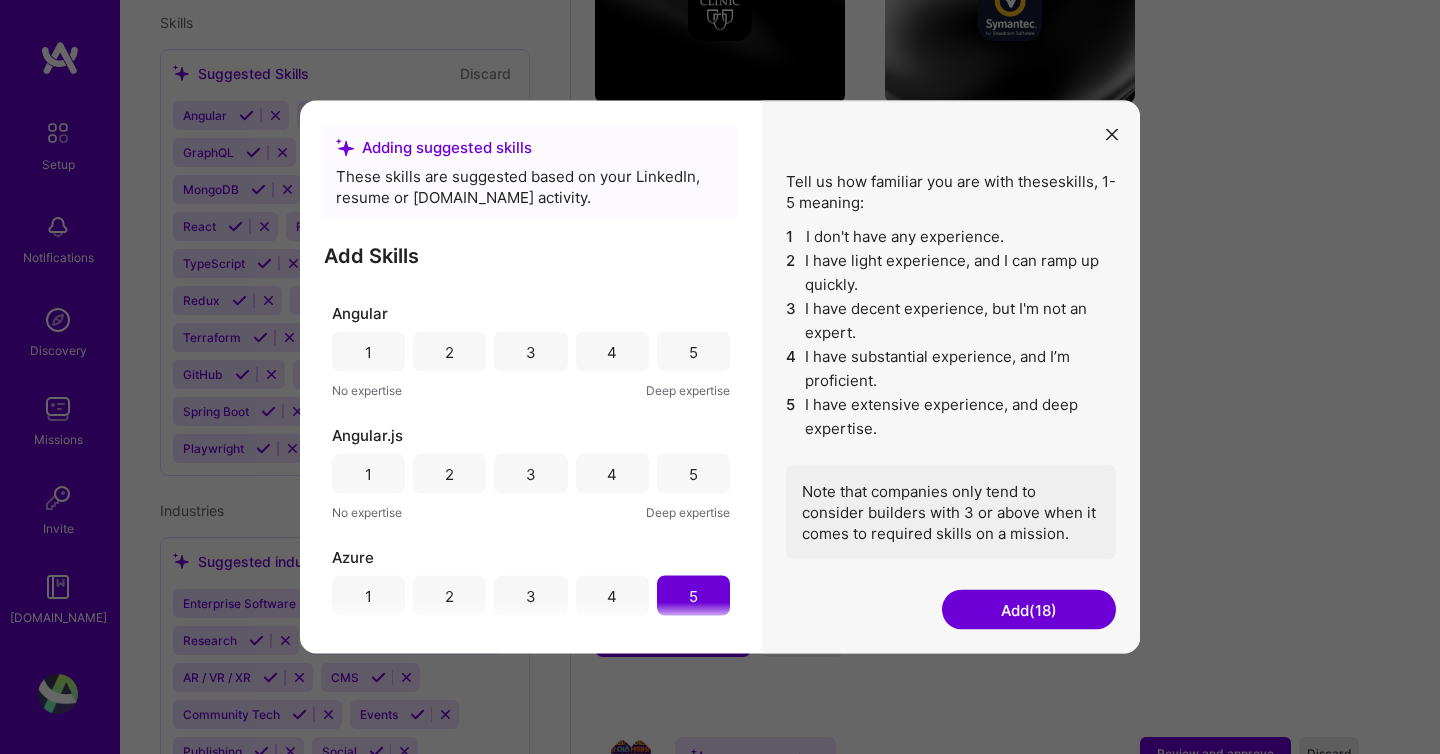 click on "5" at bounding box center (693, 473) 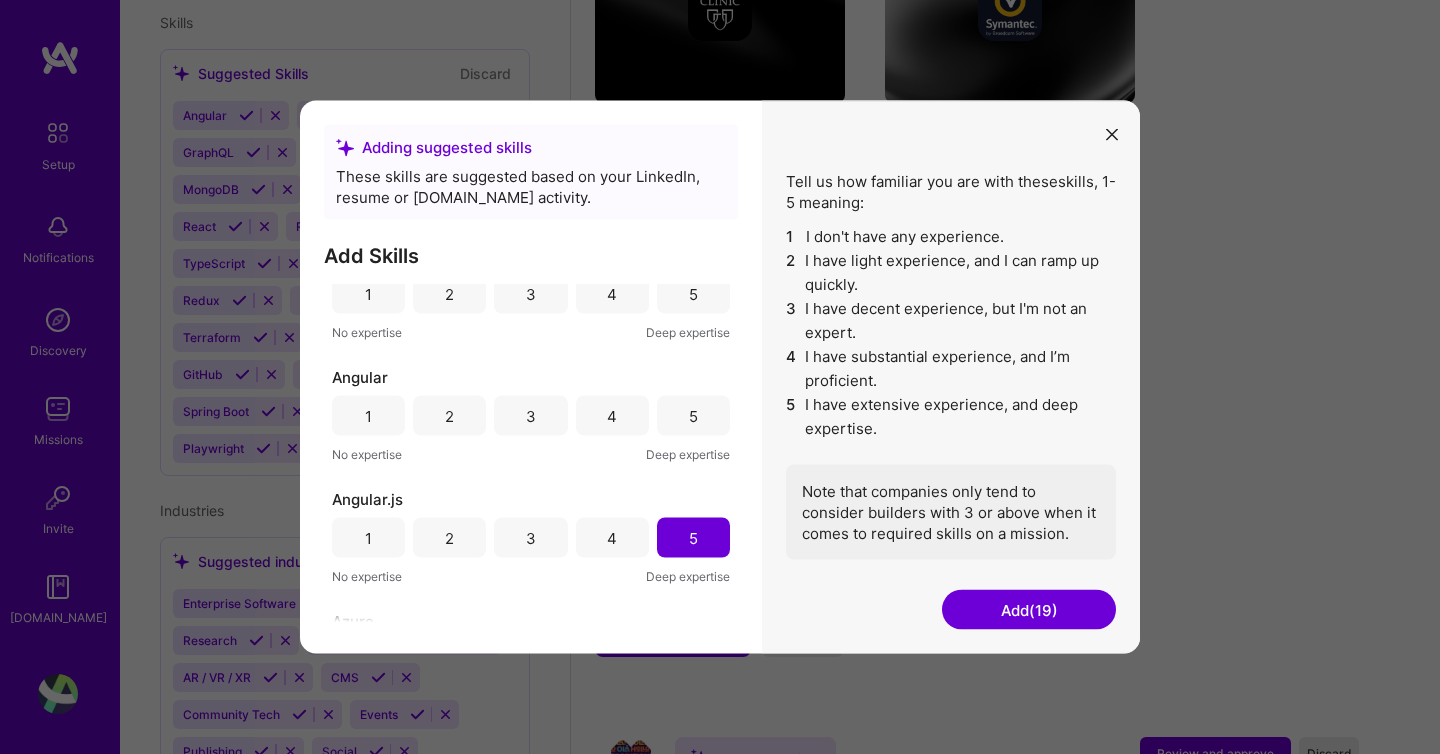 scroll, scrollTop: 0, scrollLeft: 0, axis: both 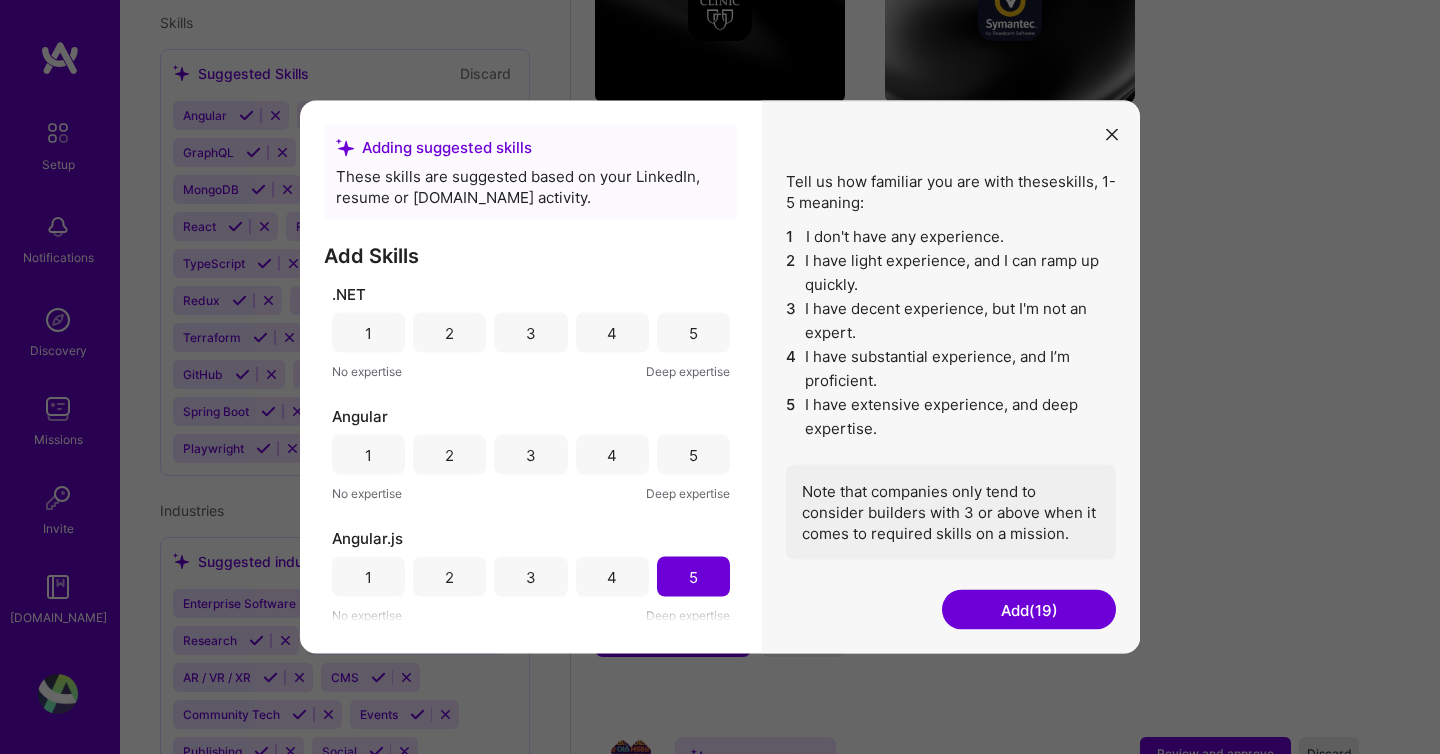 click on "5" at bounding box center (693, 454) 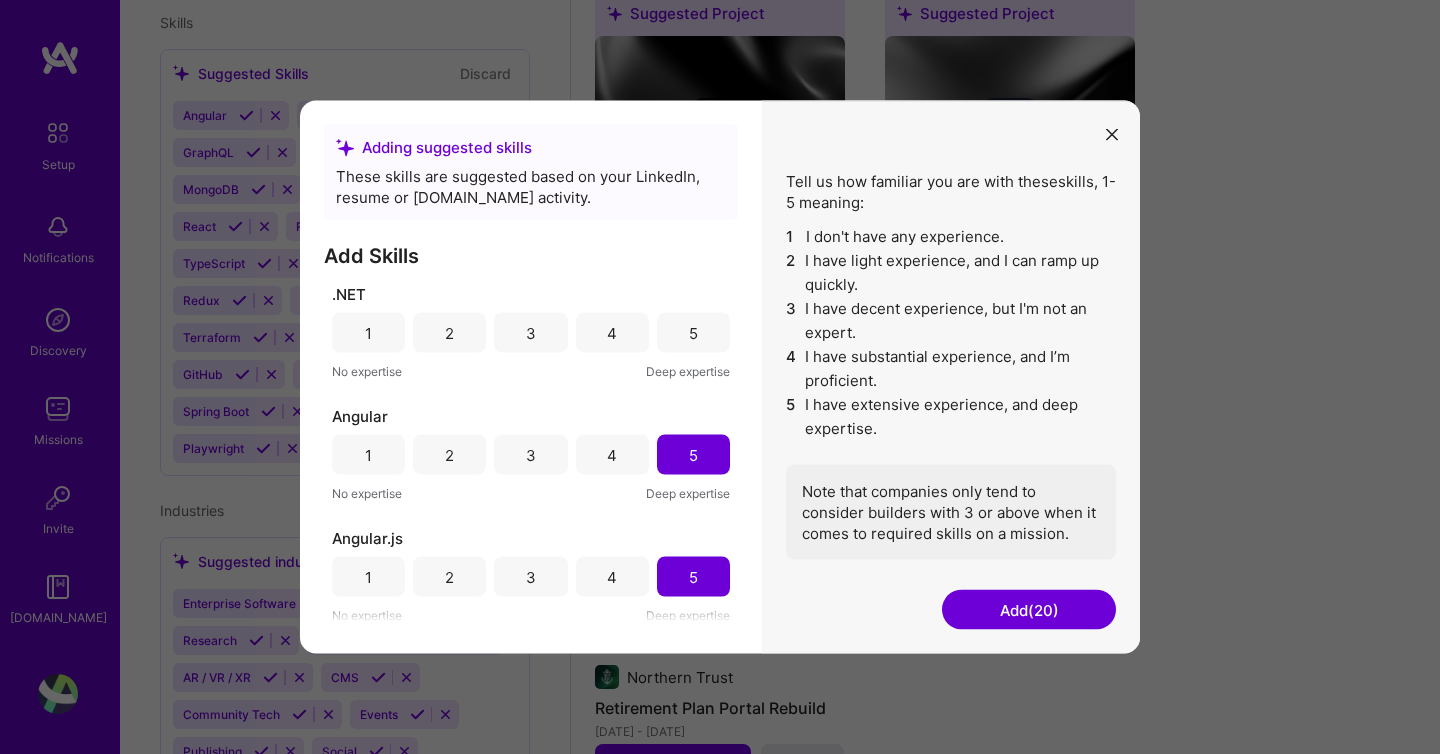 scroll, scrollTop: 1944, scrollLeft: 0, axis: vertical 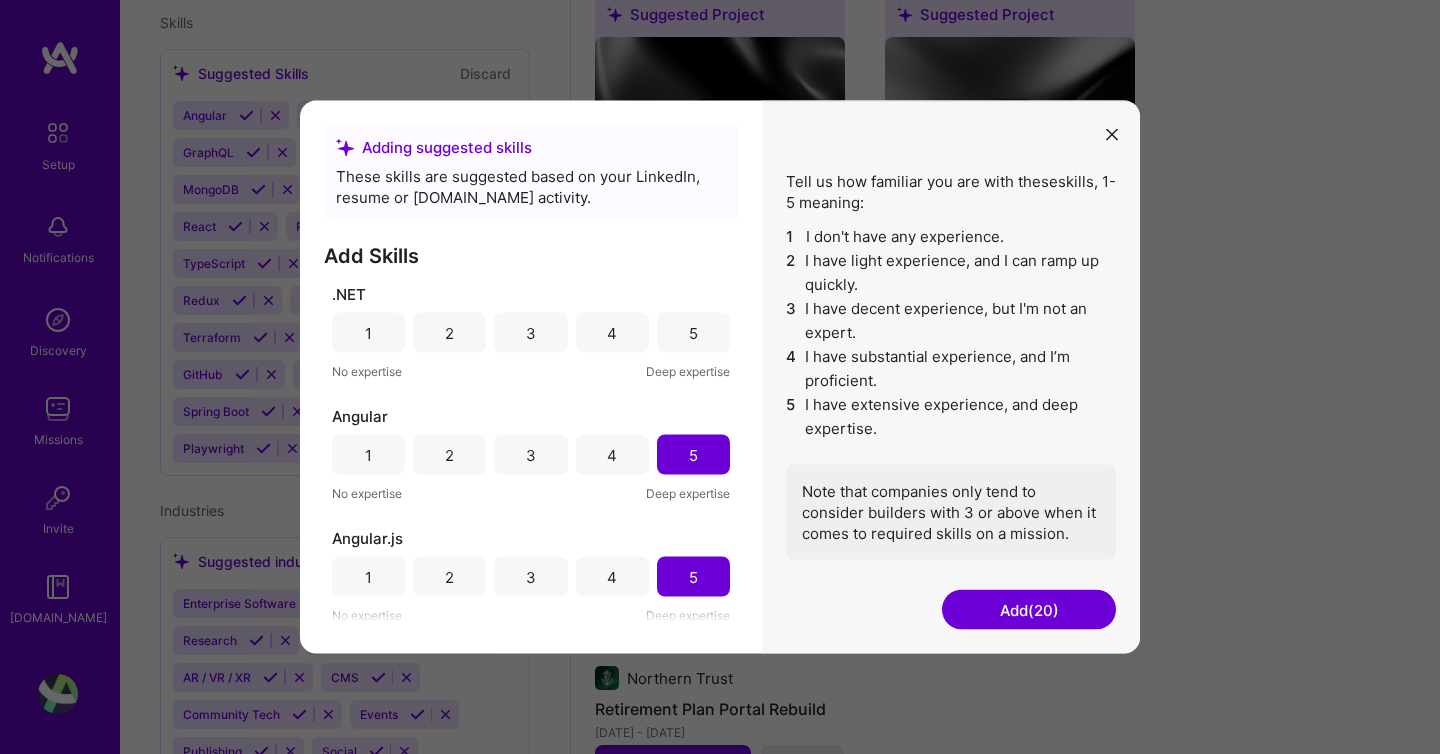 click on "4" at bounding box center [612, 333] 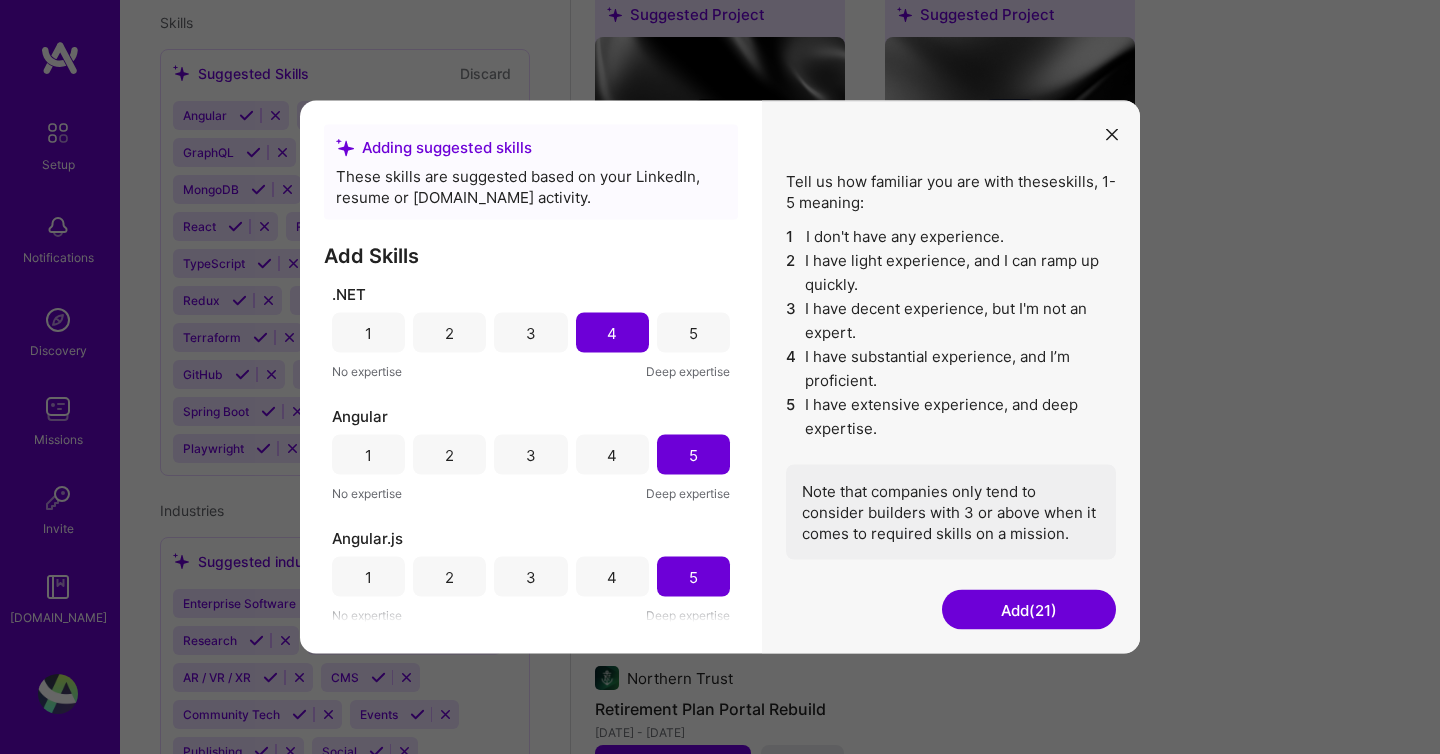 click on "Add  (21)" at bounding box center (1029, 610) 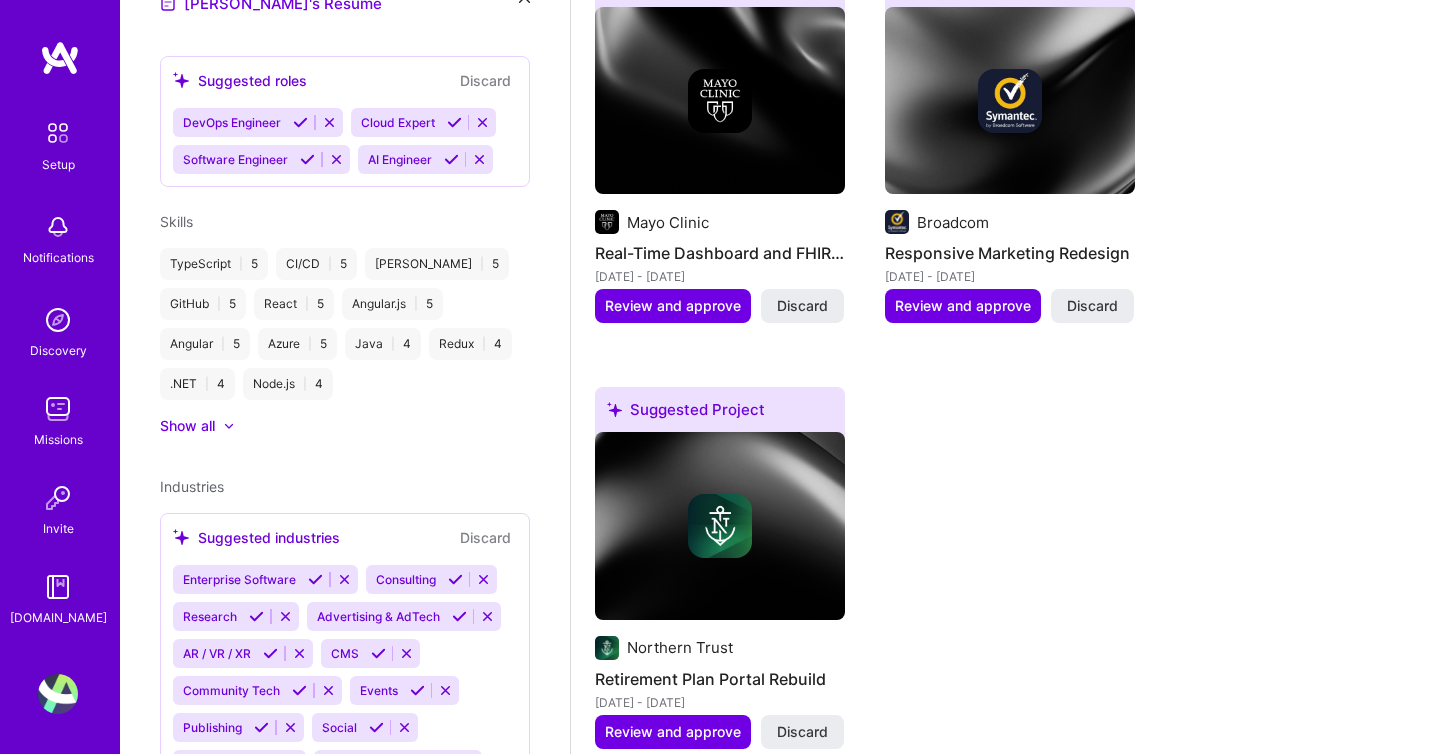 scroll, scrollTop: 717, scrollLeft: 0, axis: vertical 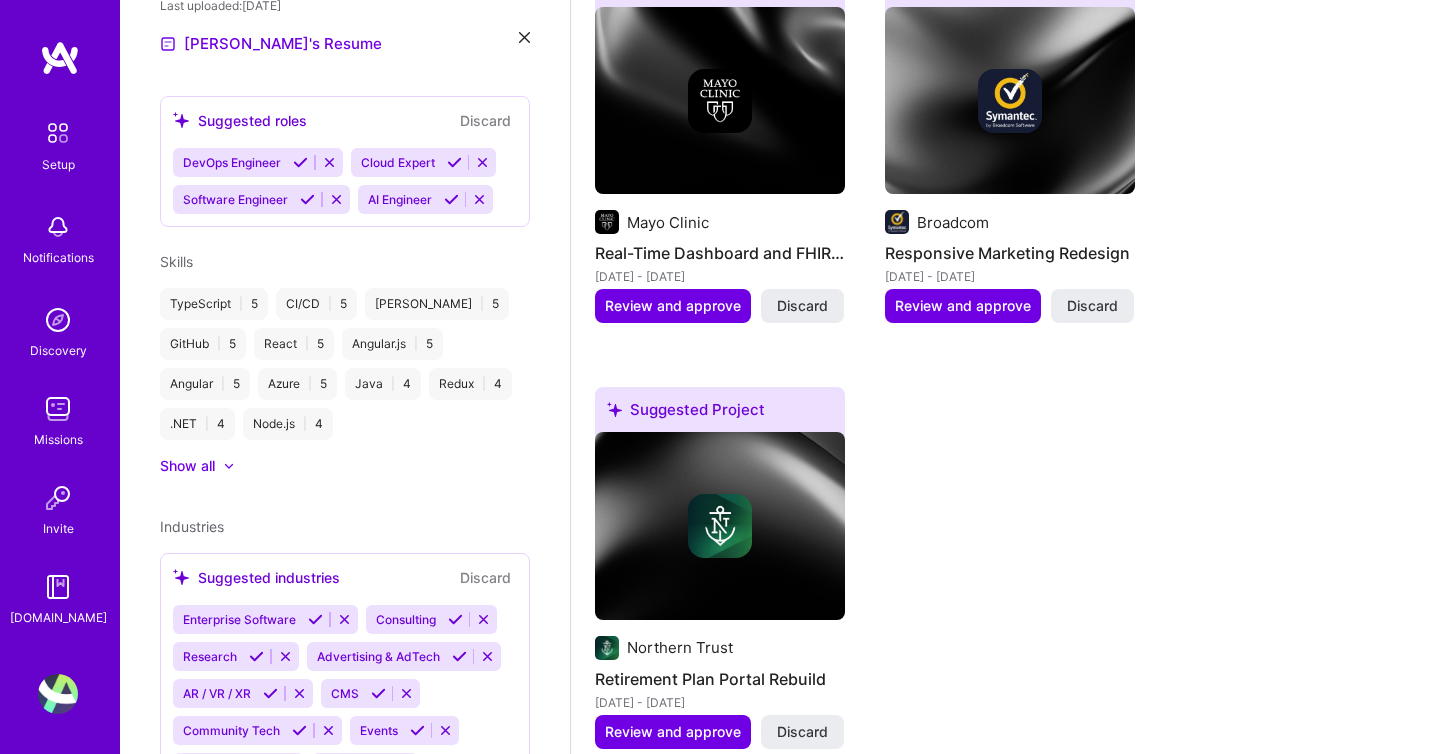 click on "Show all" at bounding box center [187, 466] 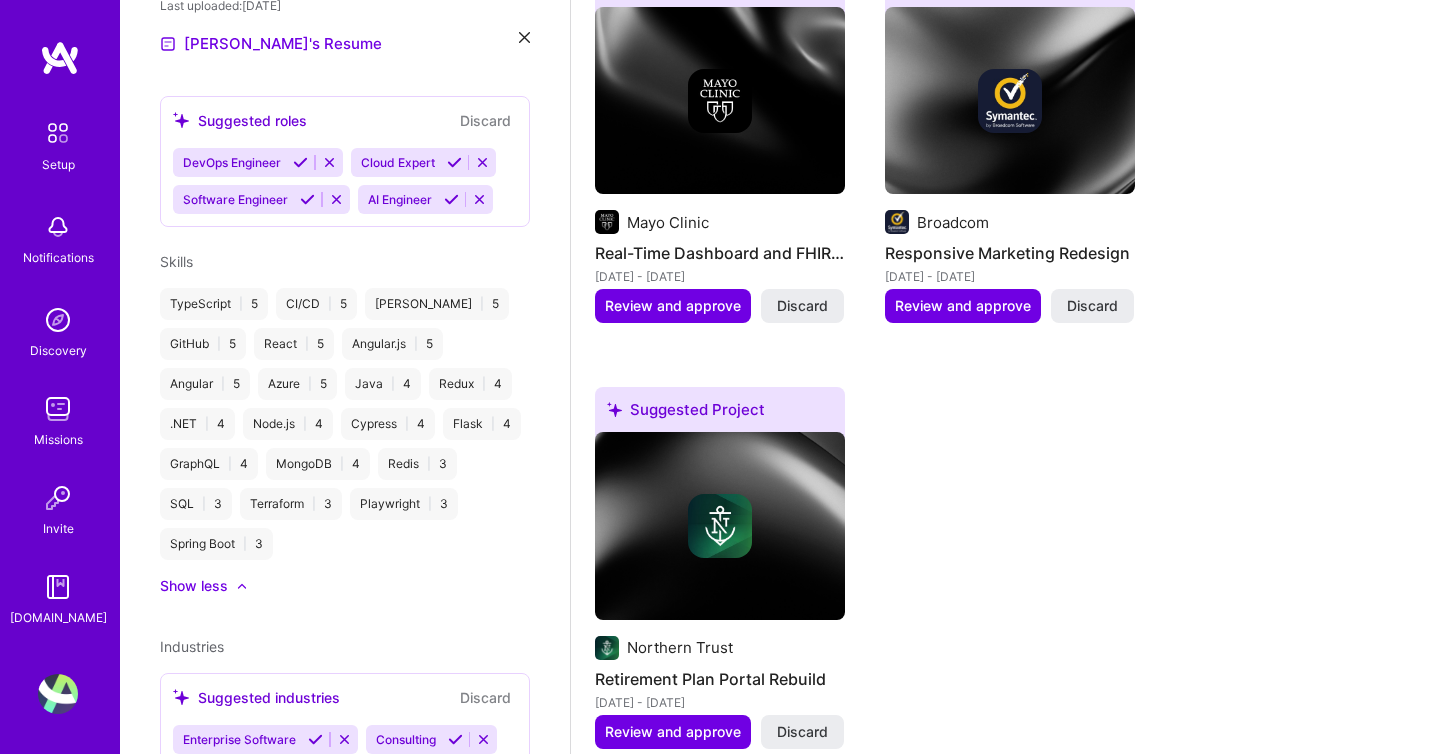 click on "TypeScript | 5 CI/CD | 5 [PERSON_NAME] | 5 GitHub | 5 React | 5 Angular.js | 5 Angular | 5 Azure | 5 Java | 4 Redux | 4 .NET | 4 Node.js | 4 Cypress | 4 Flask | 4 GraphQL | 4 MongoDB | 4 Redis | 3 SQL | 3 Terraform | 3 Playwright | 3 Spring Boot | 3" at bounding box center [345, 424] 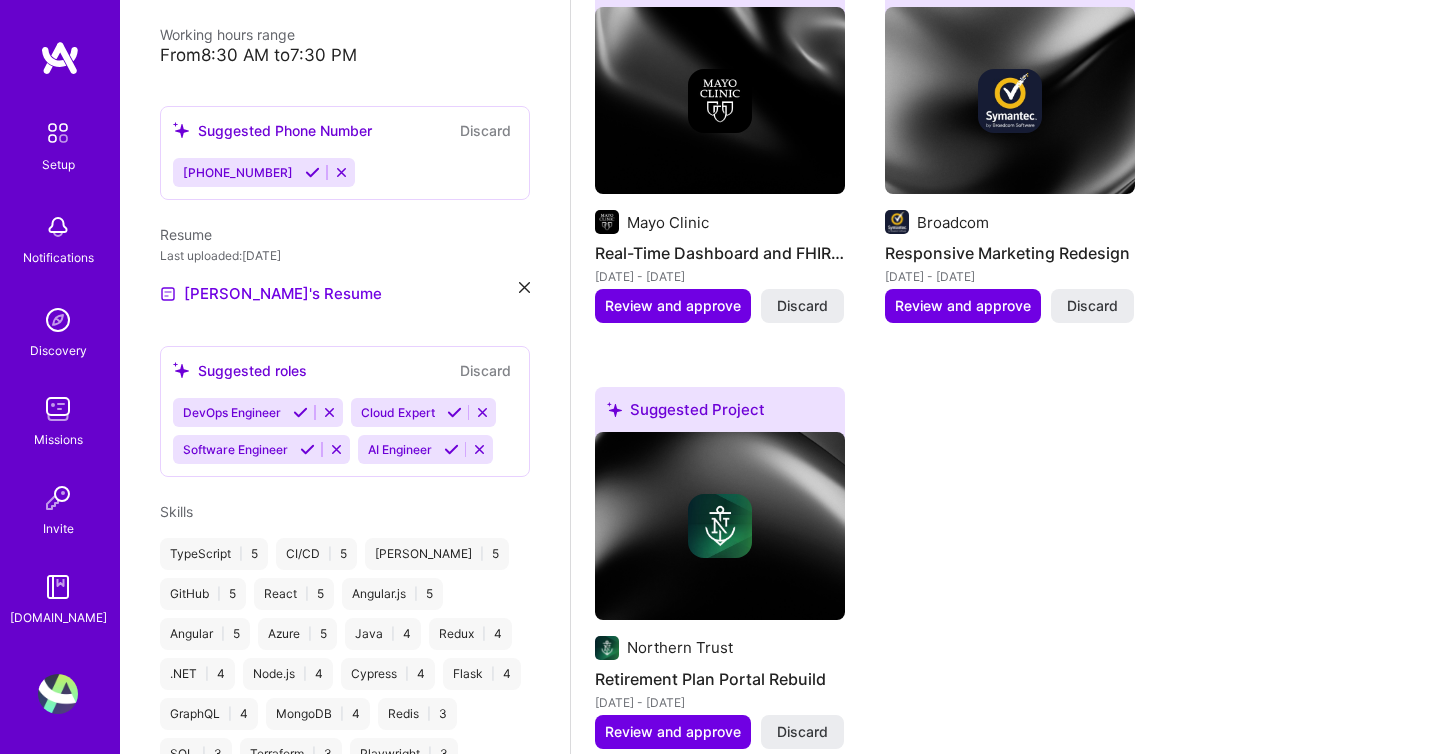 scroll, scrollTop: 471, scrollLeft: 0, axis: vertical 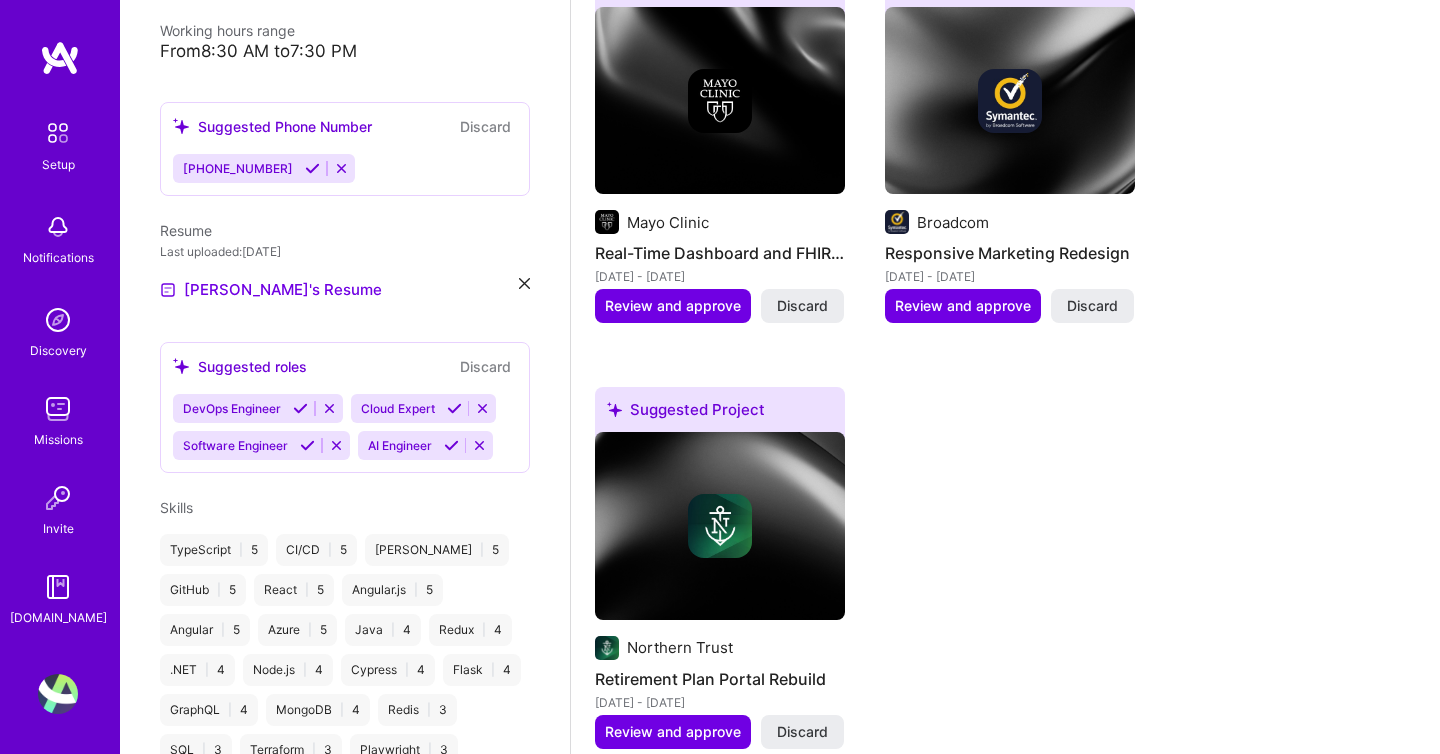 click at bounding box center (307, 445) 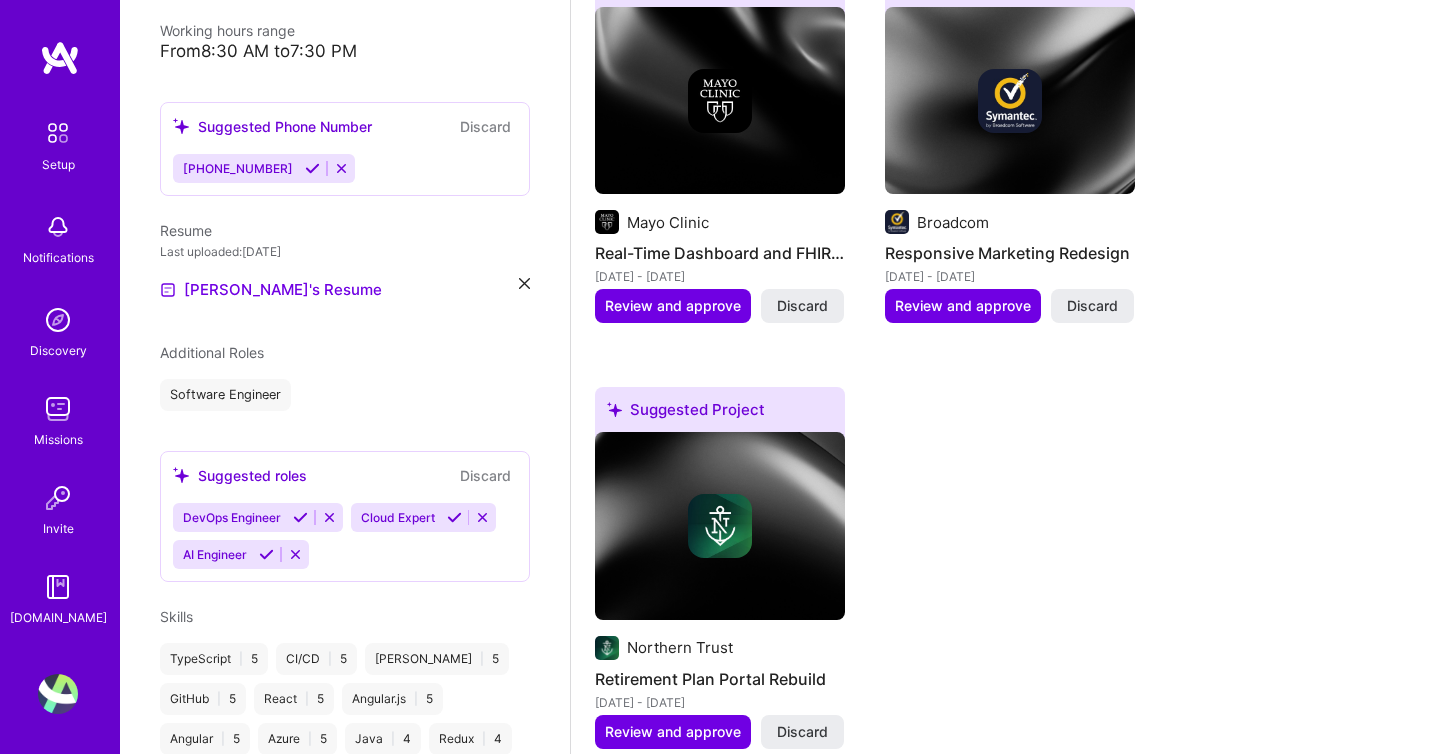 click on "[PERSON_NAME] Front-End Developer 13 Years Experience Location  [GEOGRAPHIC_DATA], [US_STATE], [GEOGRAPHIC_DATA] Working hours range From  8:30 AM    to  7:30 PM Suggested Phone Number Discard [PHONE_NUMBER] Resume Last uploaded:  [DATE] [PERSON_NAME]'s Resume Additional Roles Software Engineer Suggested roles Discard DevOps Engineer Cloud Expert AI Engineer Skills TypeScript | 5 CI/CD | 5 [PERSON_NAME] | 5 GitHub | 5 React | 5 Angular.js | 5 Angular | 5 Azure | 5 Java | 4 Redux | 4 .NET | 4 Node.js | 4 Cypress | 4 Flask | 4 GraphQL | 4 MongoDB | 4 Redis | 3 SQL | 3 Terraform | 3 Playwright | 3 Spring Boot | 3 Show less Industries Suggested industries Discard Enterprise Software Consulting Research Advertising & AdTech AR / VR / XR CMS Community Tech Events Publishing Social Aerospace Airlines / Aviation Cloud Services Financial Services / Fintech Healthcare" at bounding box center (345, 377) 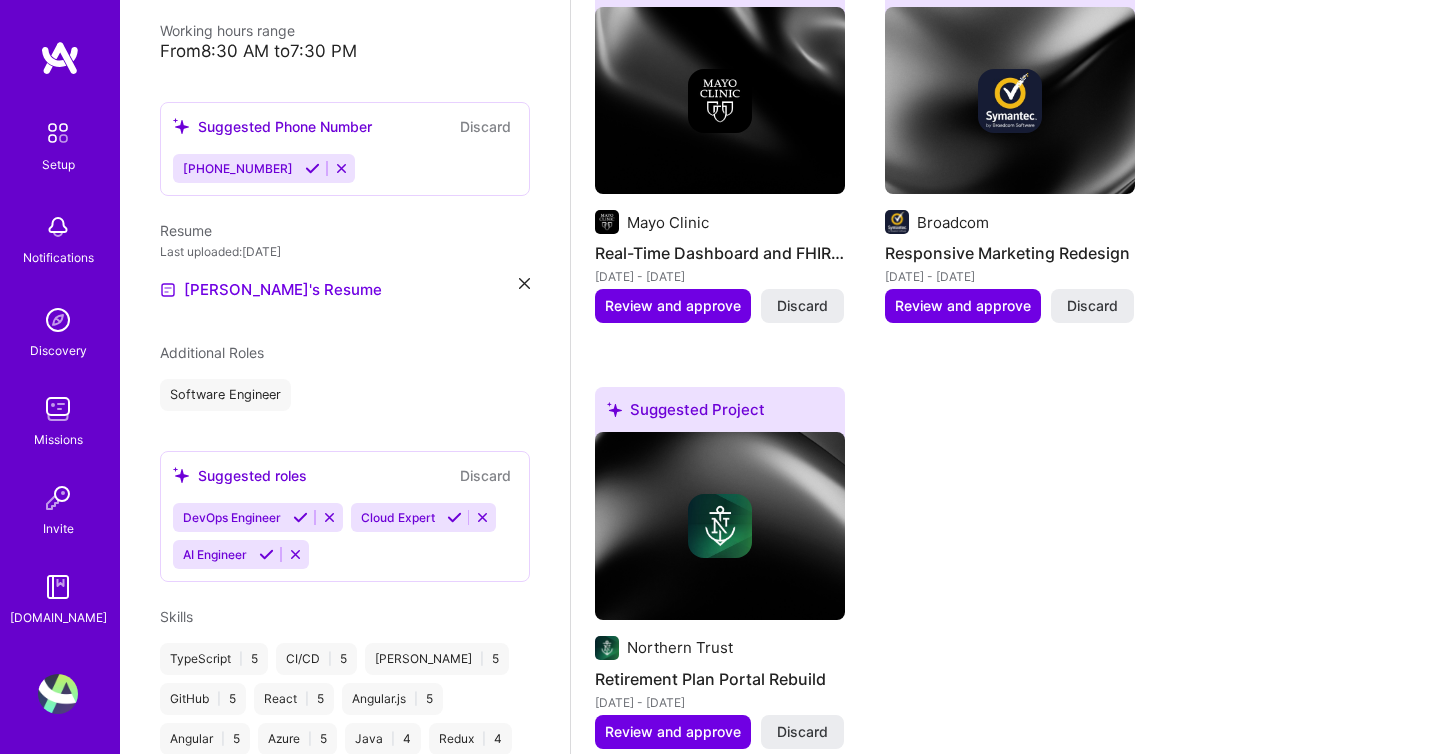 click at bounding box center (482, 517) 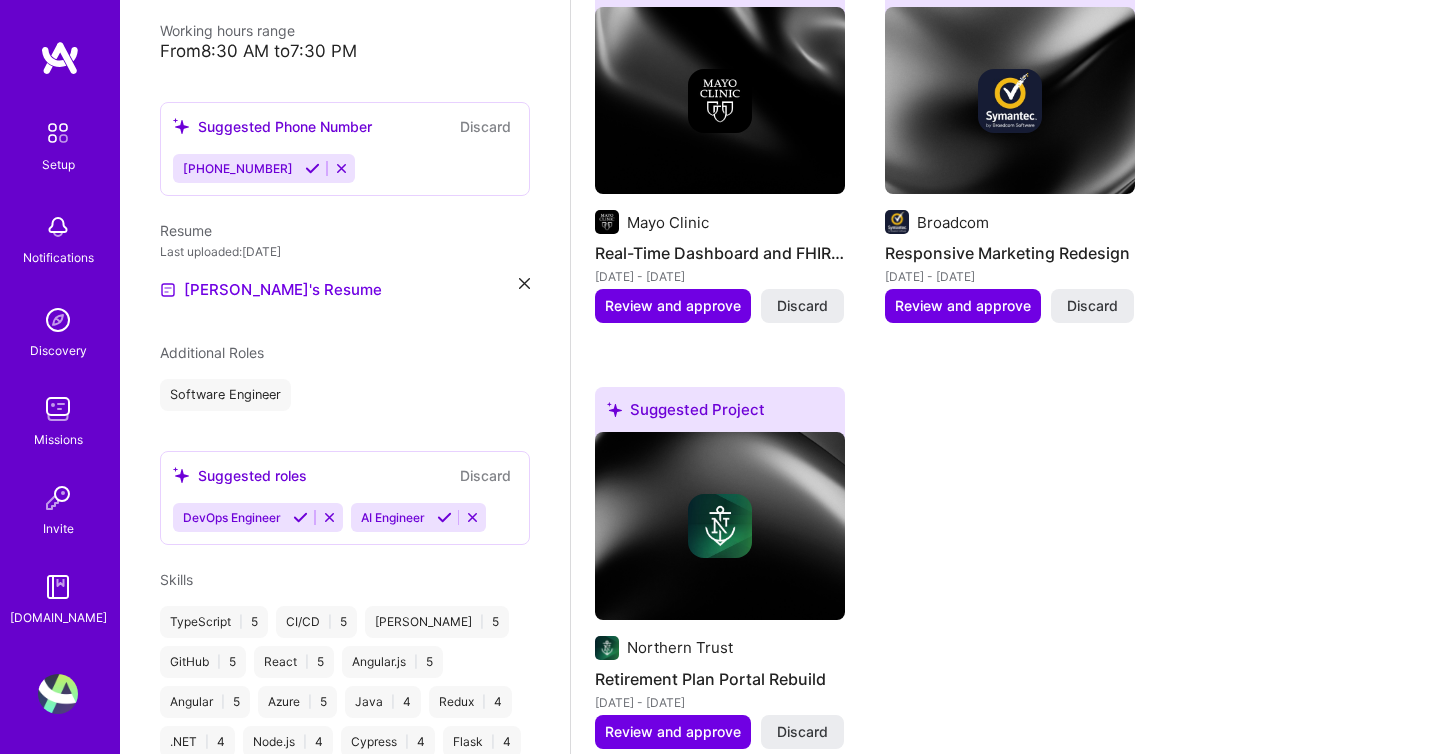 click at bounding box center (472, 517) 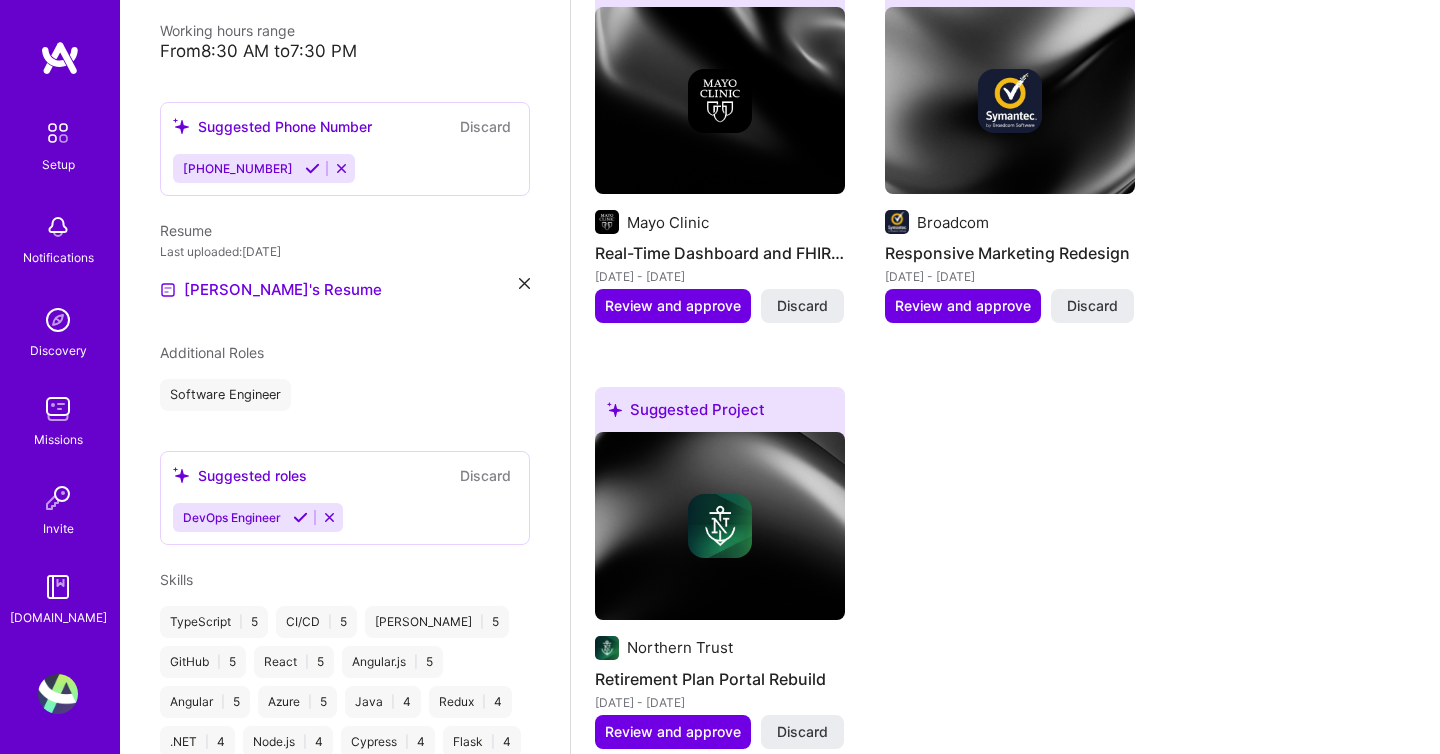 click at bounding box center (329, 517) 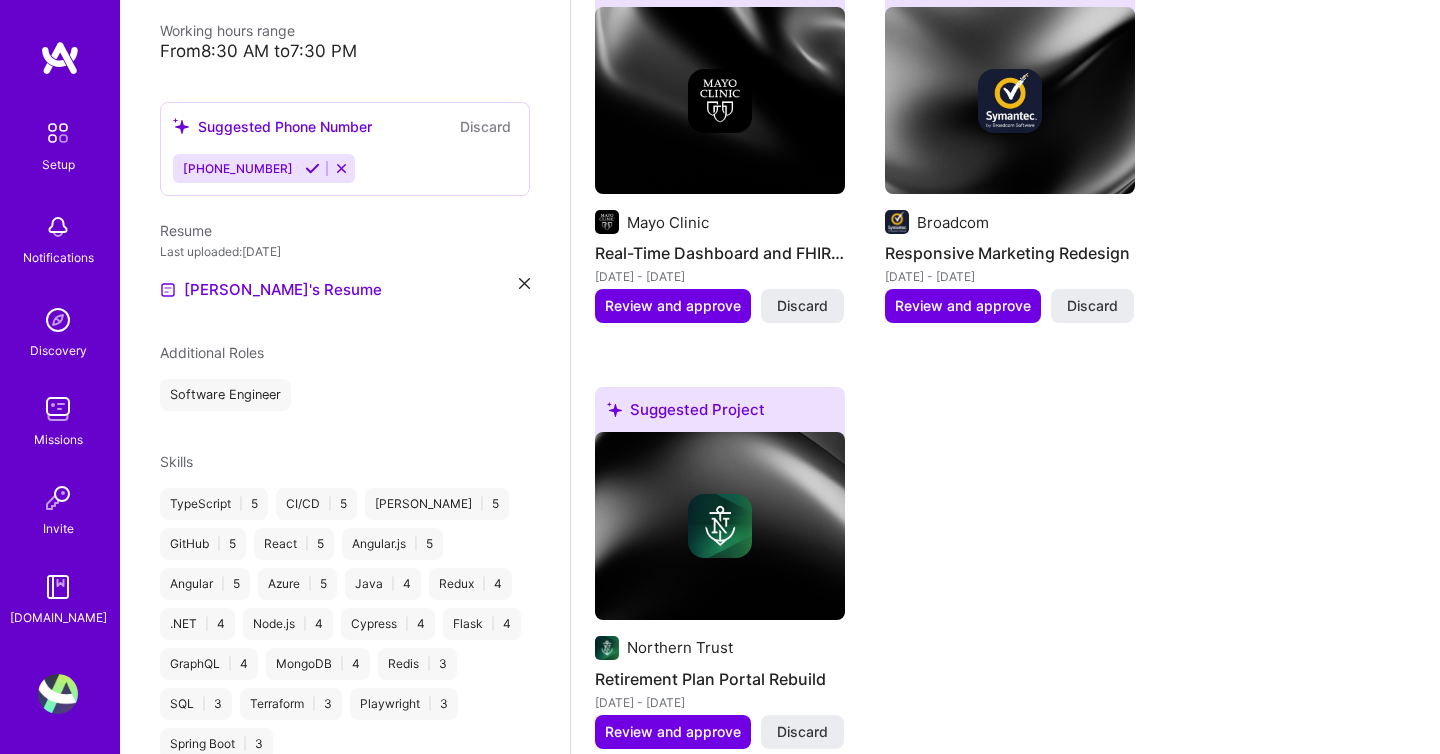 click on "[PERSON_NAME] Front-End Developer 13 Years Experience Location  [GEOGRAPHIC_DATA], [US_STATE], [GEOGRAPHIC_DATA] Working hours range From  8:30 AM    to  7:30 PM Suggested Phone Number Discard [PHONE_NUMBER] Resume Last uploaded:  [DATE] [PERSON_NAME]'s Resume Additional Roles Software Engineer Skills TypeScript | 5 CI/CD | 5 [PERSON_NAME] | 5 GitHub | 5 React | 5 Angular.js | 5 Angular | 5 Azure | 5 Java | 4 Redux | 4 .NET | 4 Node.js | 4 Cypress | 4 Flask | 4 GraphQL | 4 MongoDB | 4 Redis | 3 SQL | 3 Terraform | 3 Playwright | 3 Spring Boot | 3 Show less Industries Suggested industries Discard Enterprise Software Consulting Research Advertising & AdTech AR / VR / XR CMS Community Tech Events Publishing Social Aerospace Airlines / Aviation Cloud Services Financial Services / Fintech Healthcare" at bounding box center (345, 377) 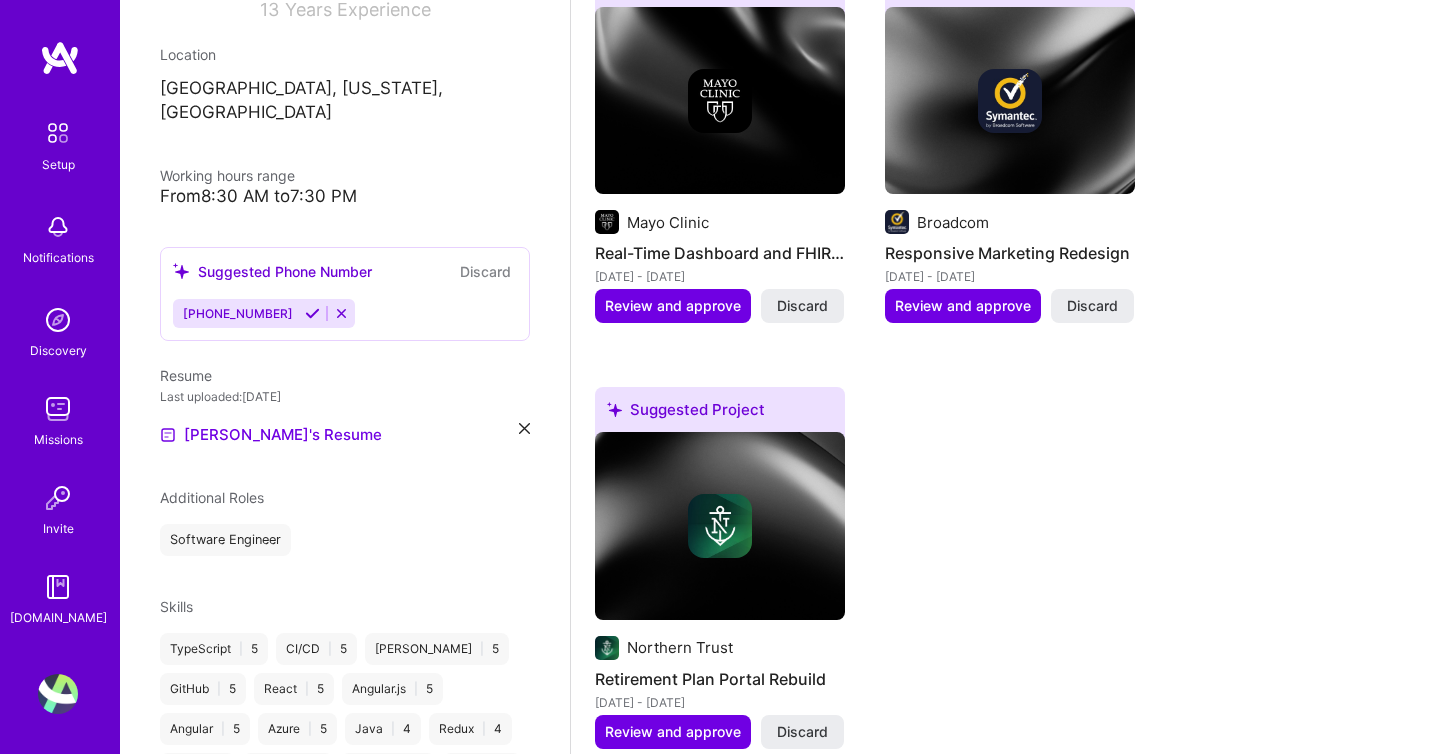 scroll, scrollTop: 322, scrollLeft: 0, axis: vertical 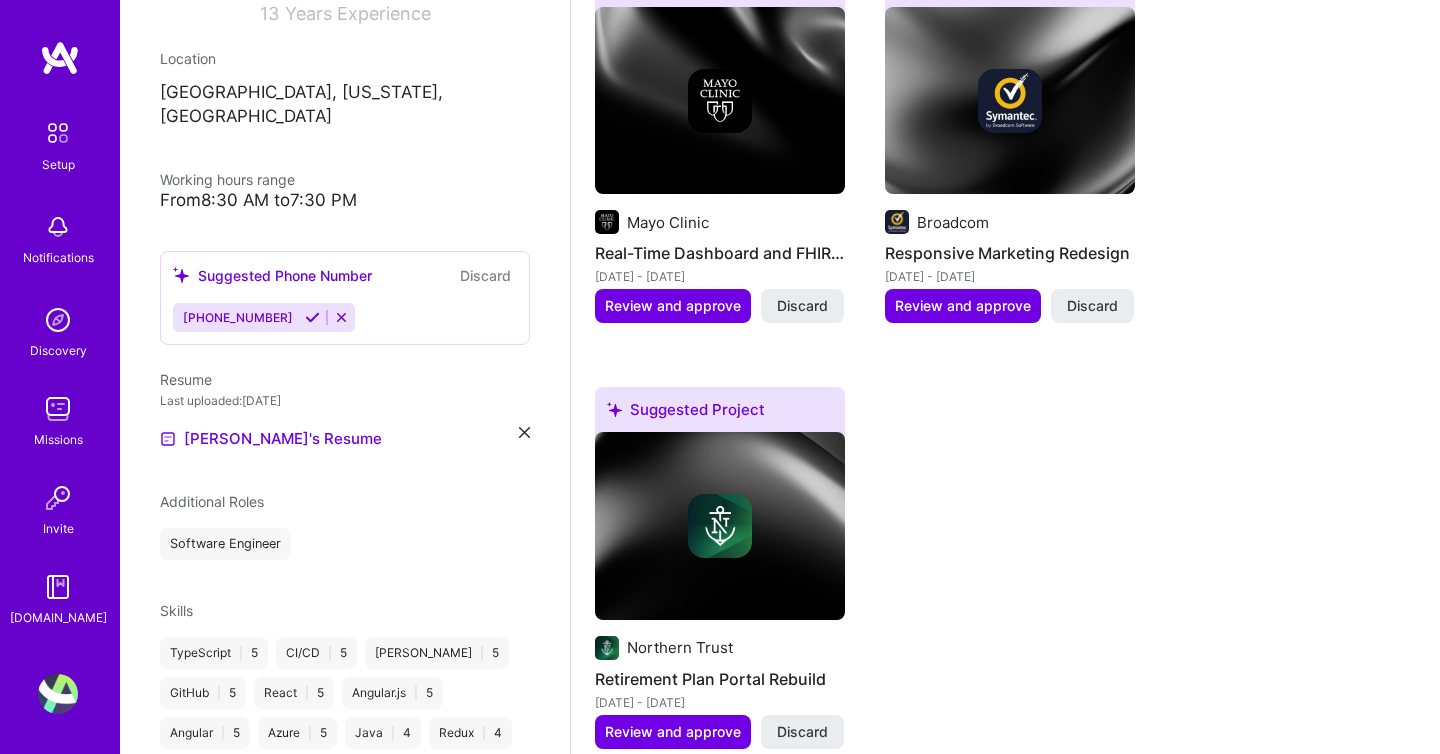 click at bounding box center [312, 317] 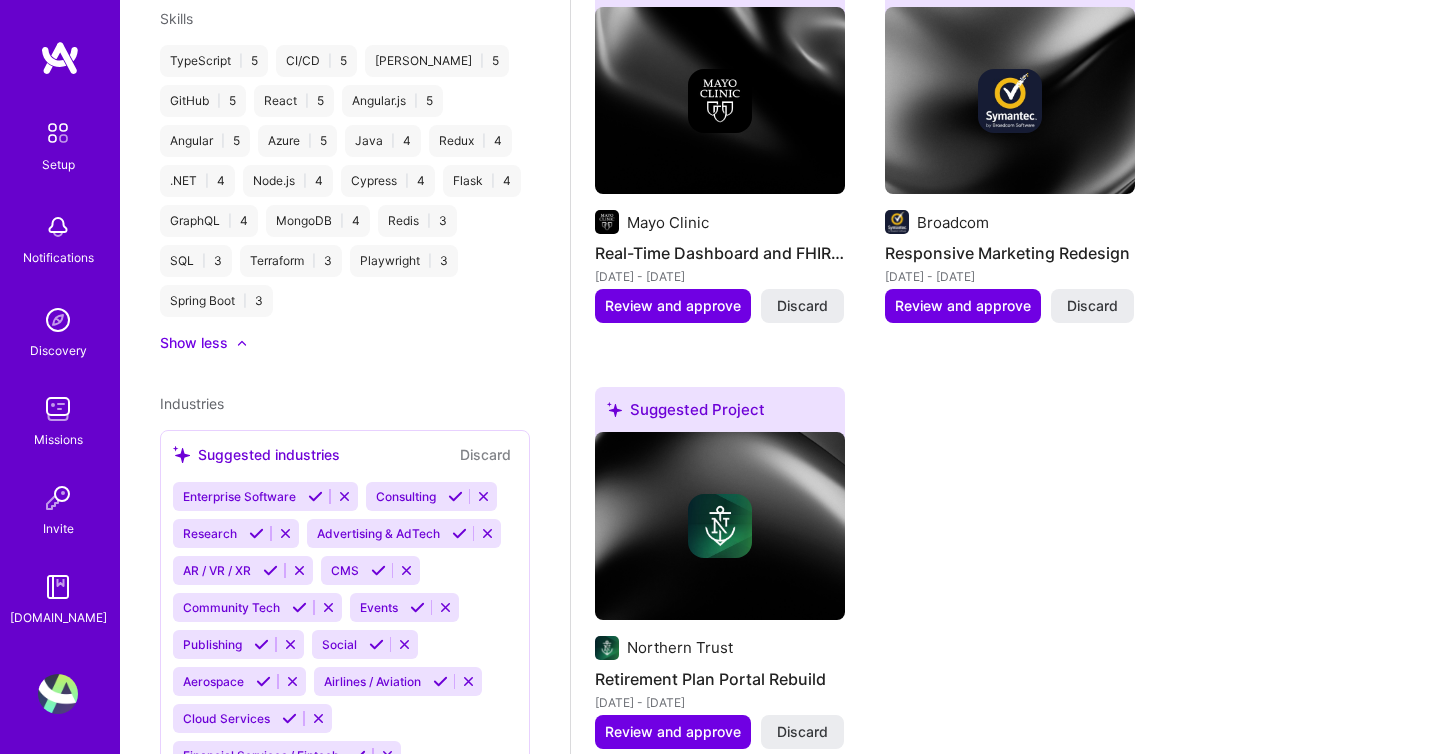 scroll, scrollTop: 999, scrollLeft: 0, axis: vertical 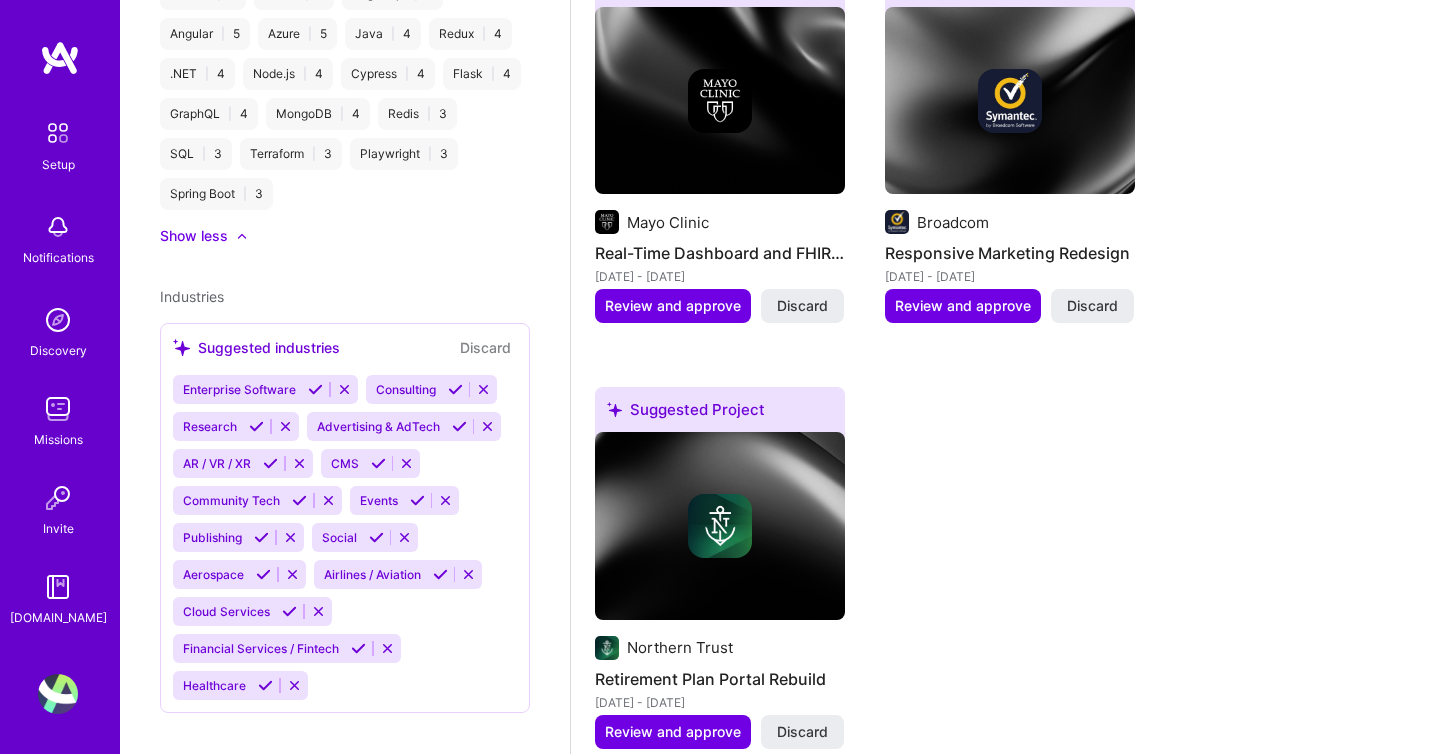 click at bounding box center [315, 389] 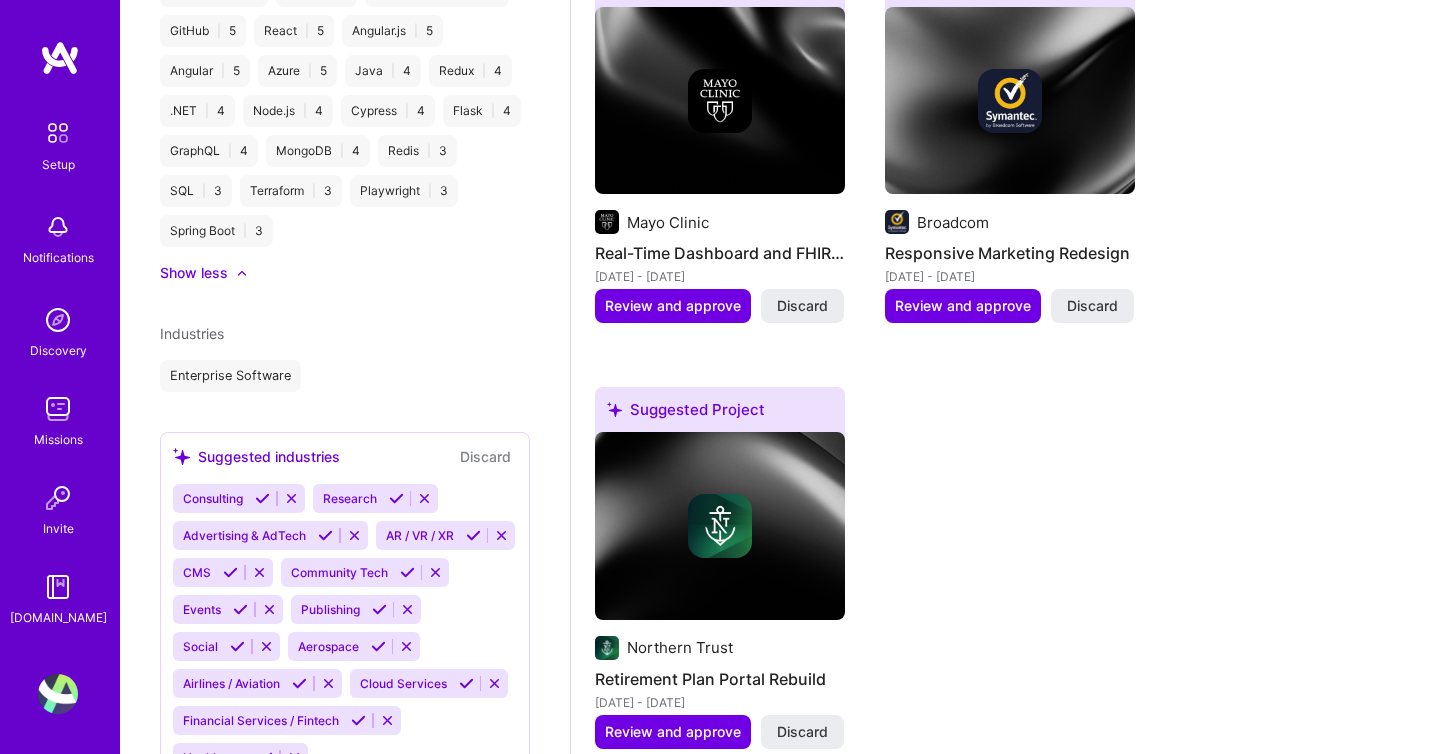 scroll, scrollTop: 999, scrollLeft: 0, axis: vertical 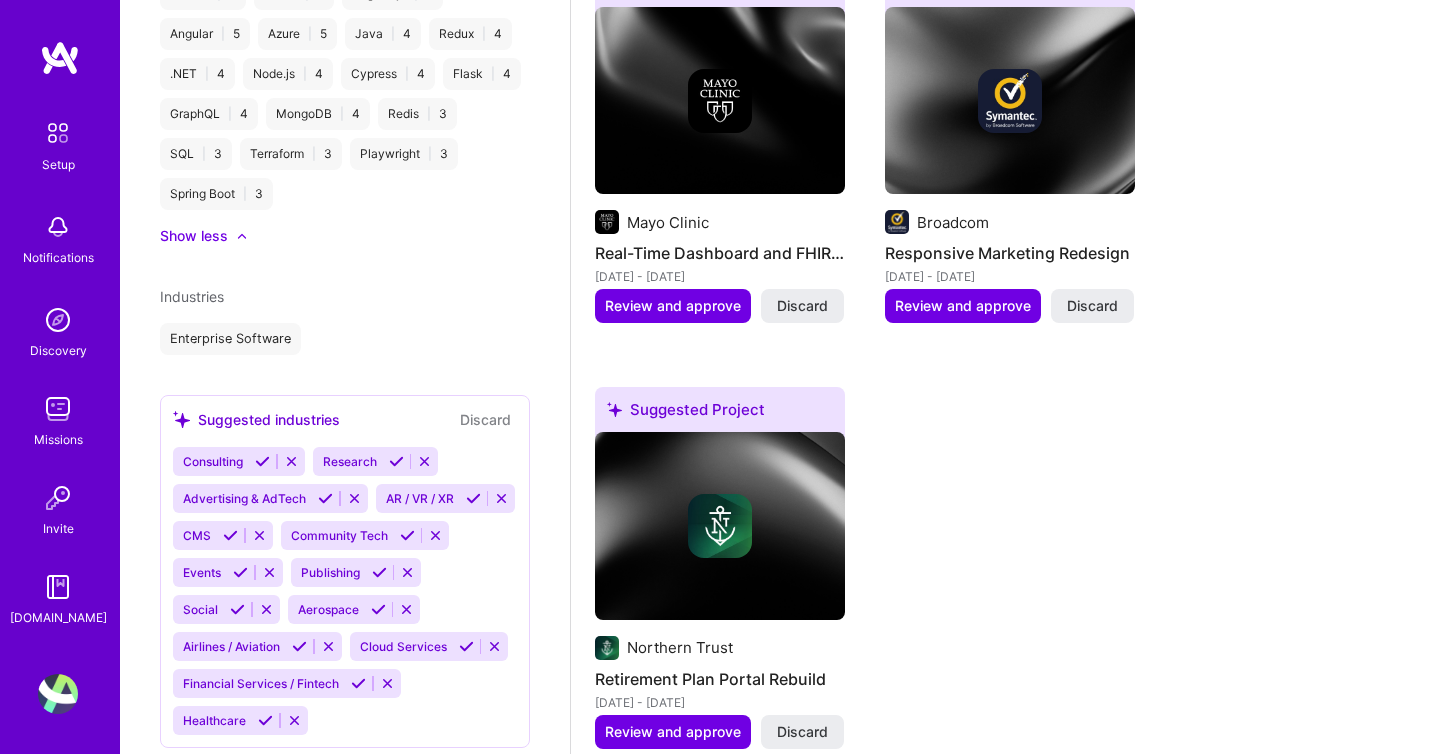 click on "Healthcare" at bounding box center (240, 720) 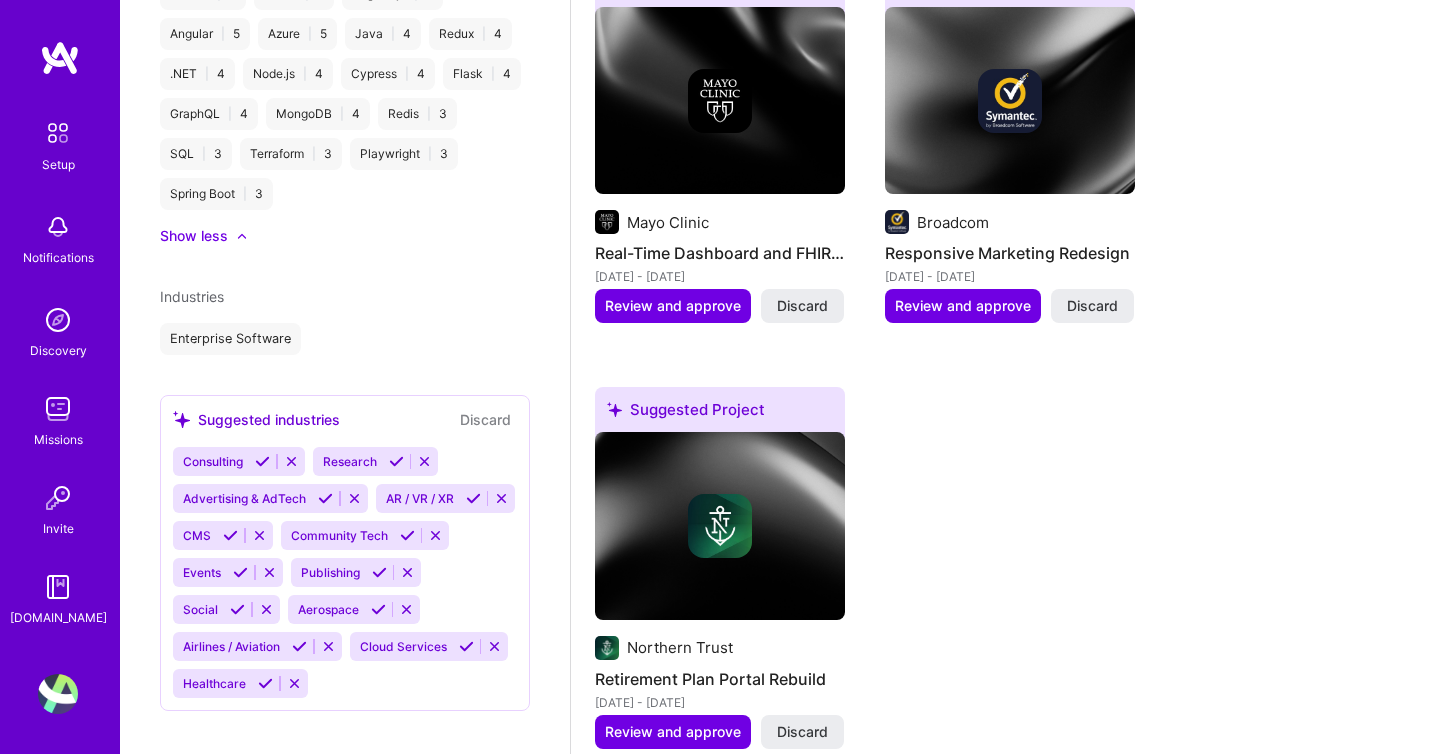 scroll, scrollTop: 996, scrollLeft: 0, axis: vertical 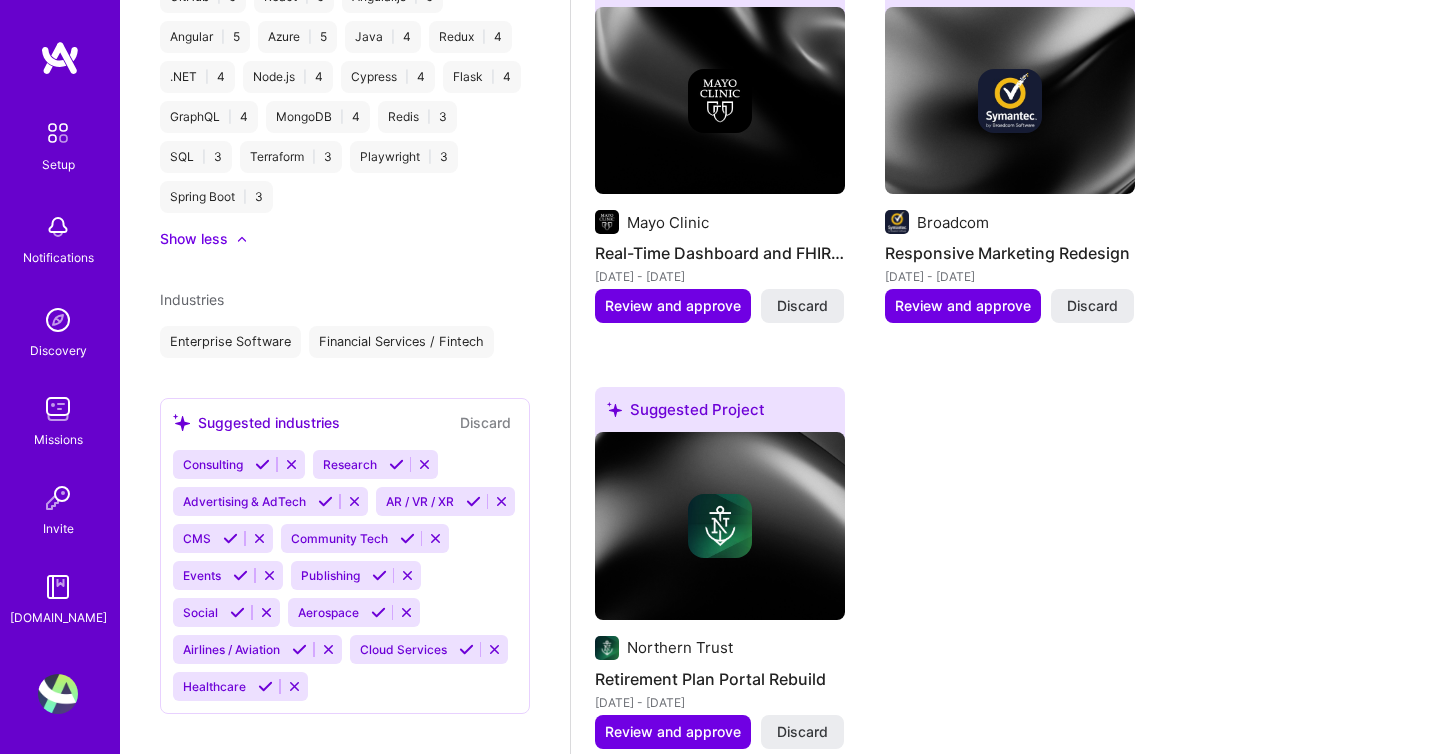 click at bounding box center (265, 686) 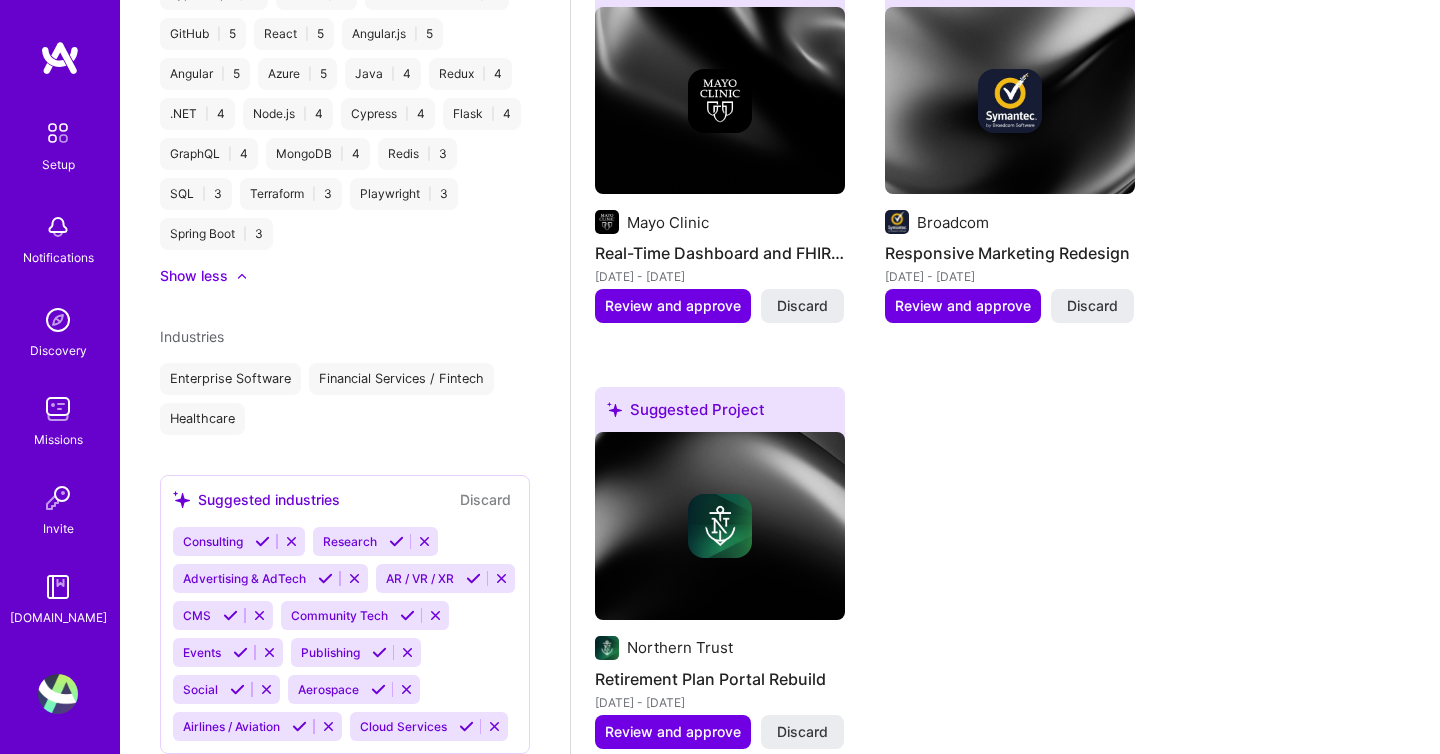 scroll, scrollTop: 996, scrollLeft: 0, axis: vertical 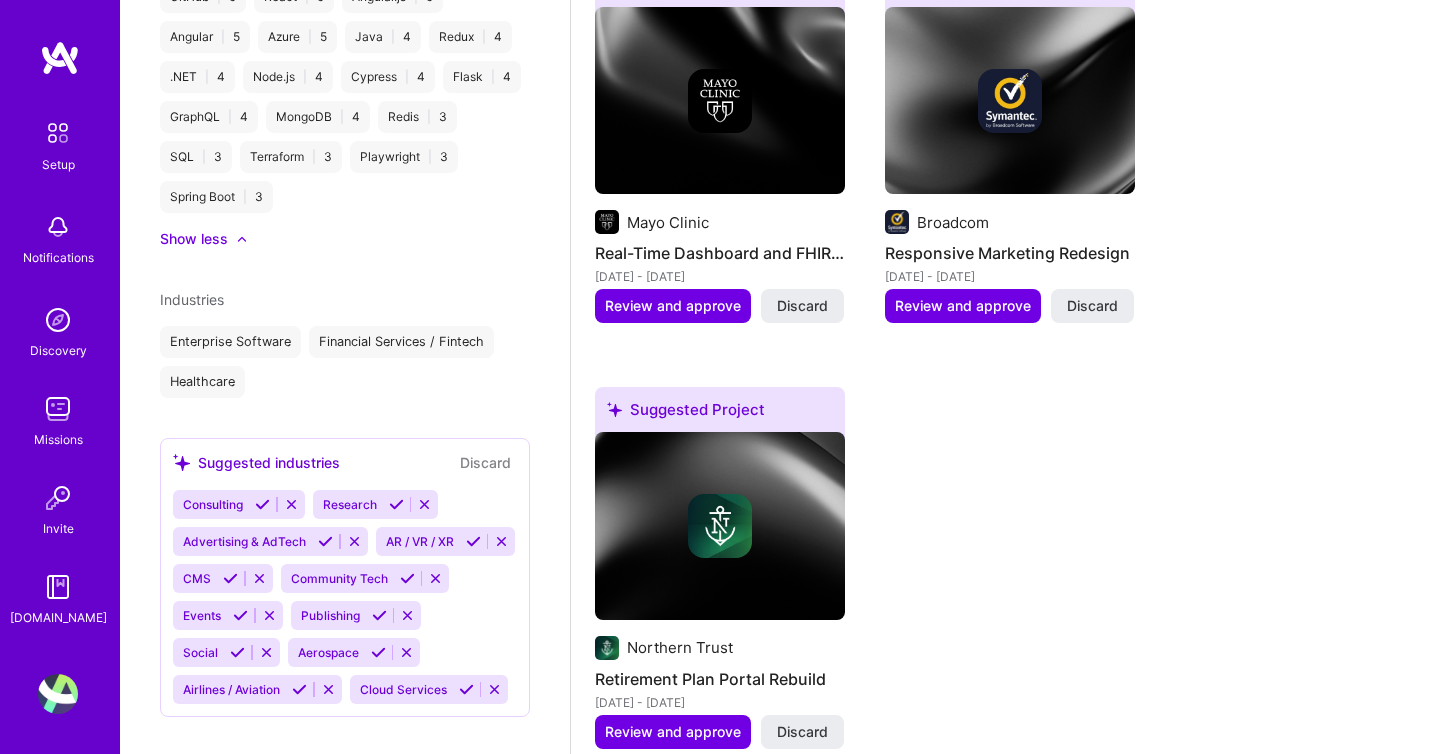 click at bounding box center (299, 689) 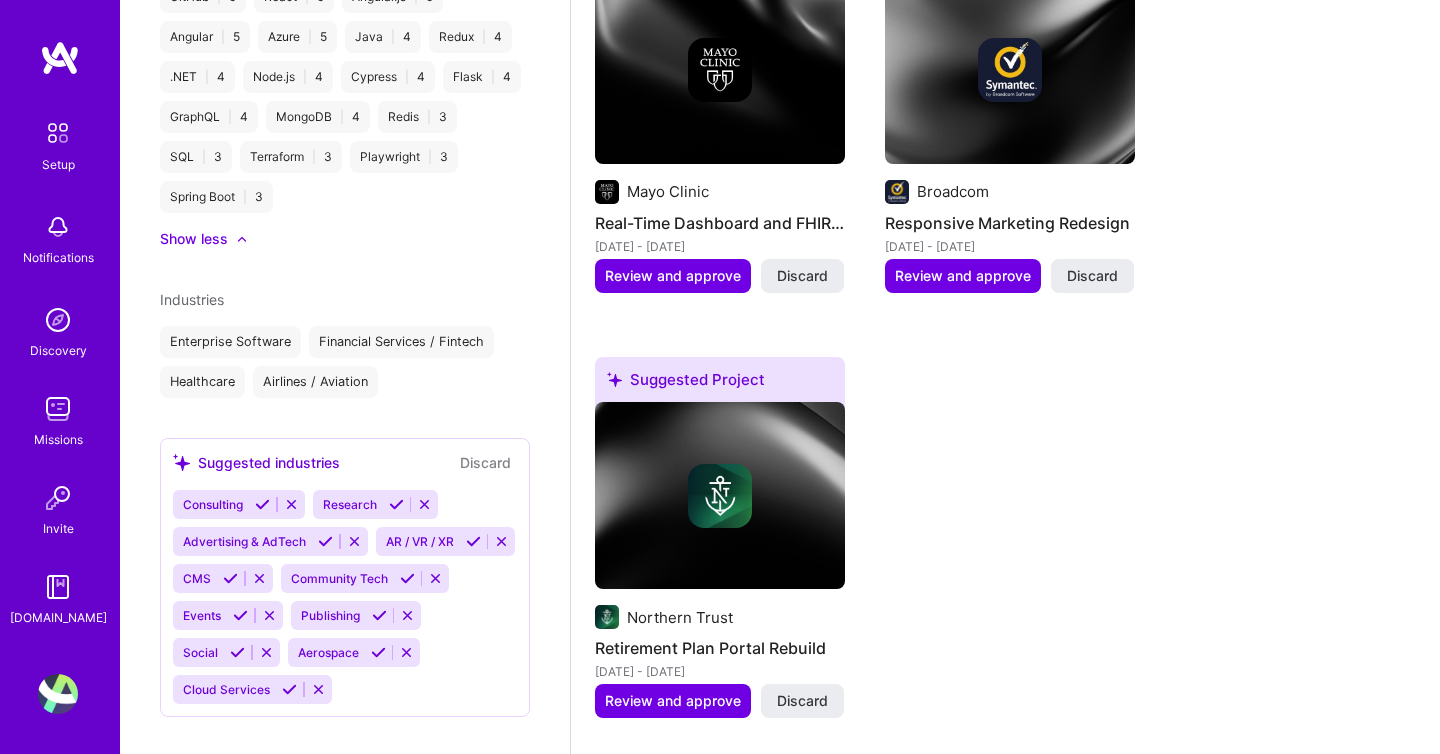 click at bounding box center (378, 652) 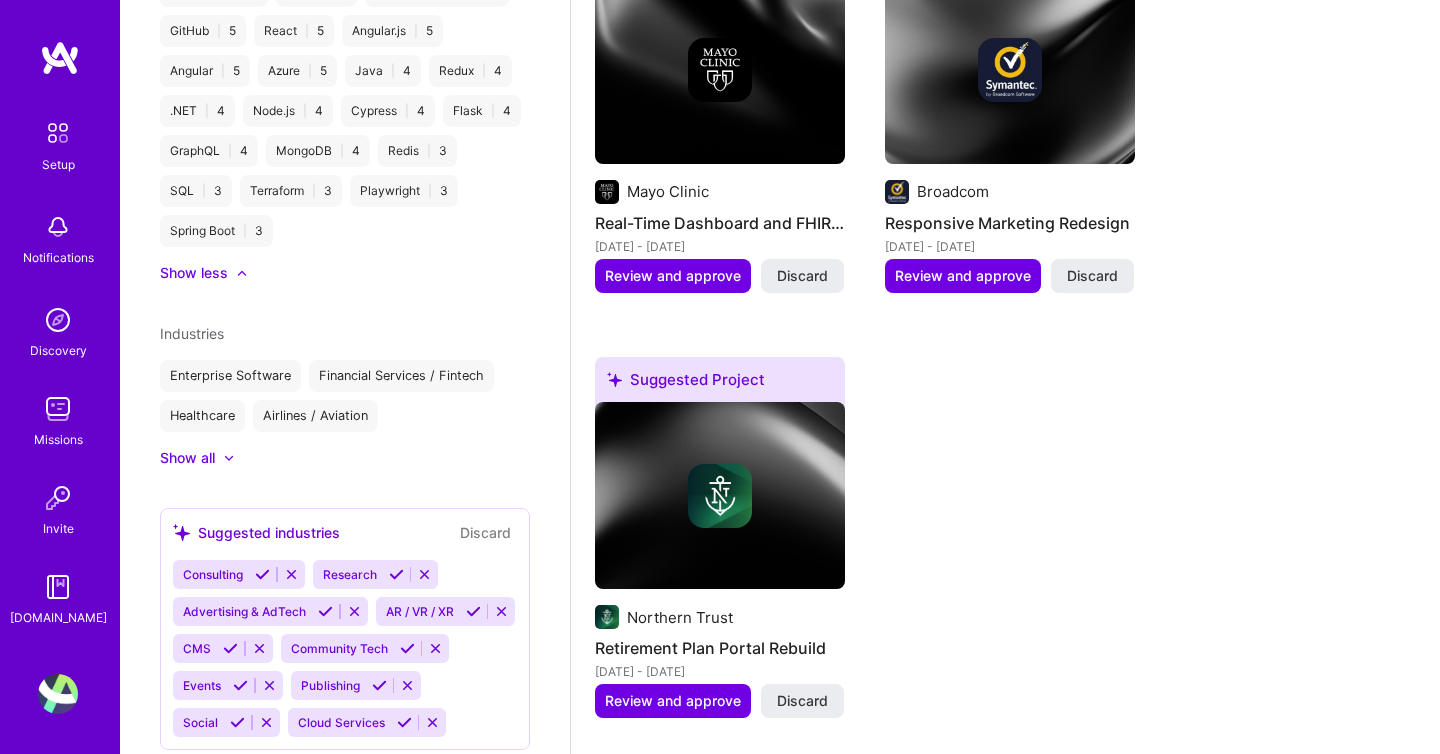 scroll, scrollTop: 996, scrollLeft: 0, axis: vertical 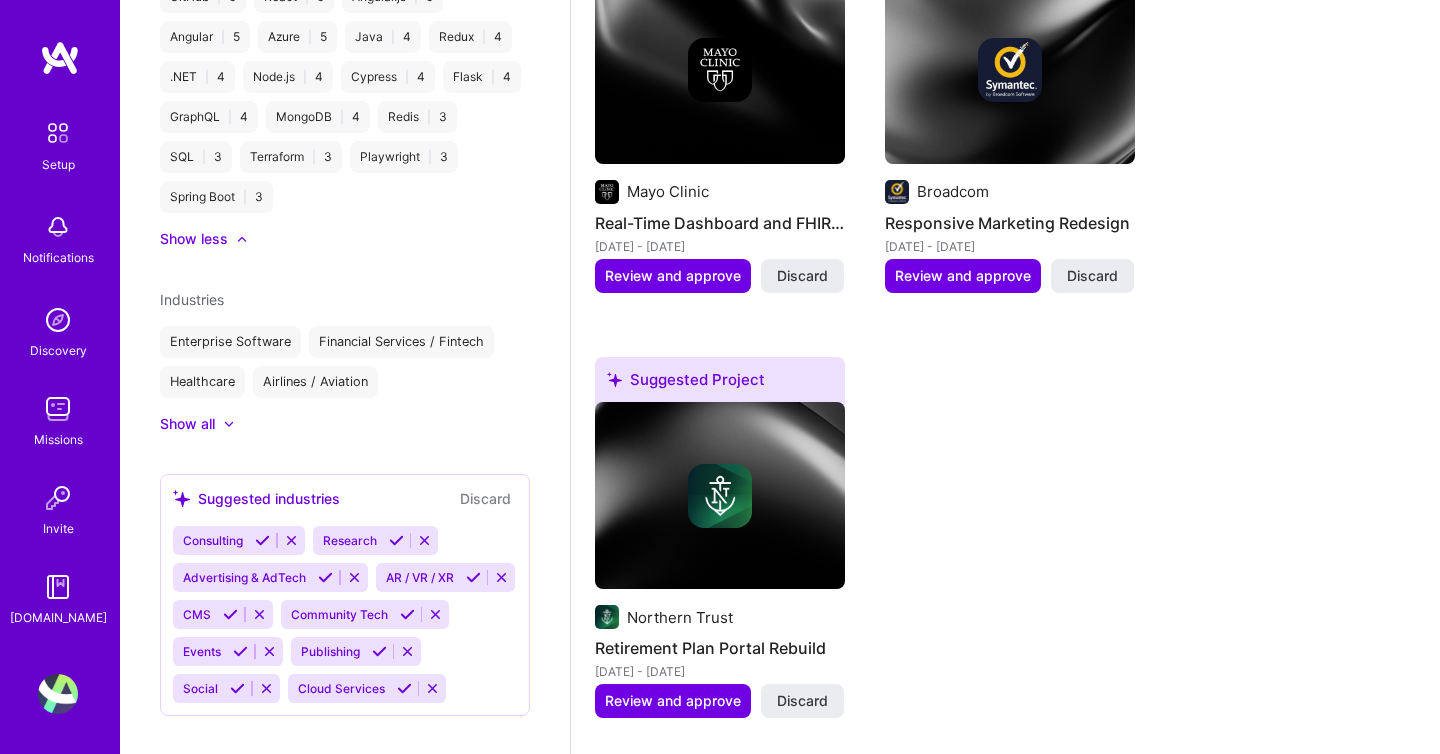 click at bounding box center (379, 651) 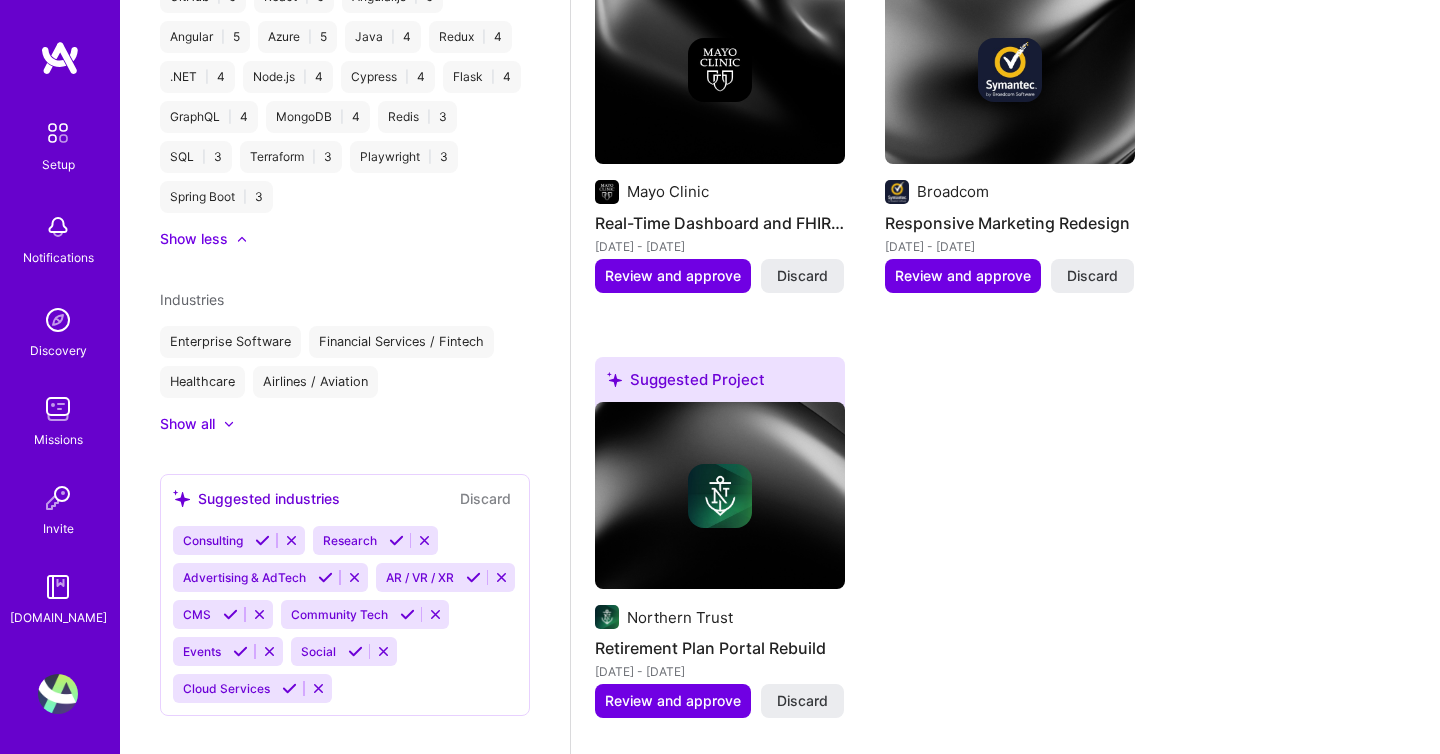 click at bounding box center (355, 651) 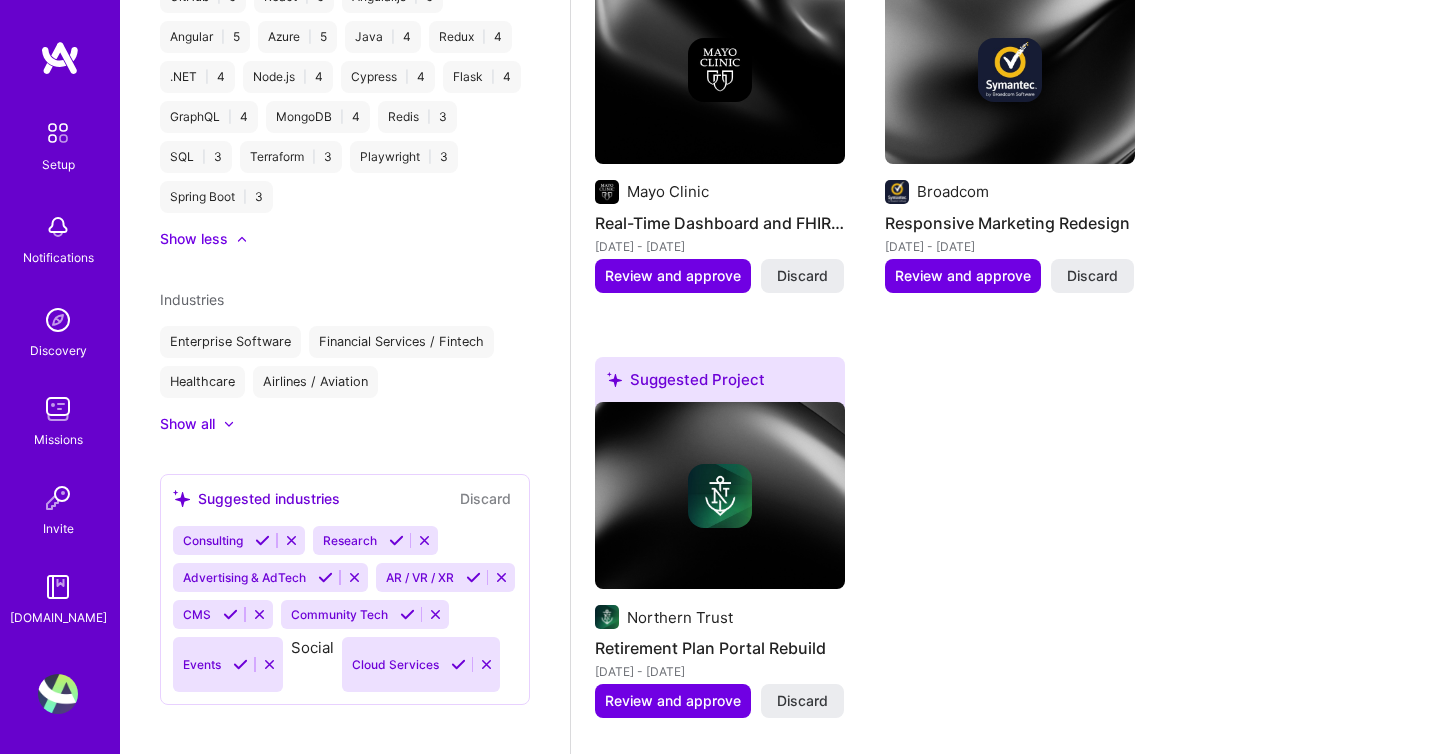 scroll, scrollTop: 961, scrollLeft: 0, axis: vertical 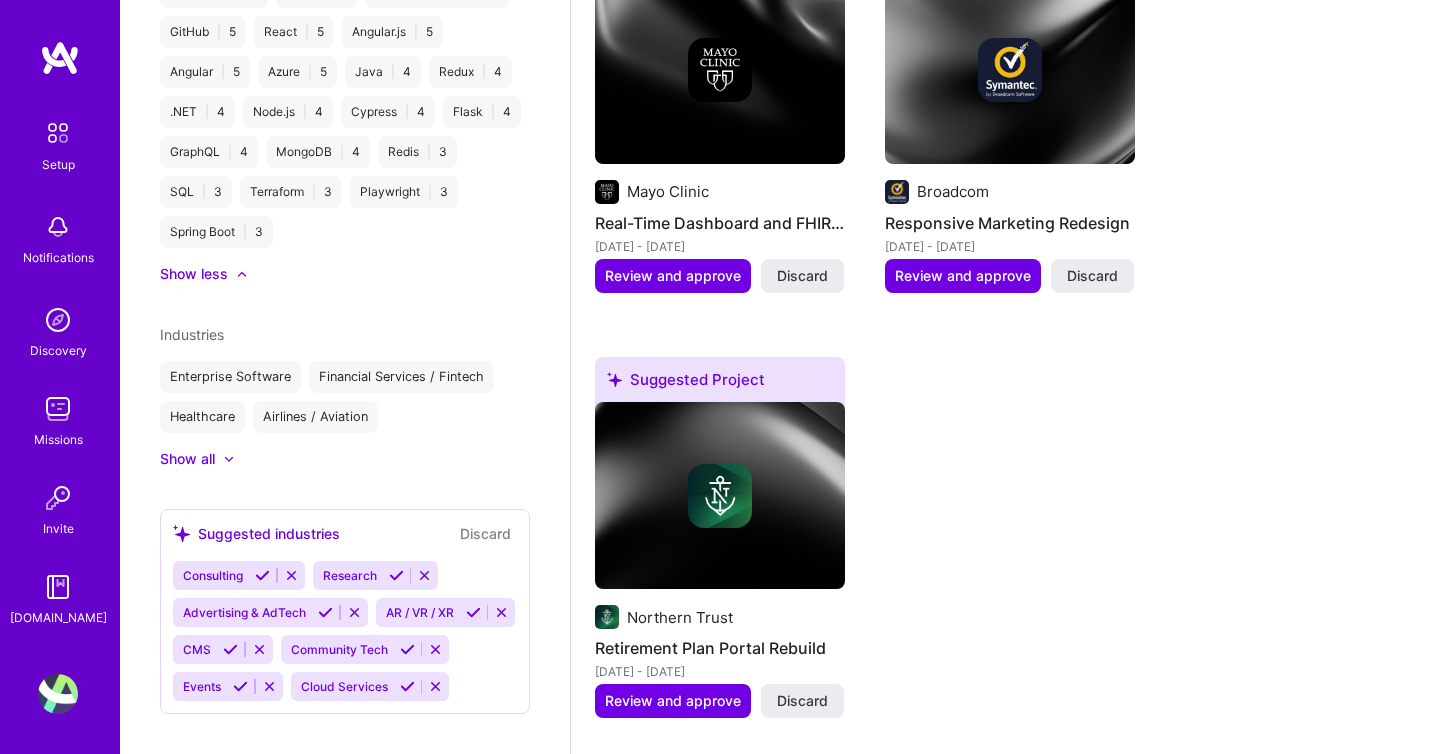 click at bounding box center [240, 686] 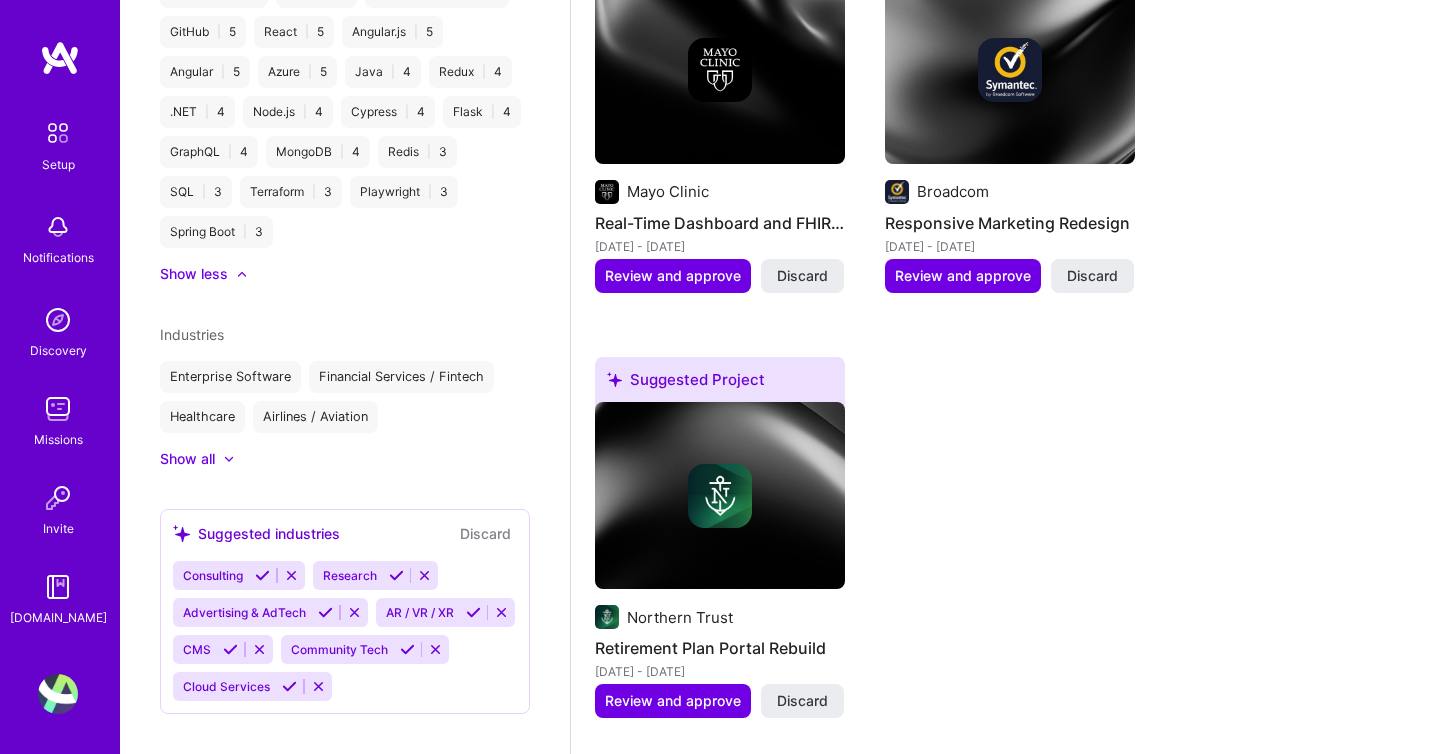 click at bounding box center (230, 649) 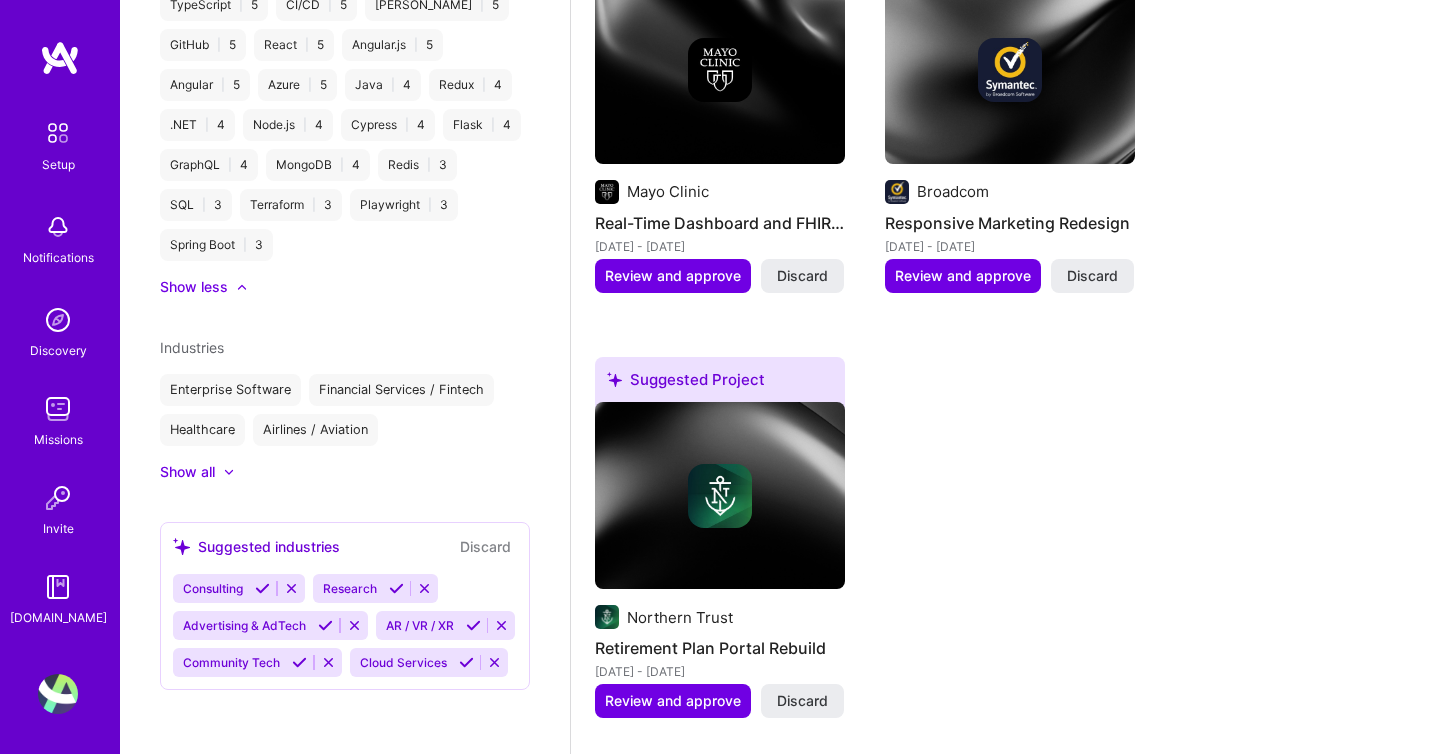 scroll, scrollTop: 924, scrollLeft: 0, axis: vertical 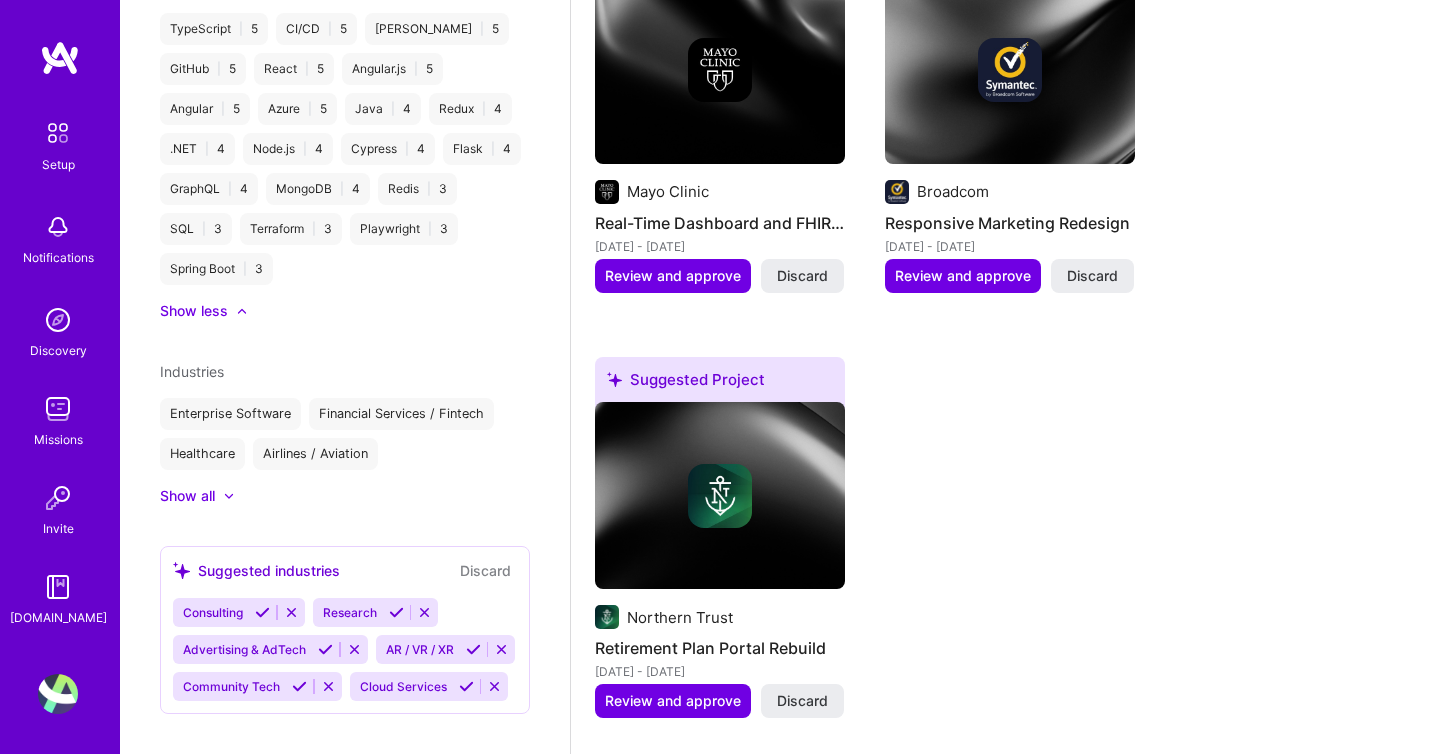 click at bounding box center [325, 649] 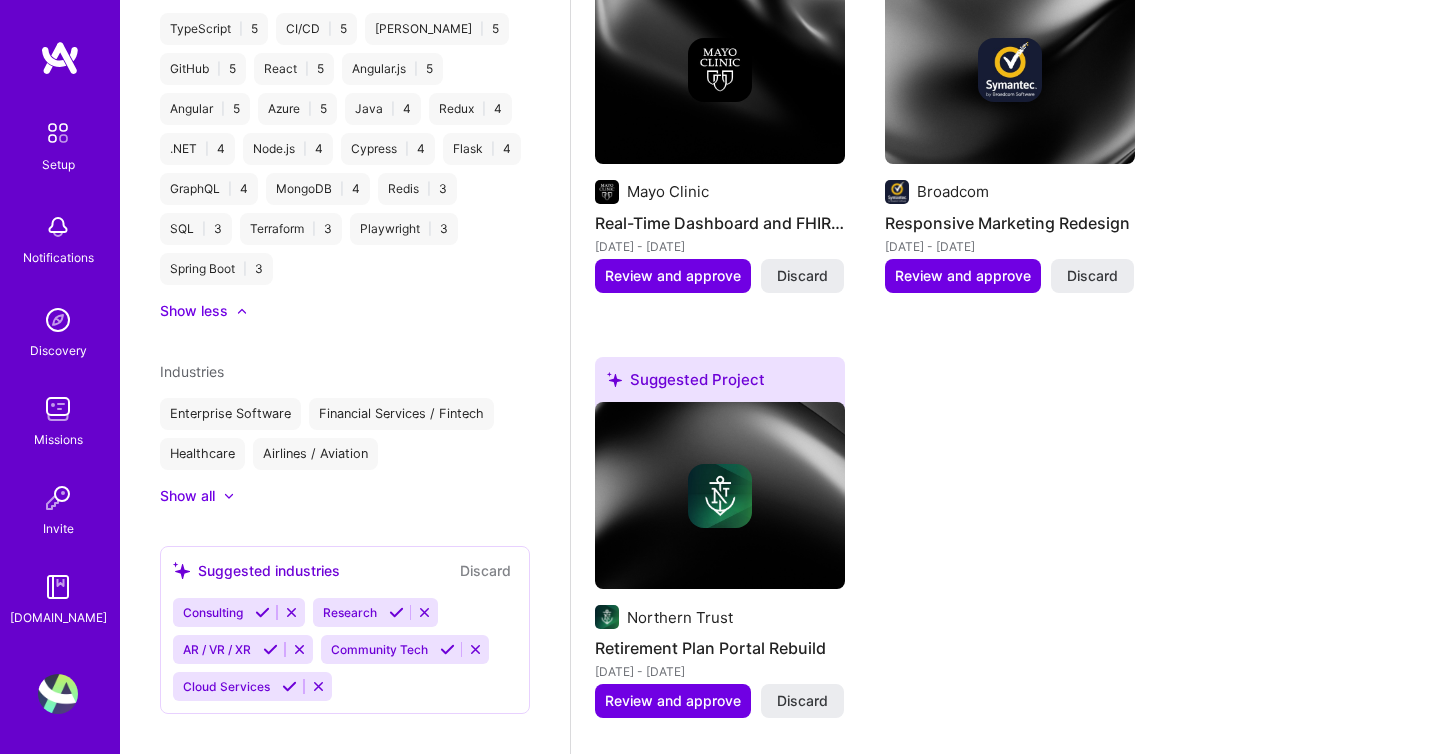 click at bounding box center (262, 612) 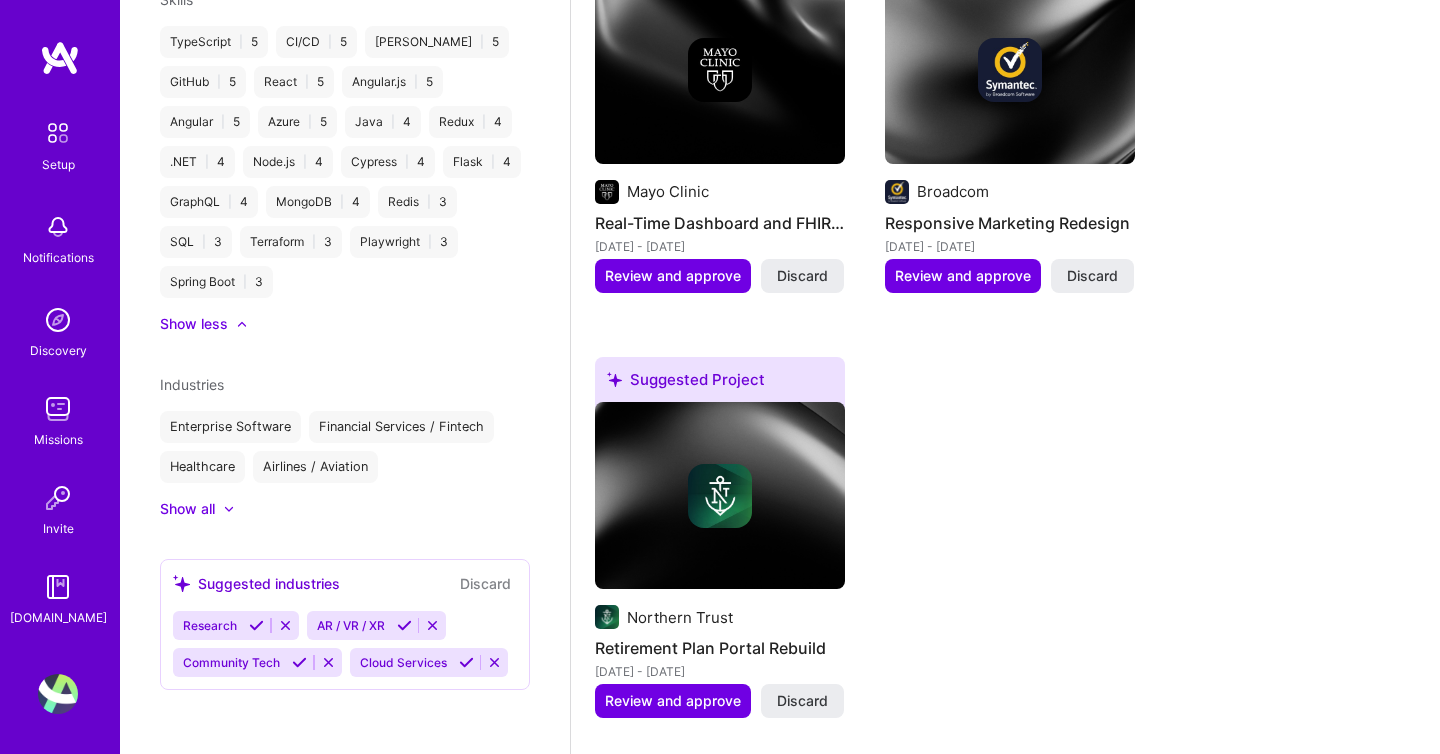 scroll, scrollTop: 887, scrollLeft: 0, axis: vertical 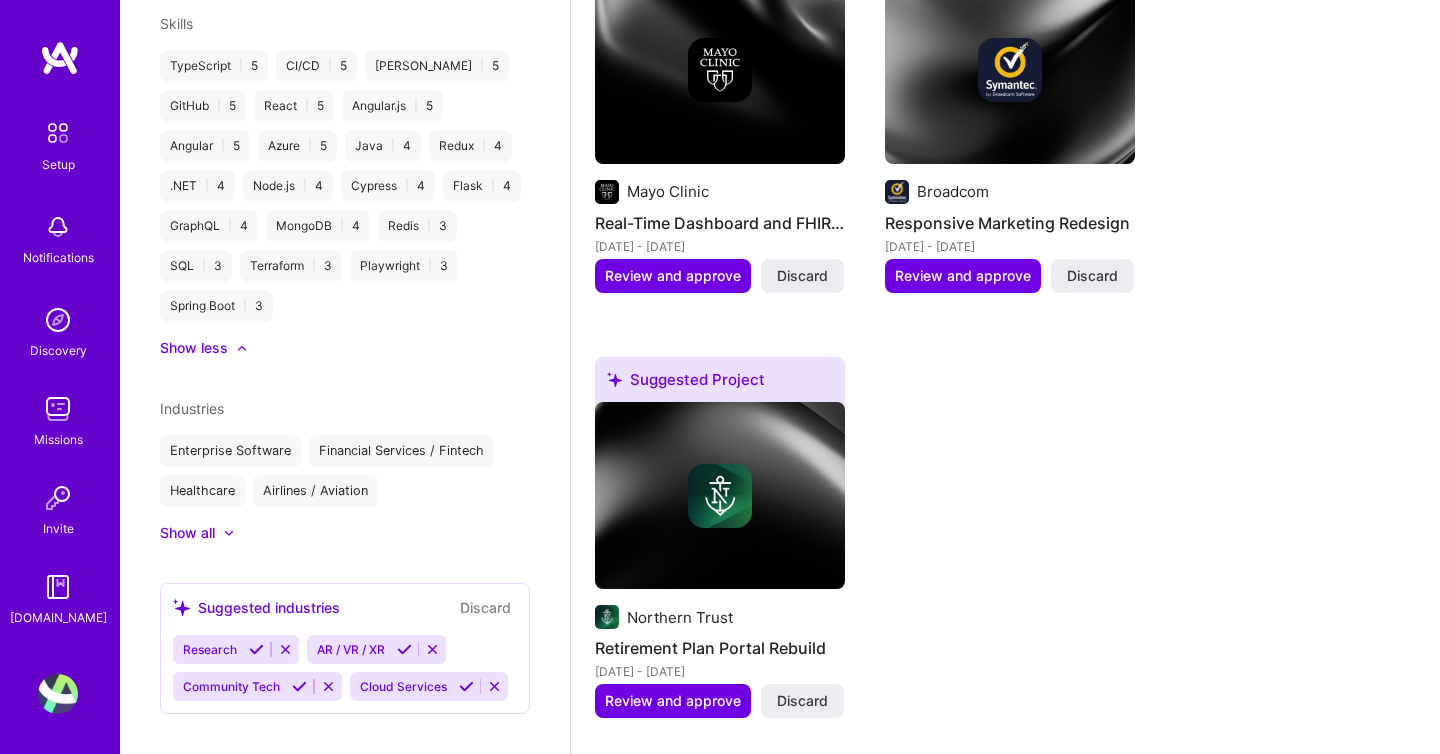 click at bounding box center (256, 649) 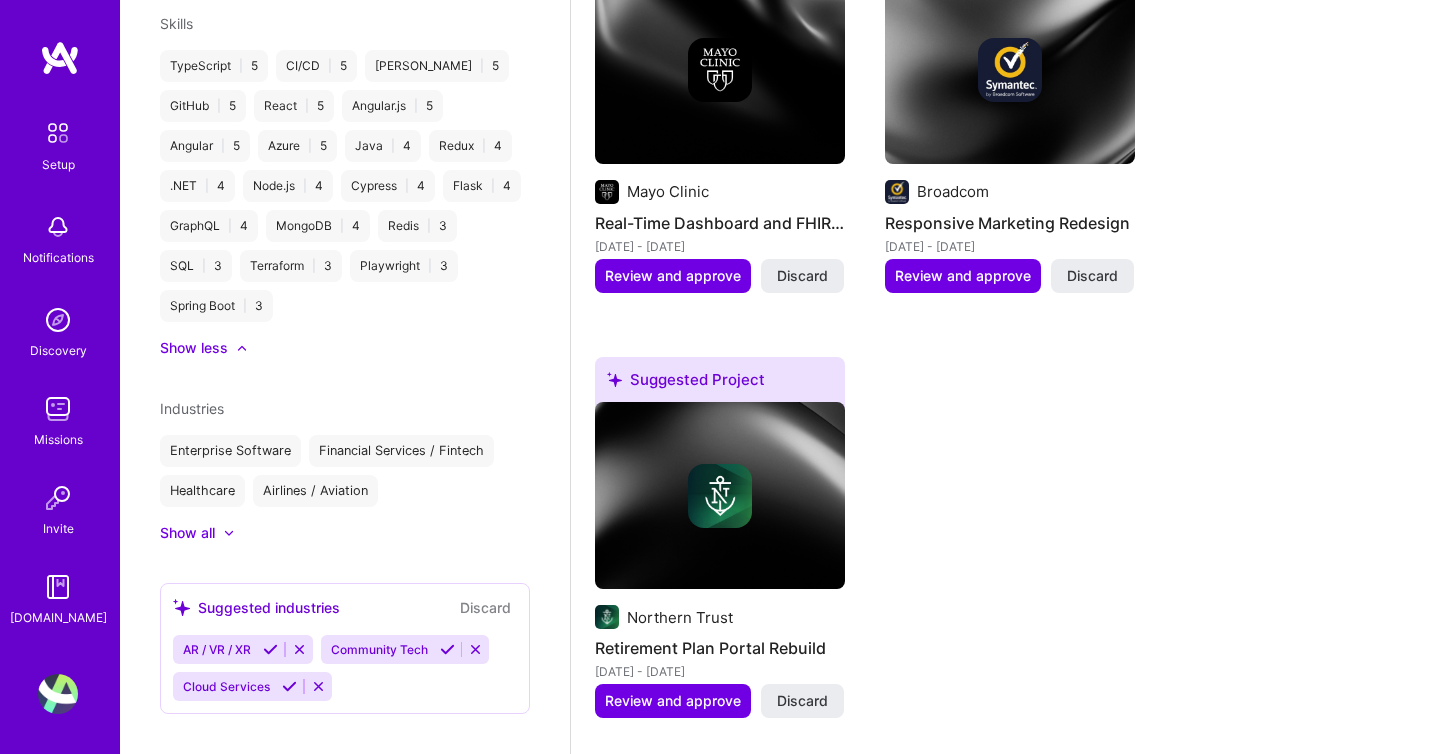 click at bounding box center (270, 649) 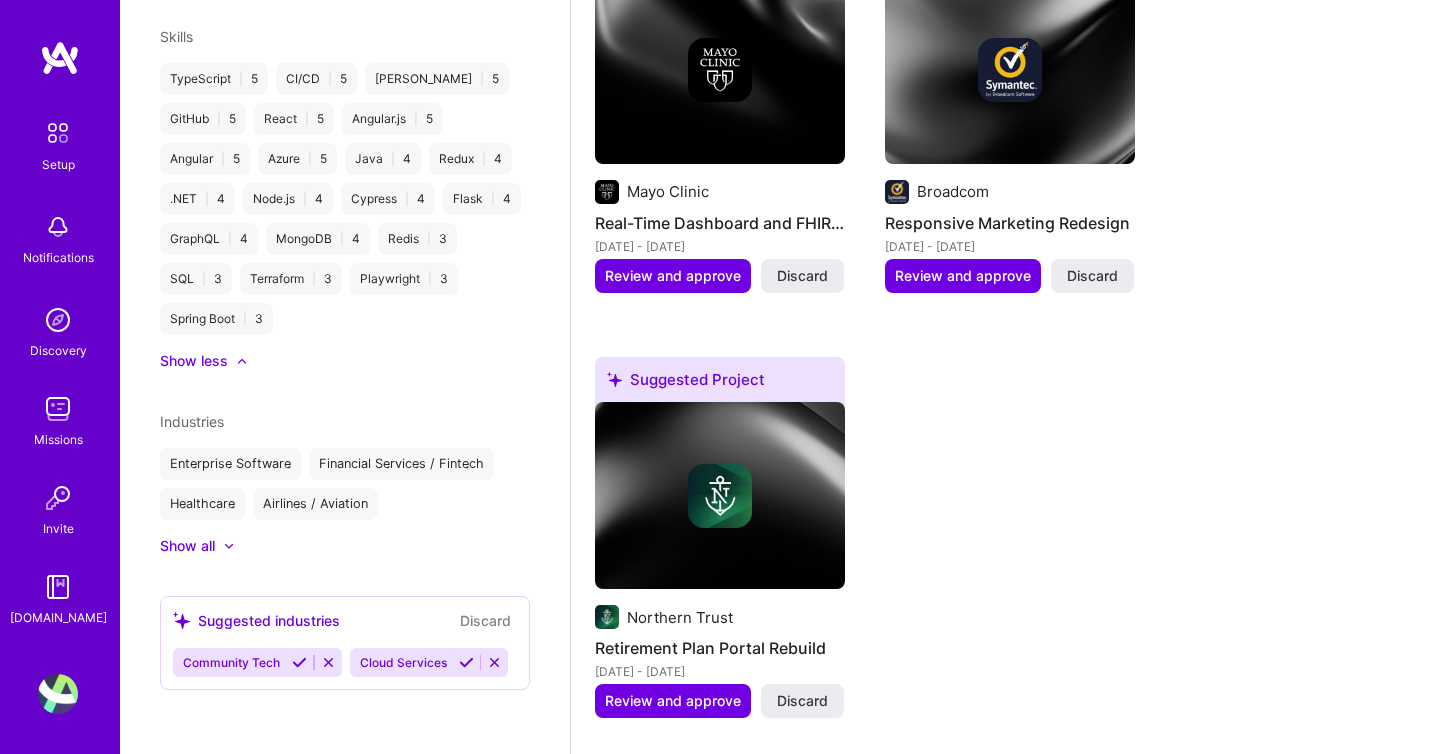 scroll, scrollTop: 850, scrollLeft: 0, axis: vertical 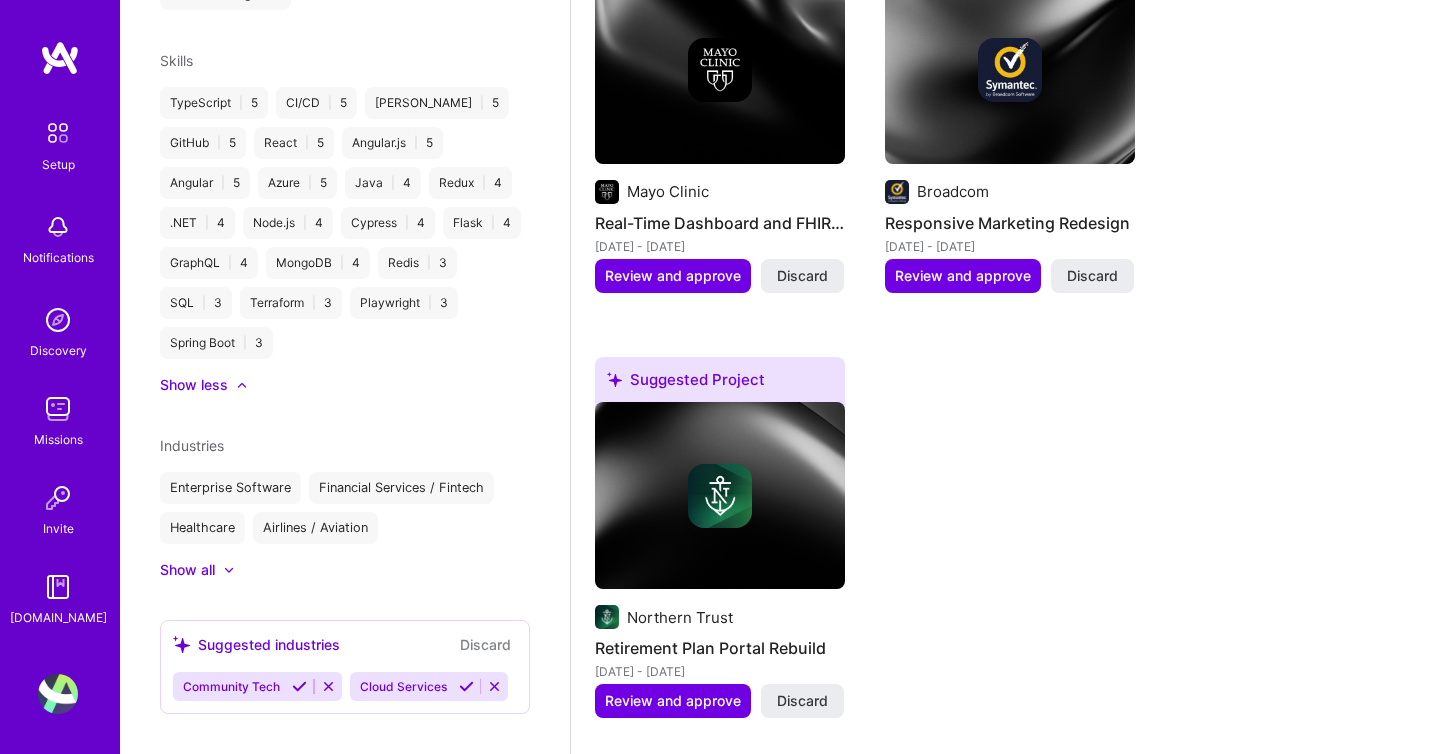 click at bounding box center [299, 686] 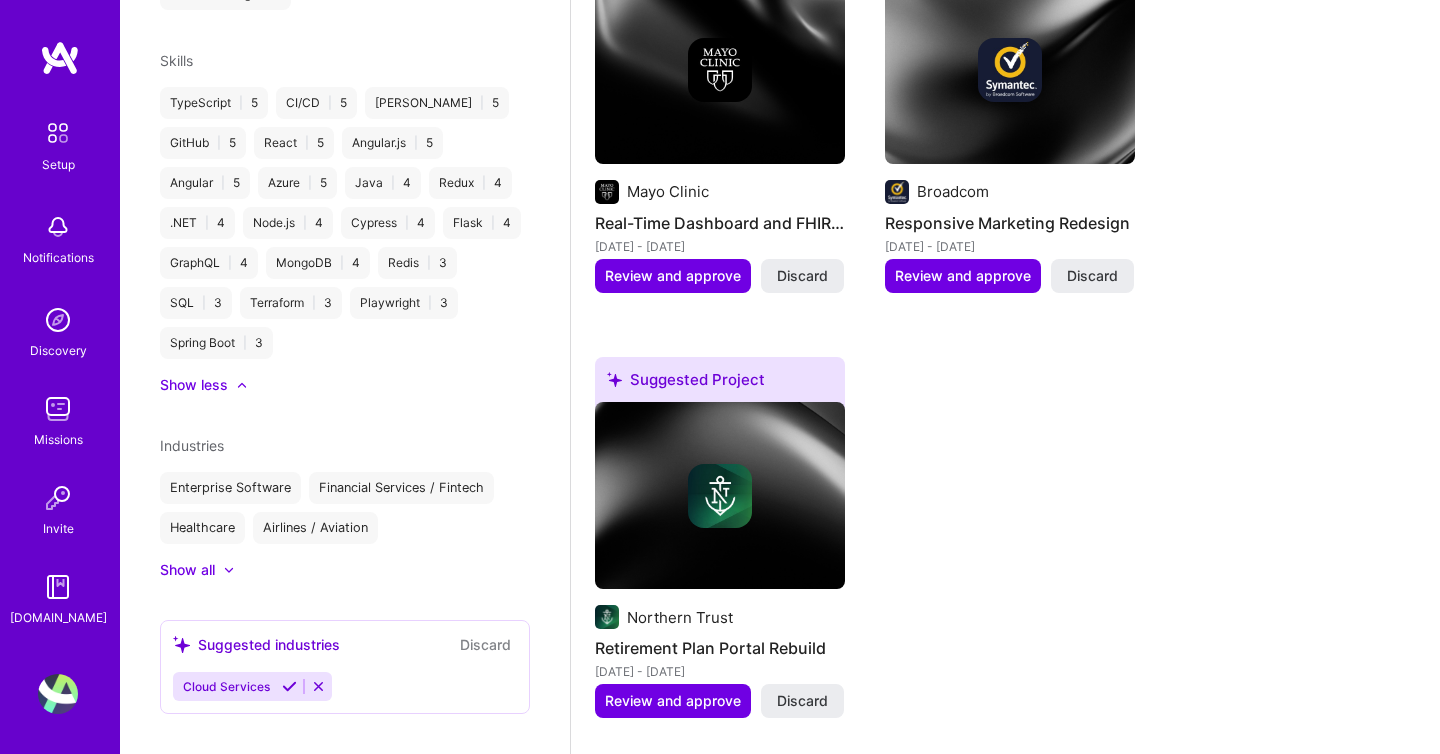 click at bounding box center (289, 686) 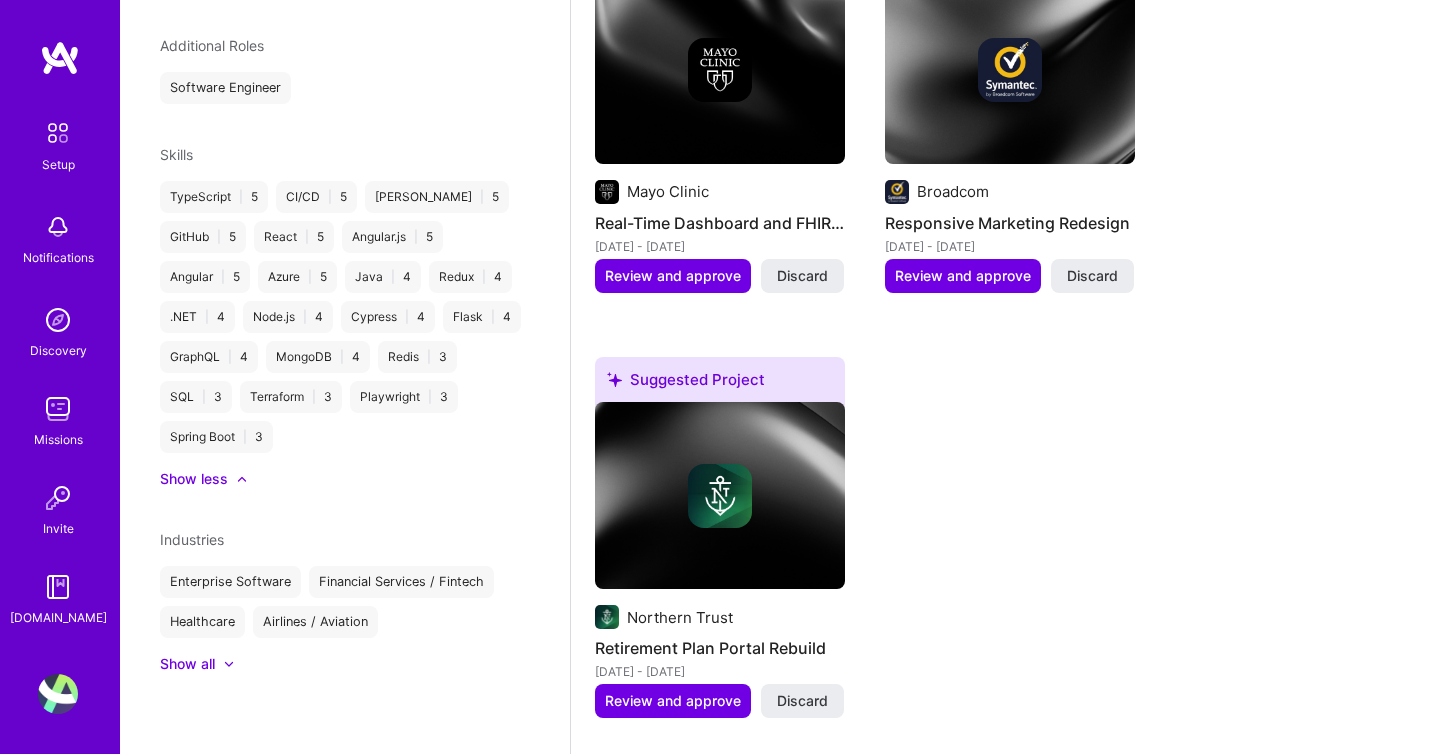 scroll, scrollTop: 732, scrollLeft: 0, axis: vertical 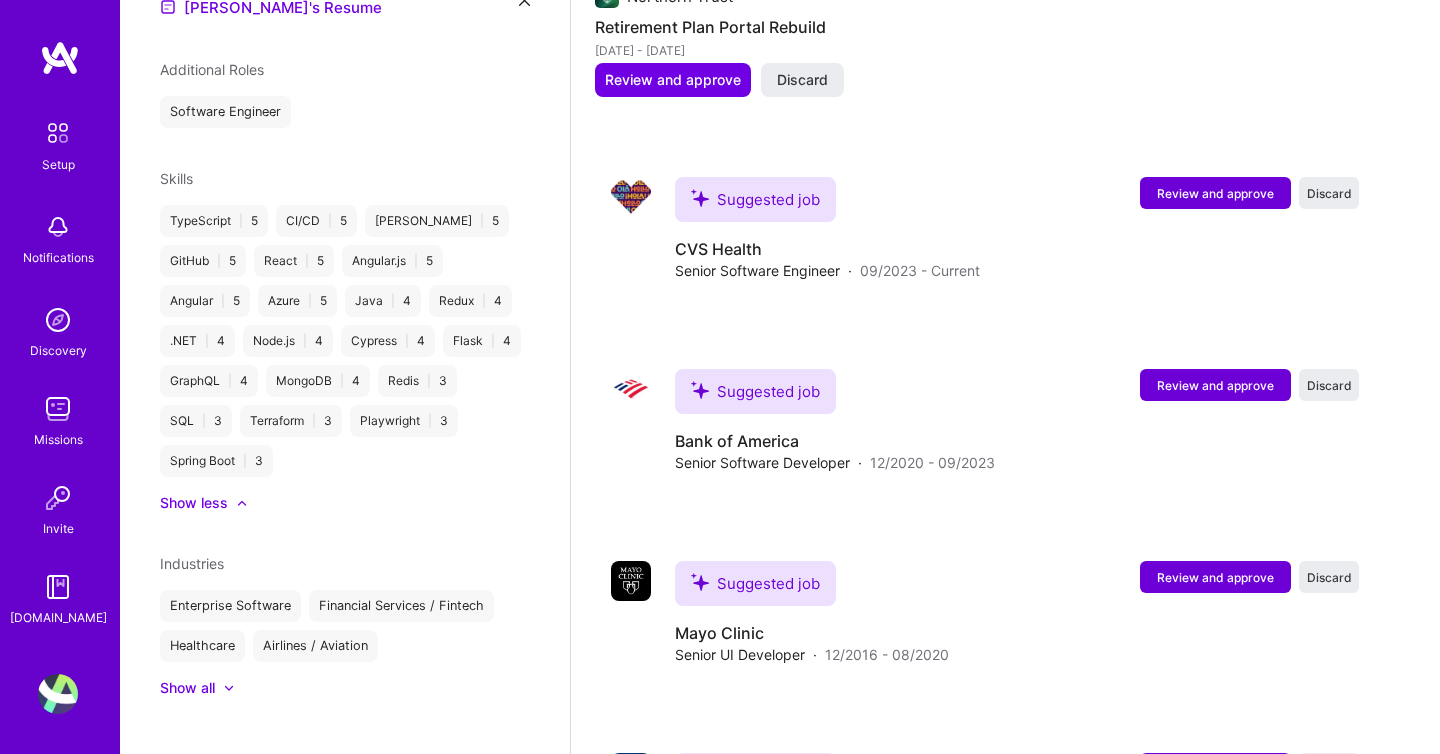click on "Show all" at bounding box center (187, 688) 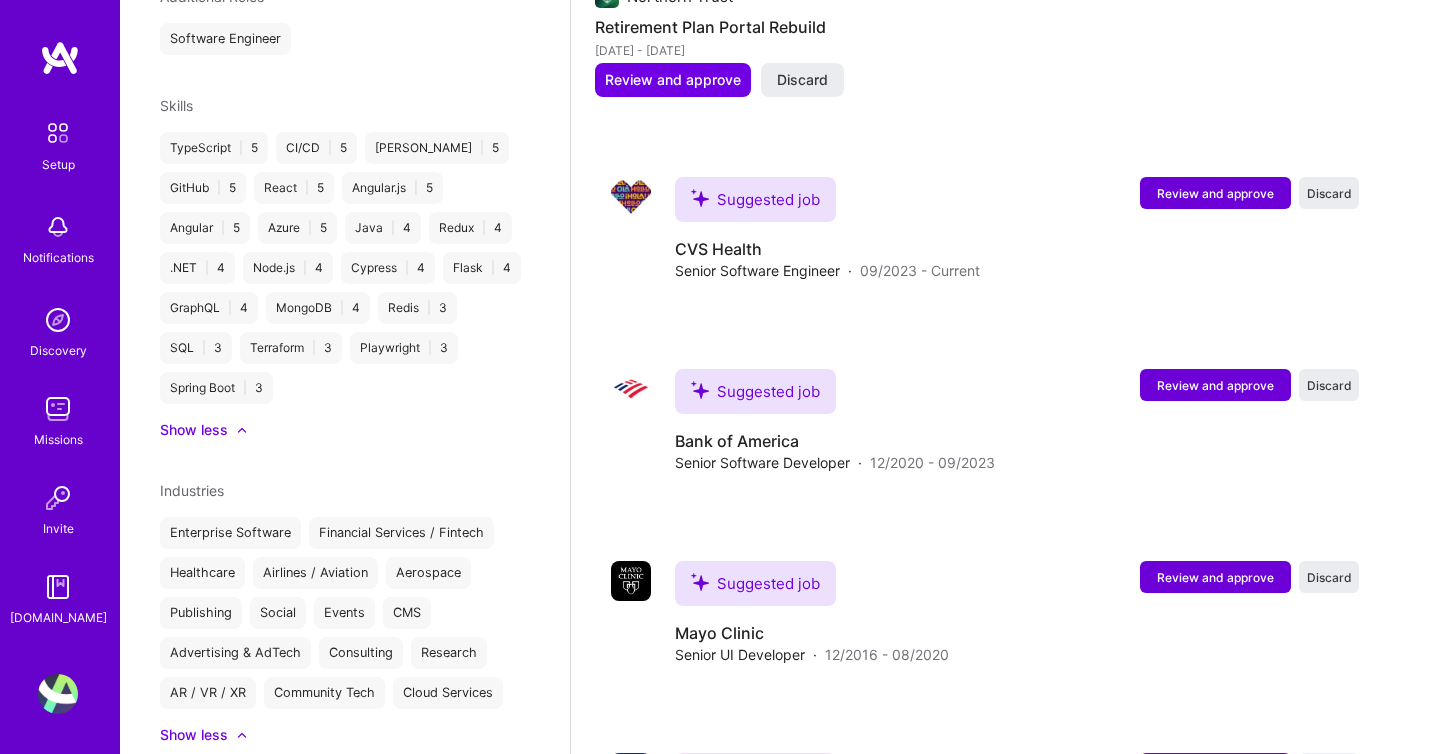 scroll, scrollTop: 852, scrollLeft: 0, axis: vertical 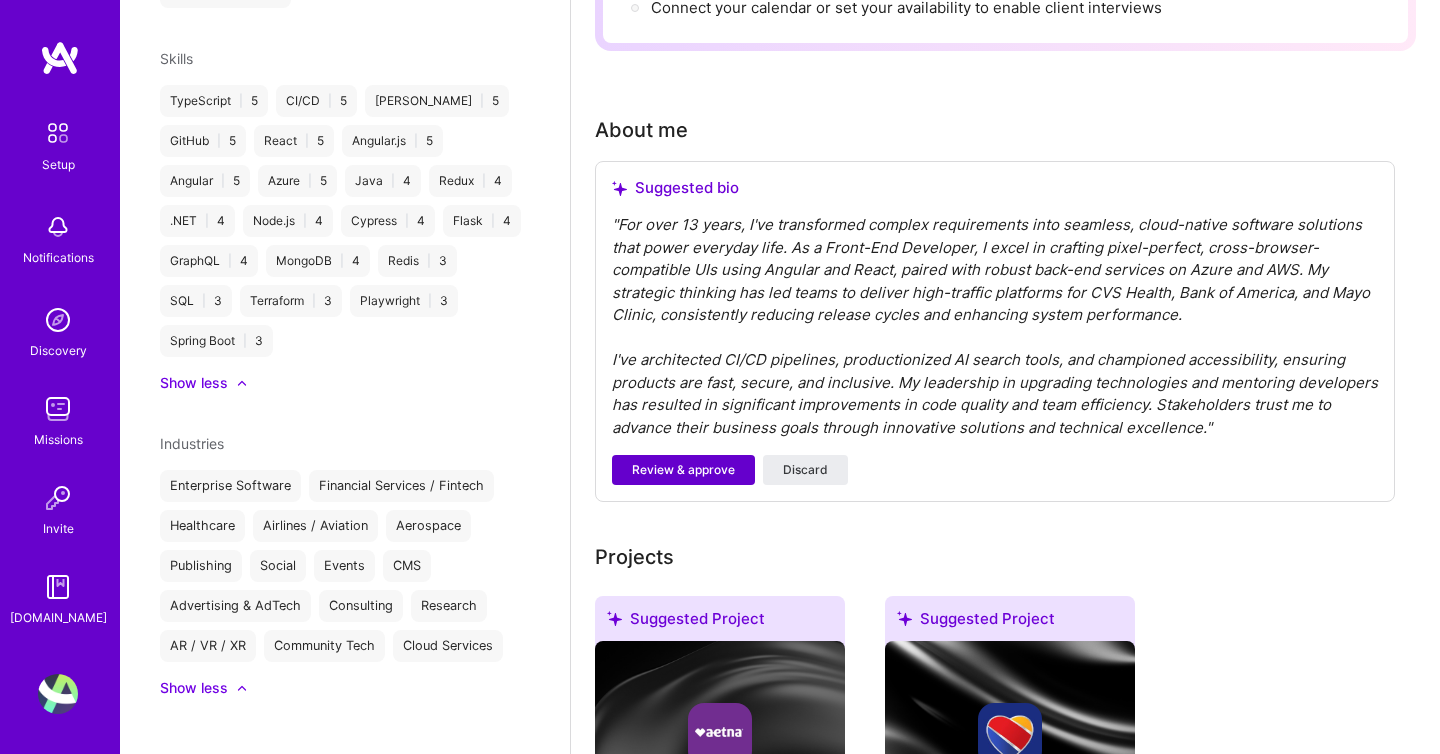 click on "Review & approve" at bounding box center (683, 470) 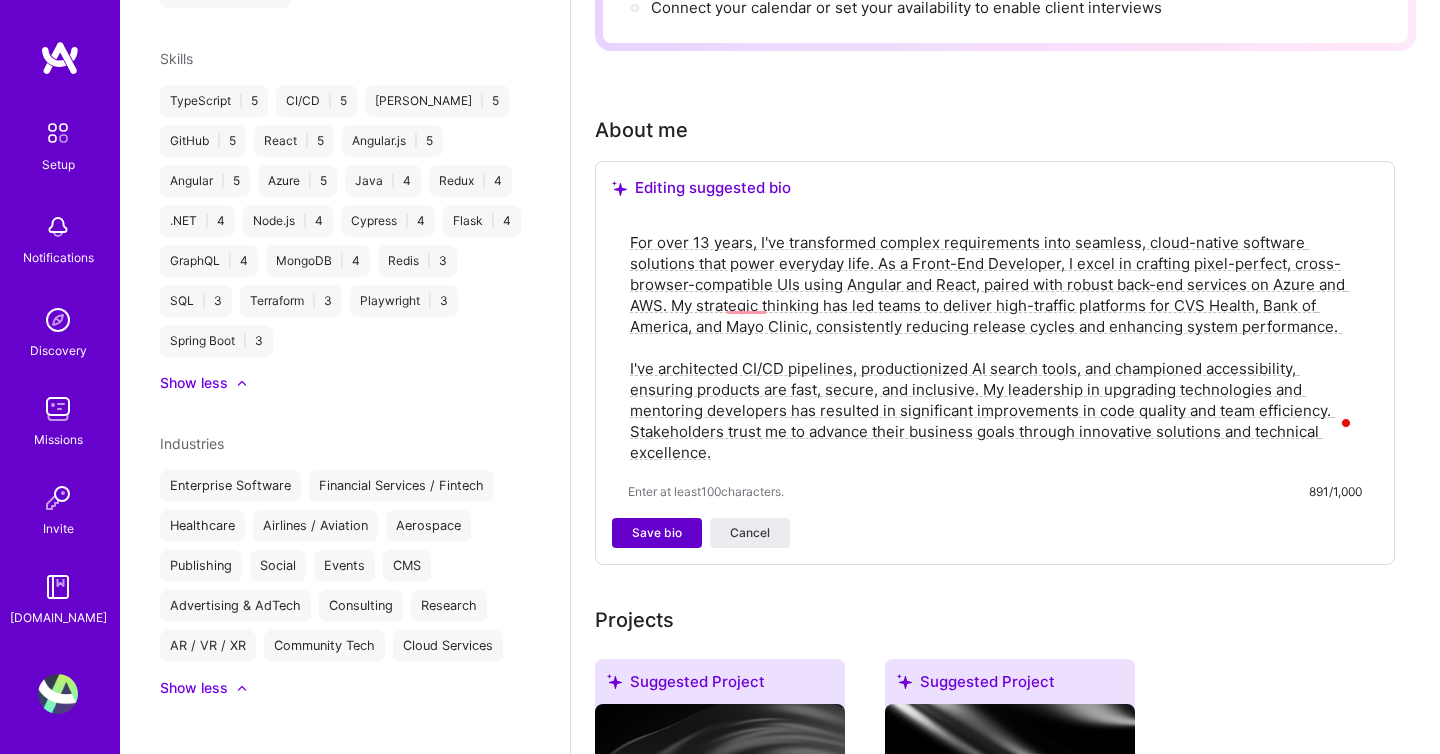 click on "Save bio" at bounding box center (657, 533) 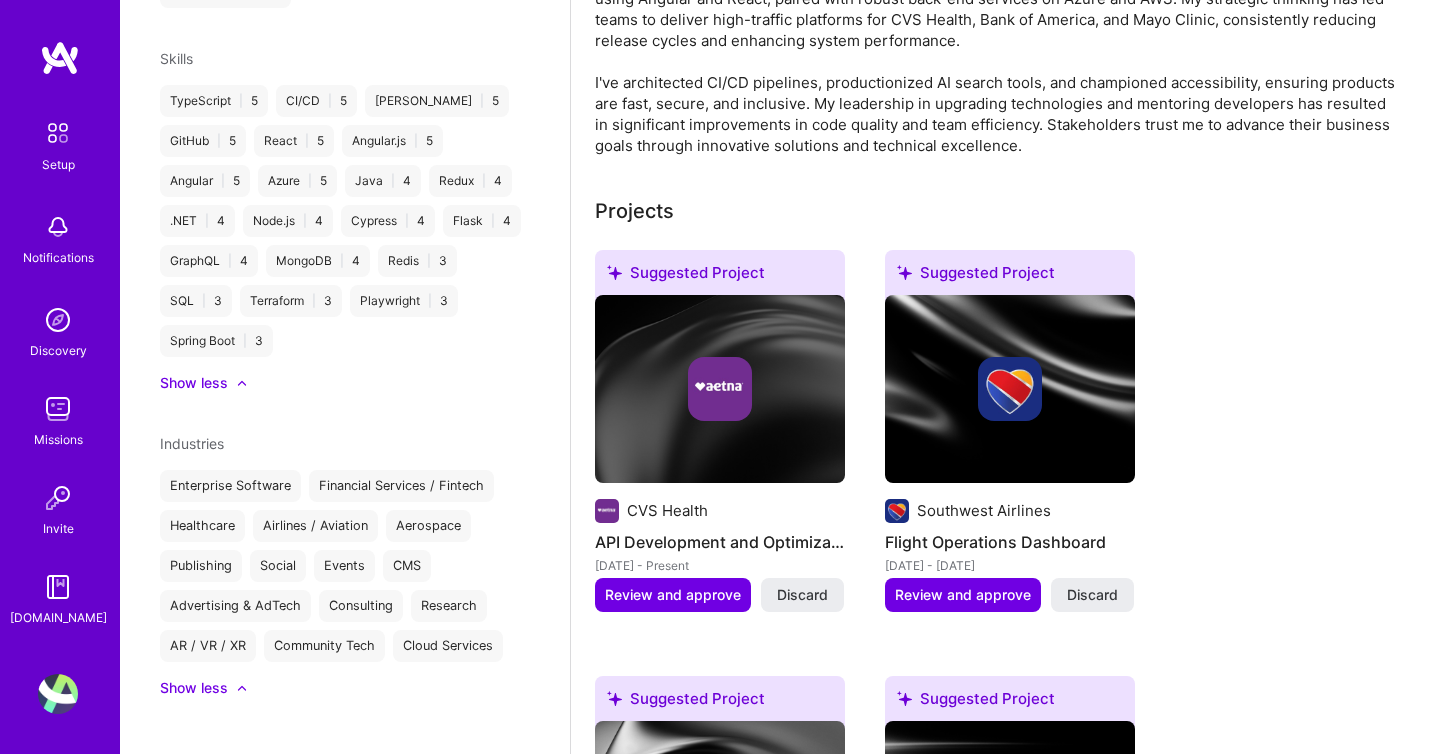 scroll, scrollTop: 616, scrollLeft: 0, axis: vertical 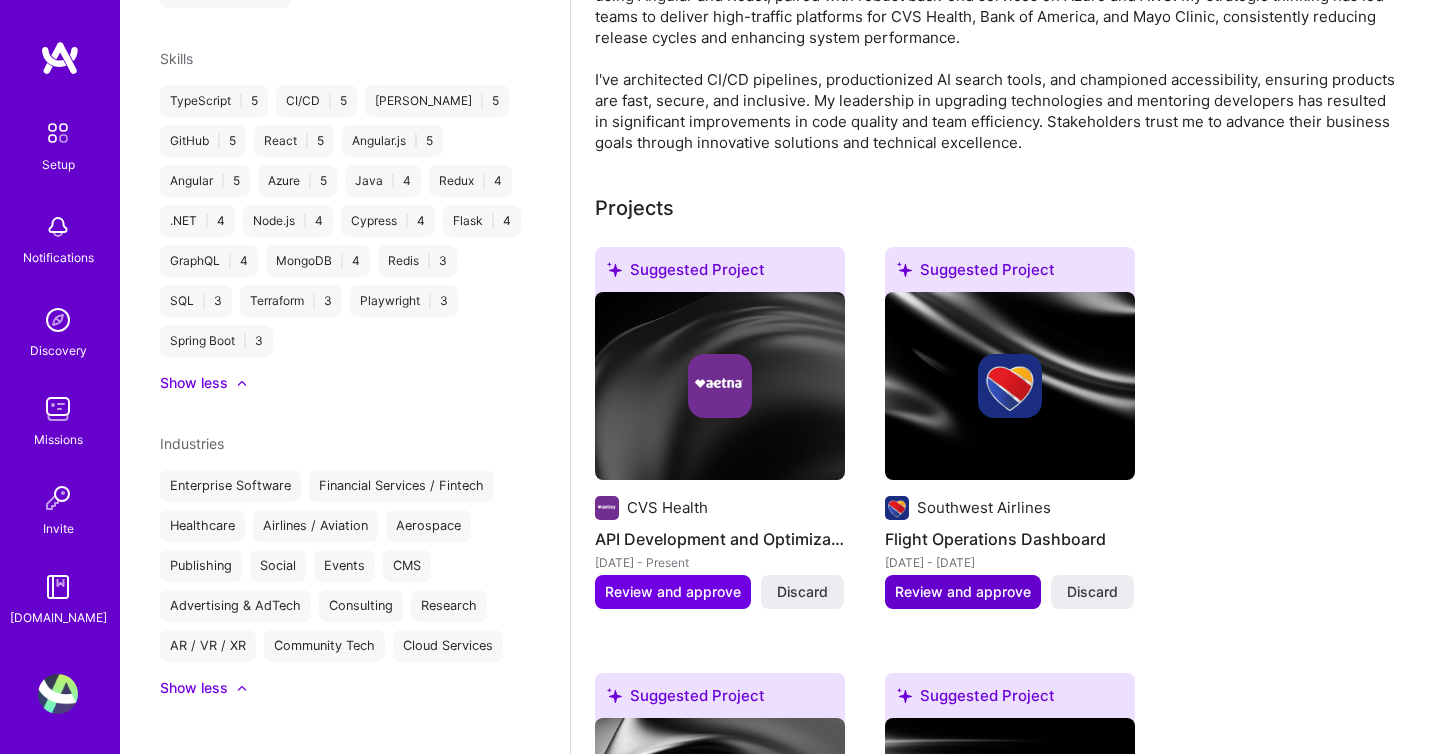 click on "Review and approve" at bounding box center [963, 592] 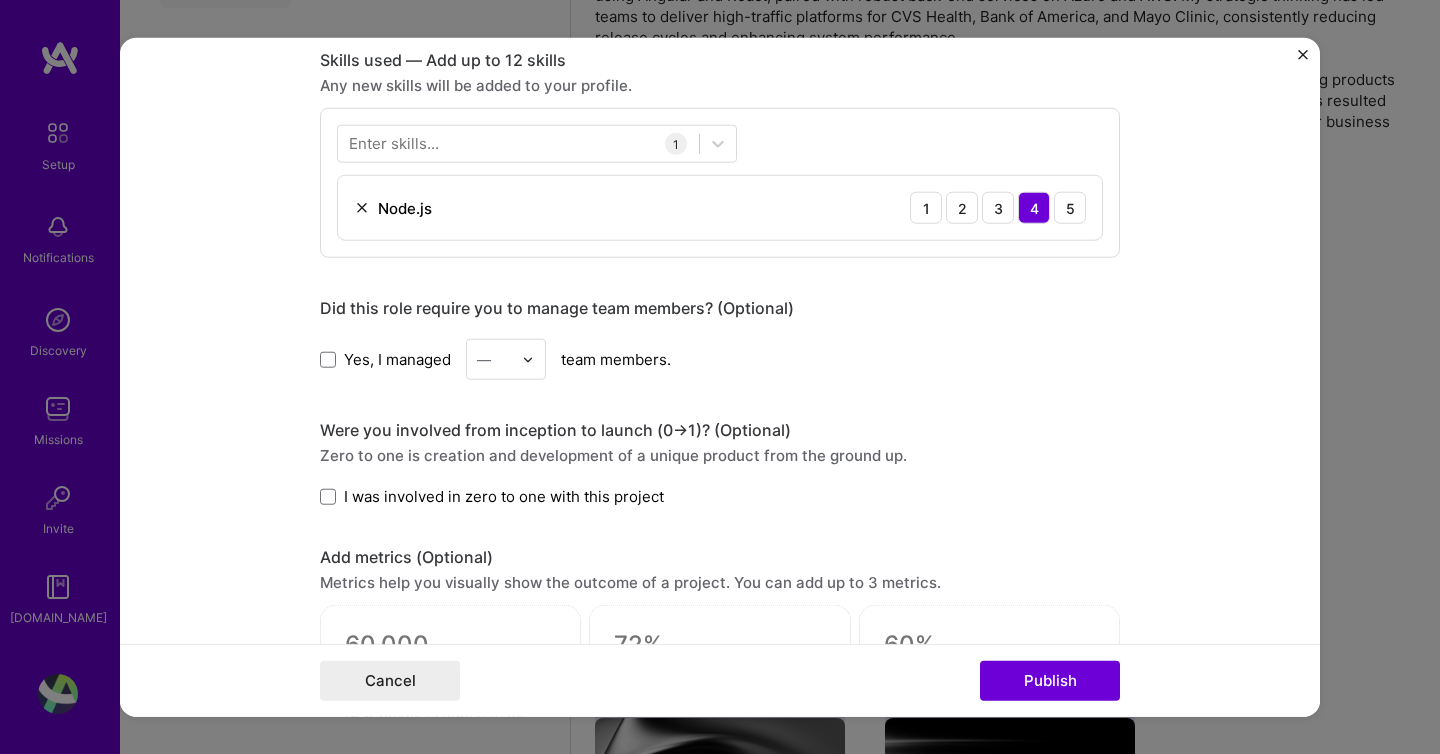 scroll, scrollTop: 958, scrollLeft: 0, axis: vertical 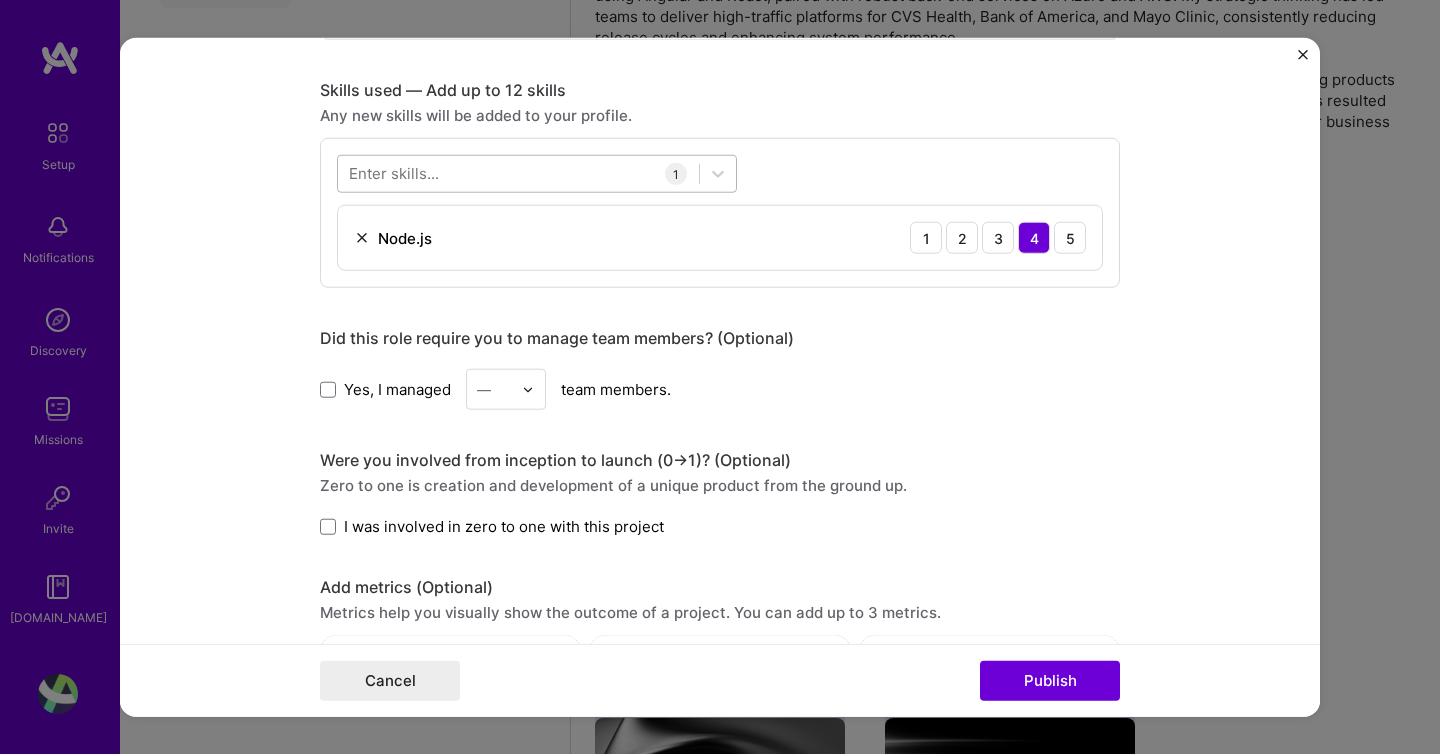 click on "Enter skills... 1 Node.js 1 2 3 4 5" at bounding box center (720, 213) 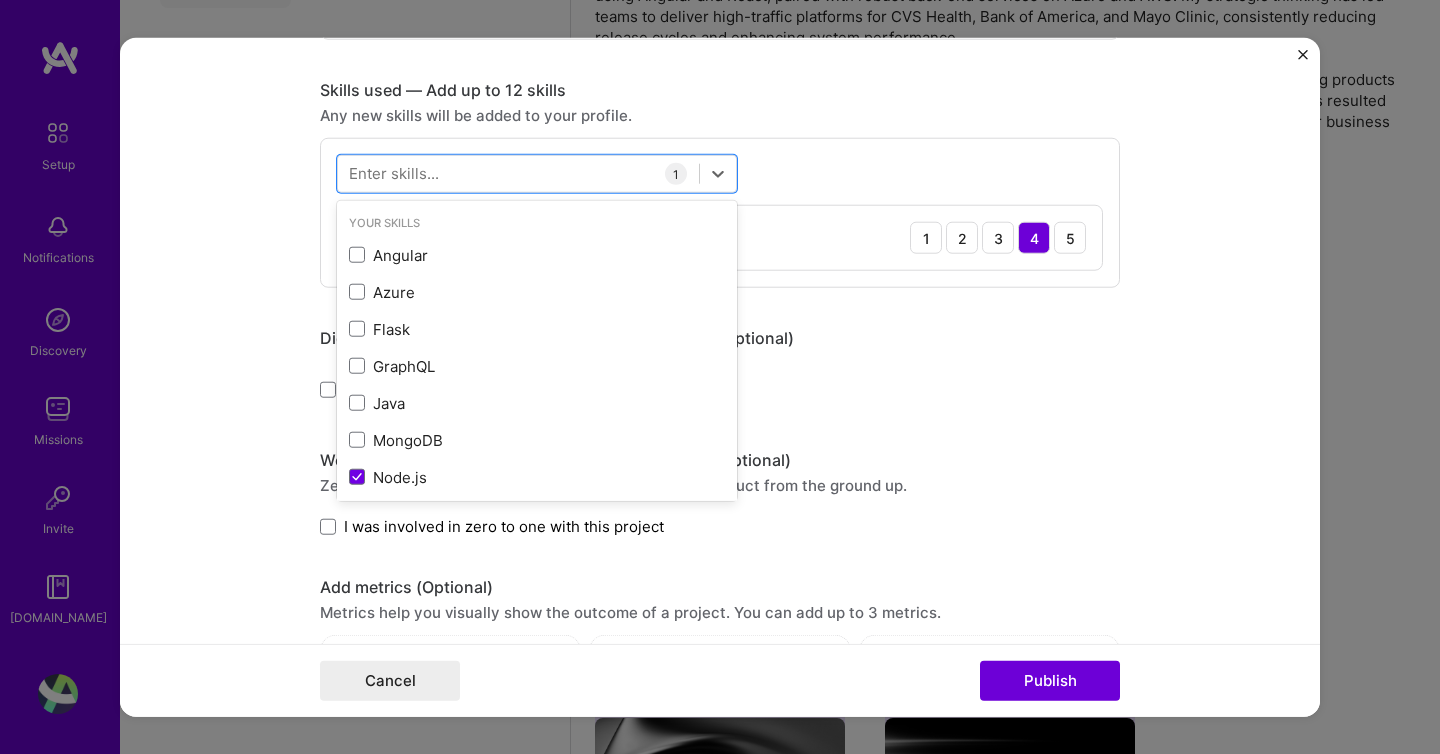 click on "Any new skills will be added to your profile." at bounding box center (720, 115) 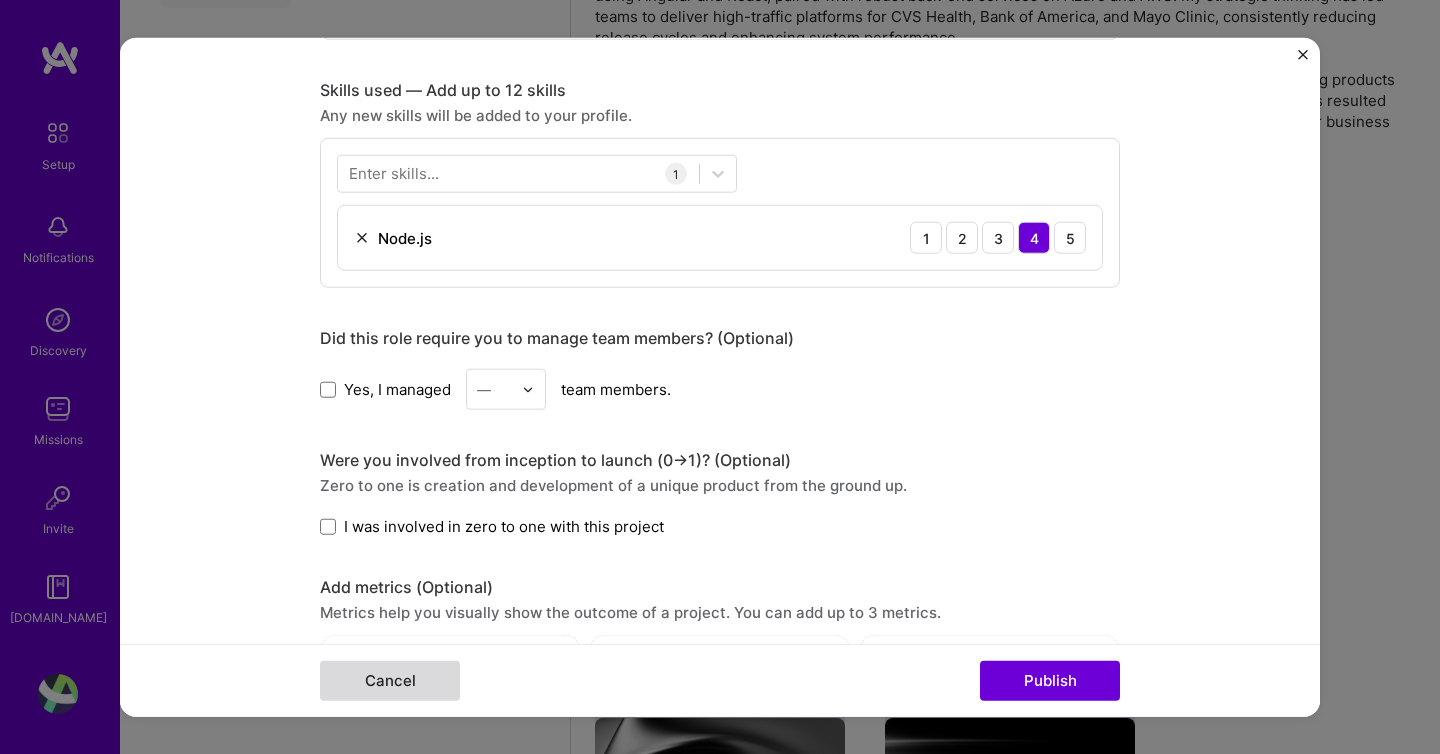 click on "Cancel" at bounding box center (390, 680) 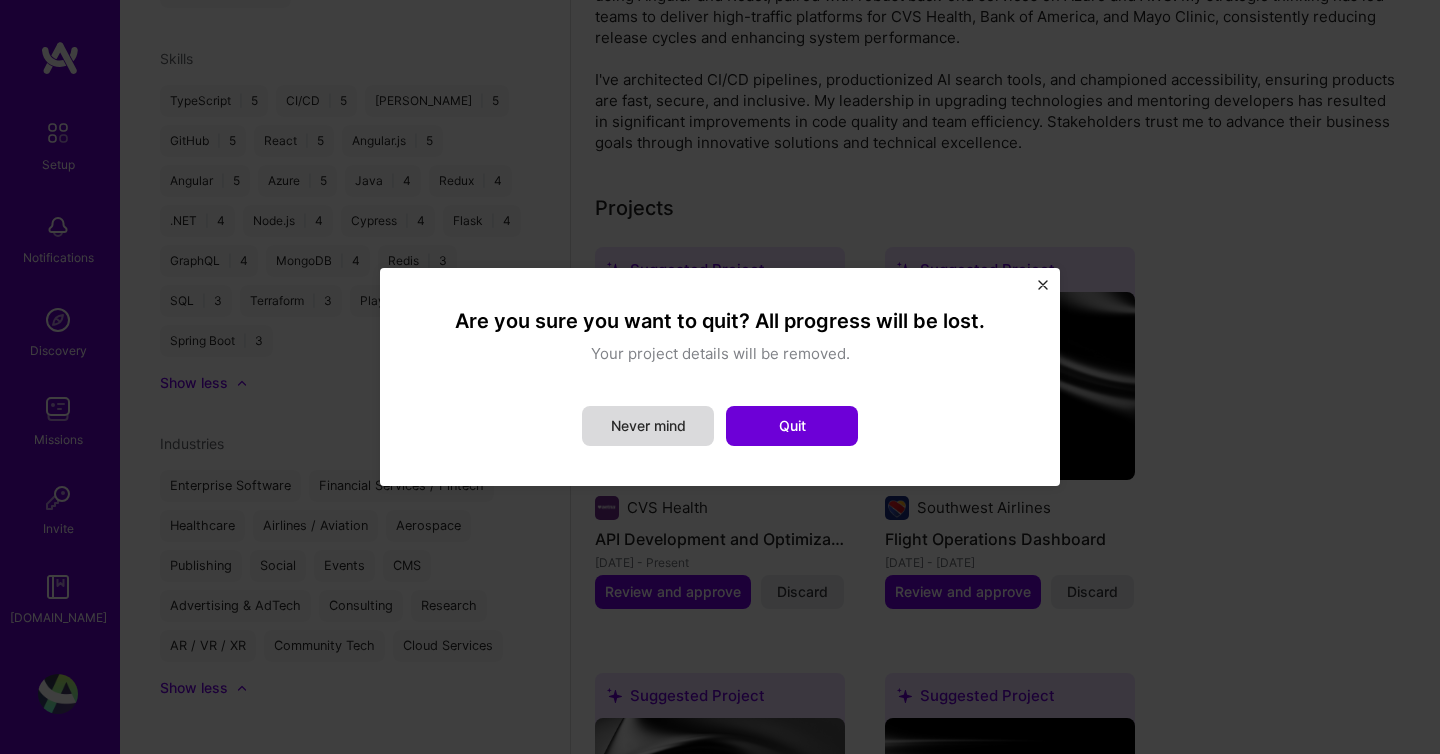 click on "Never mind" at bounding box center [648, 426] 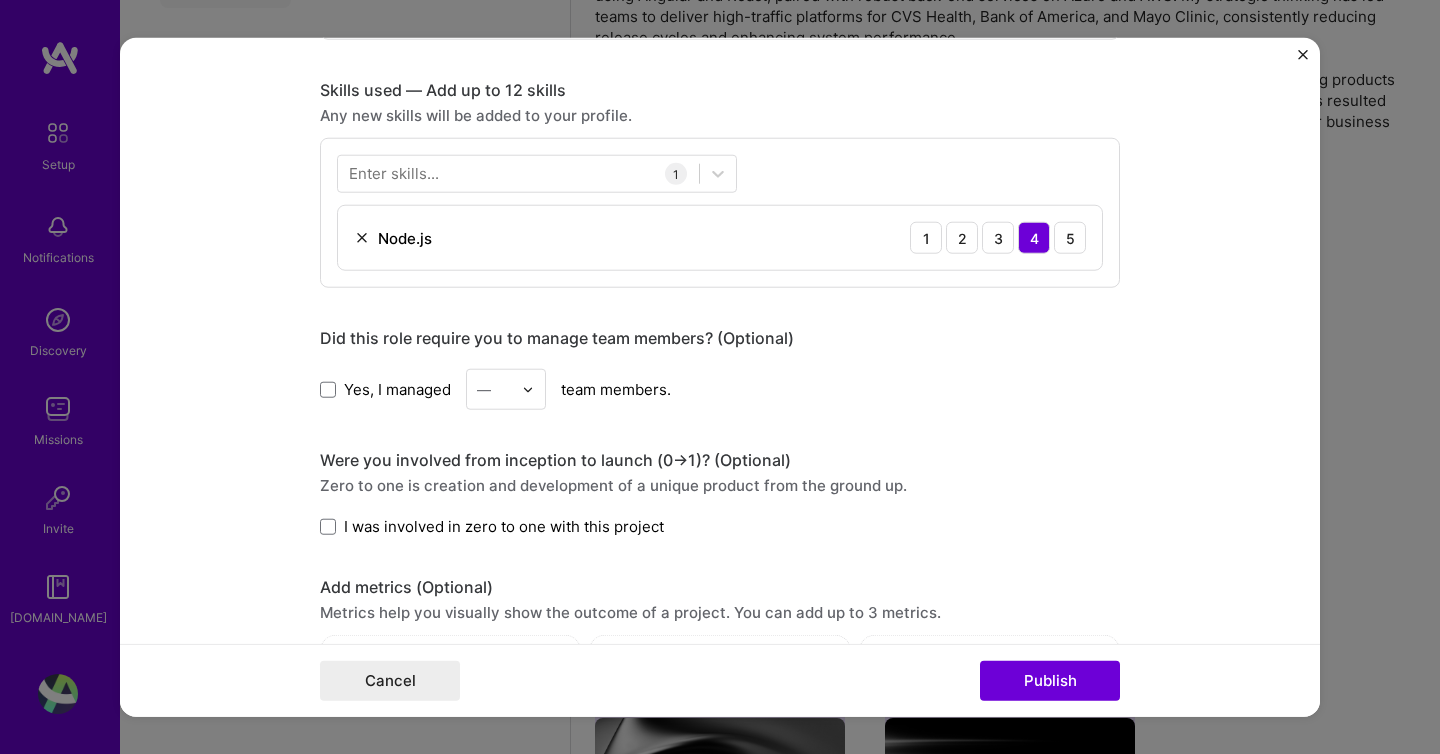 click on "Editing suggested project This project is suggested based on your LinkedIn, resume or [DOMAIN_NAME] activity. Project title Flight Operations Dashboard Company Southwest Airlines
Project industry Industry 2 Project Link (Optional)
Drag and drop an image or   Upload file Upload file We recommend uploading at least 4 images. 1600x1200px or higher recommended. Max 5MB each. Role Front-End Developer Front-End Developer [DATE]
to [DATE]
I’m still working on this project Skills used — Add up to 12 skills Any new skills will be added to your profile. Enter skills... 1 Node.js 1 2 3 4 5 Did this role require you to manage team members? (Optional) Yes, I managed — team members. Were you involved from inception to launch (0  ->  1)? (Optional) Zero to one is creation and development of a unique product from the ground up. I was involved in zero to one with this project Project details   /" at bounding box center [720, 377] 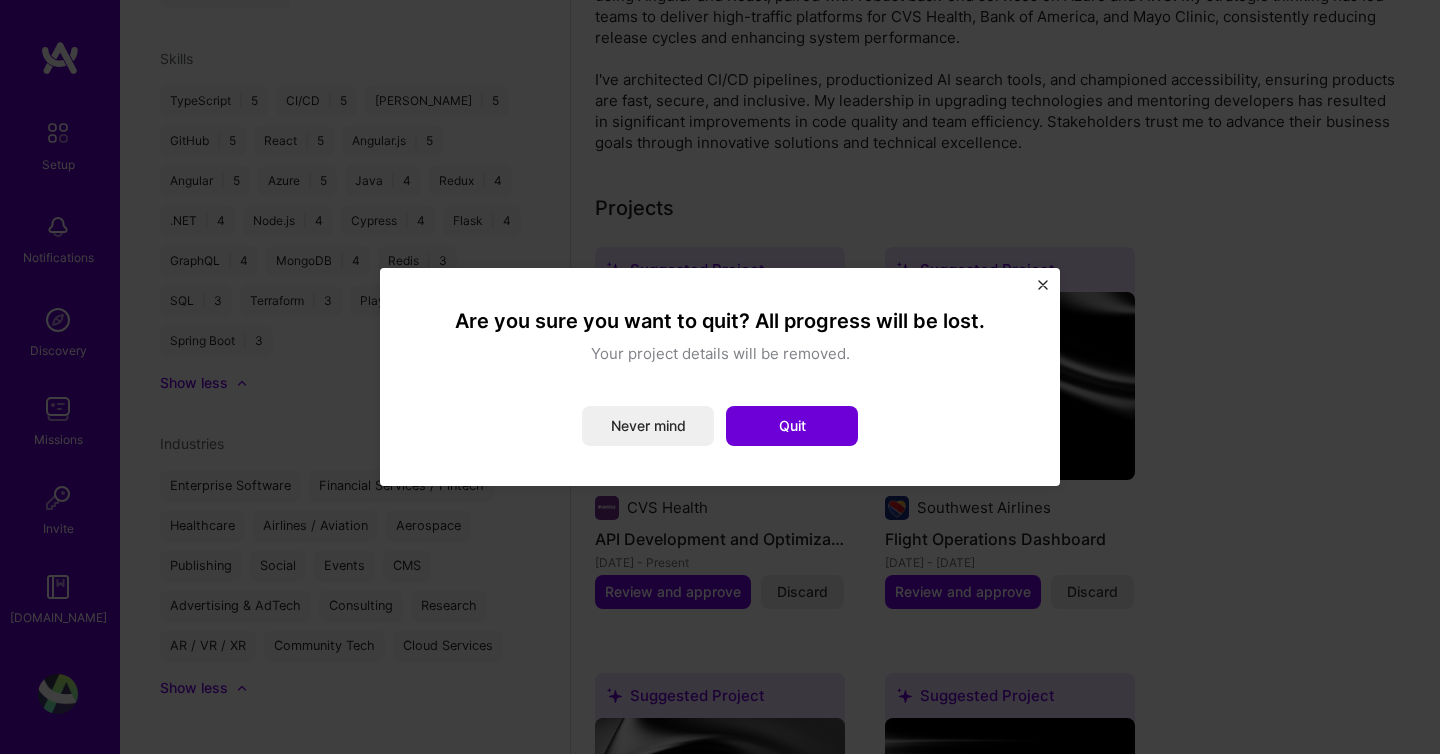 click at bounding box center [1043, 285] 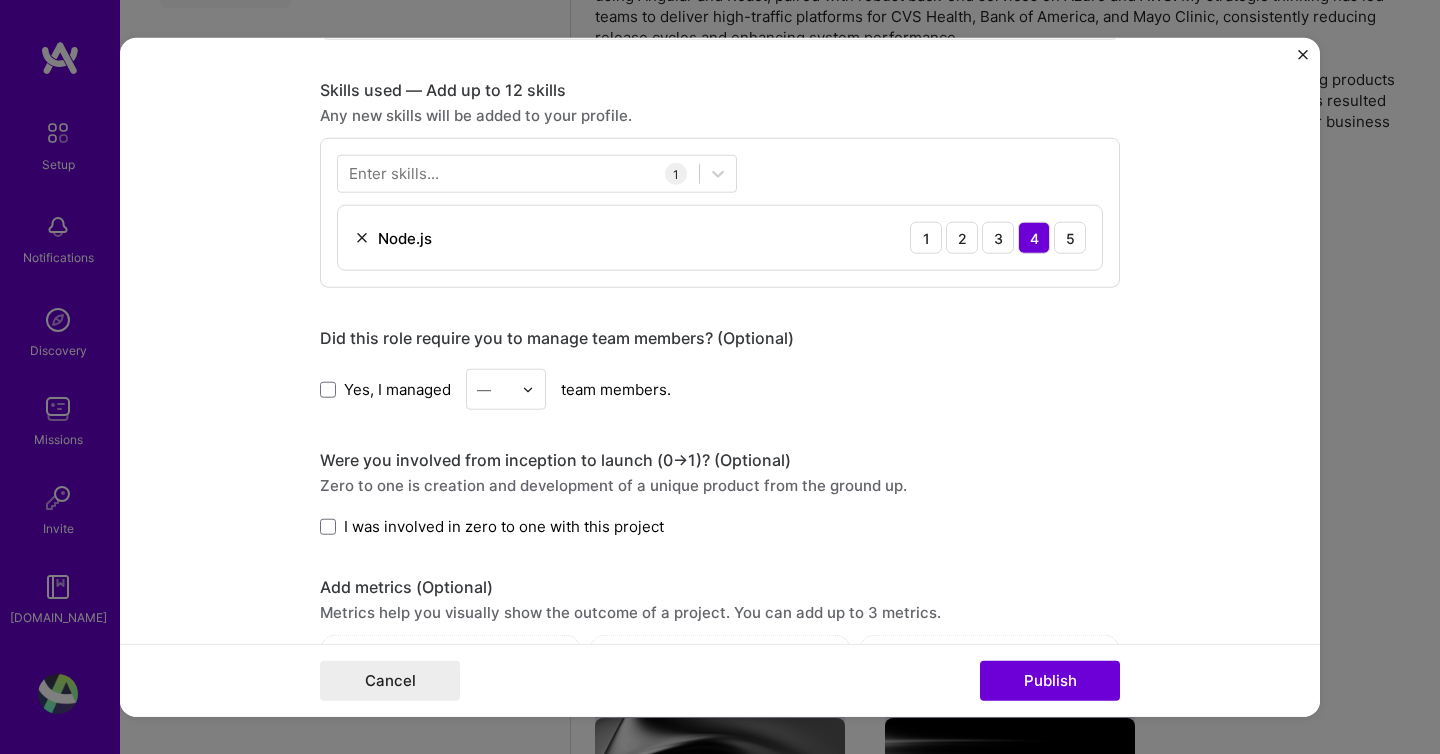 click at bounding box center (1303, 60) 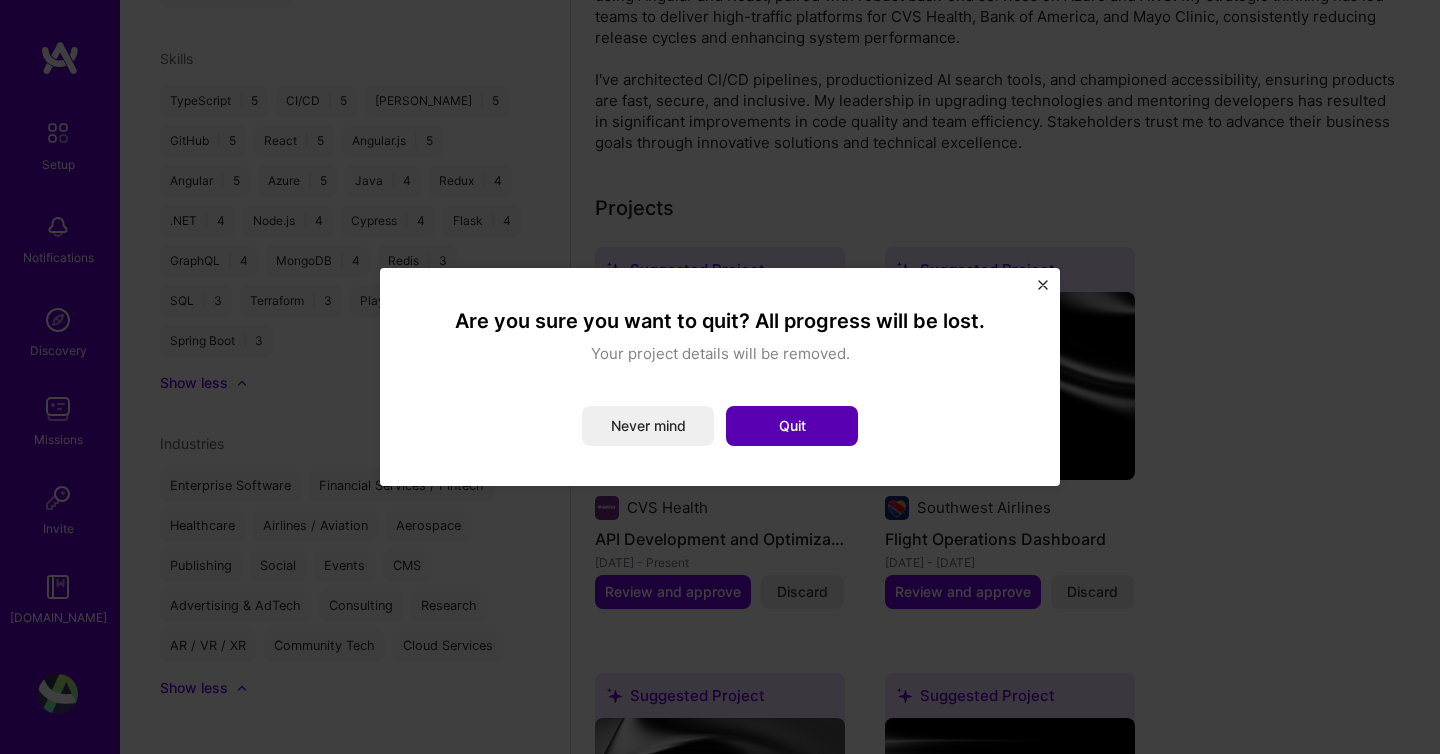 click on "Quit" at bounding box center [792, 426] 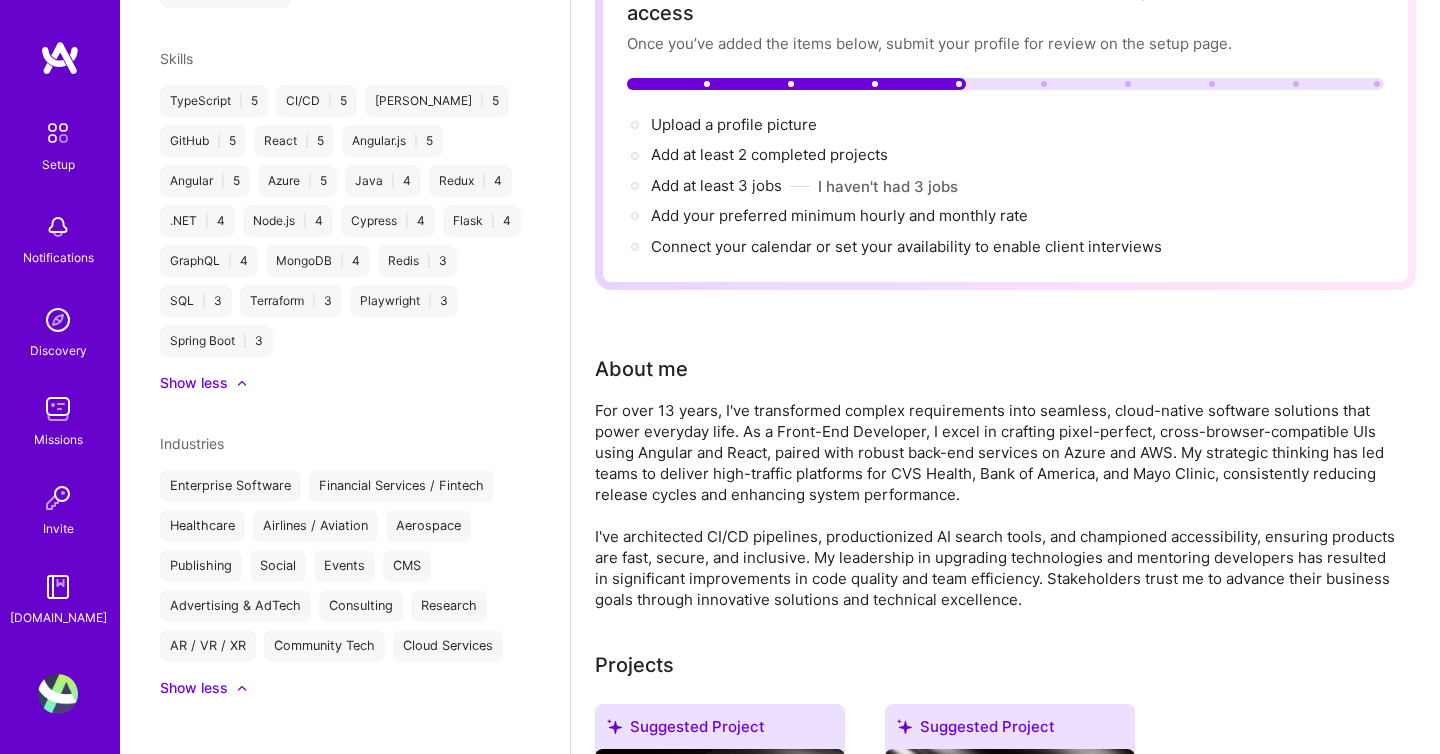scroll, scrollTop: 0, scrollLeft: 0, axis: both 